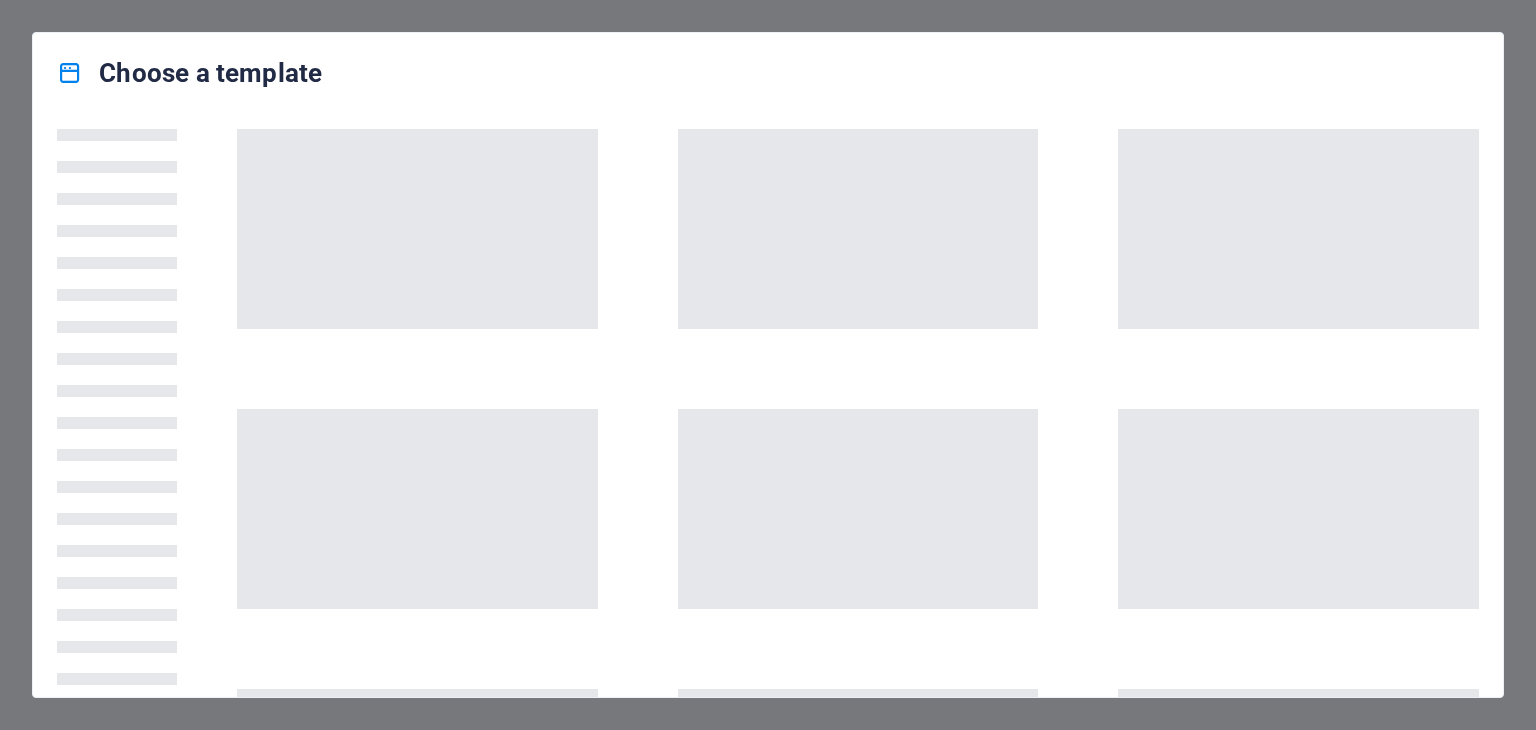 scroll, scrollTop: 0, scrollLeft: 0, axis: both 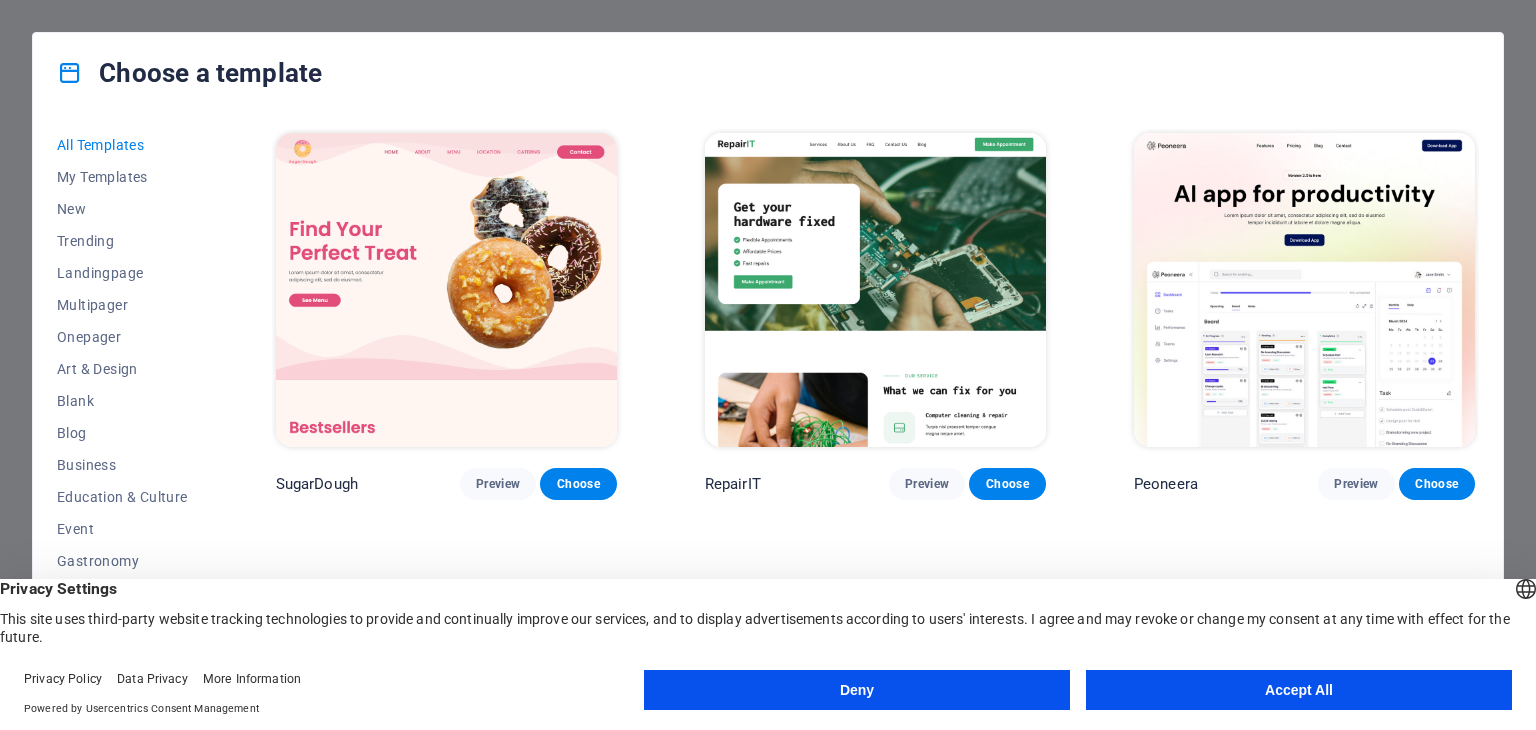 click on "Accept All" at bounding box center (1299, 690) 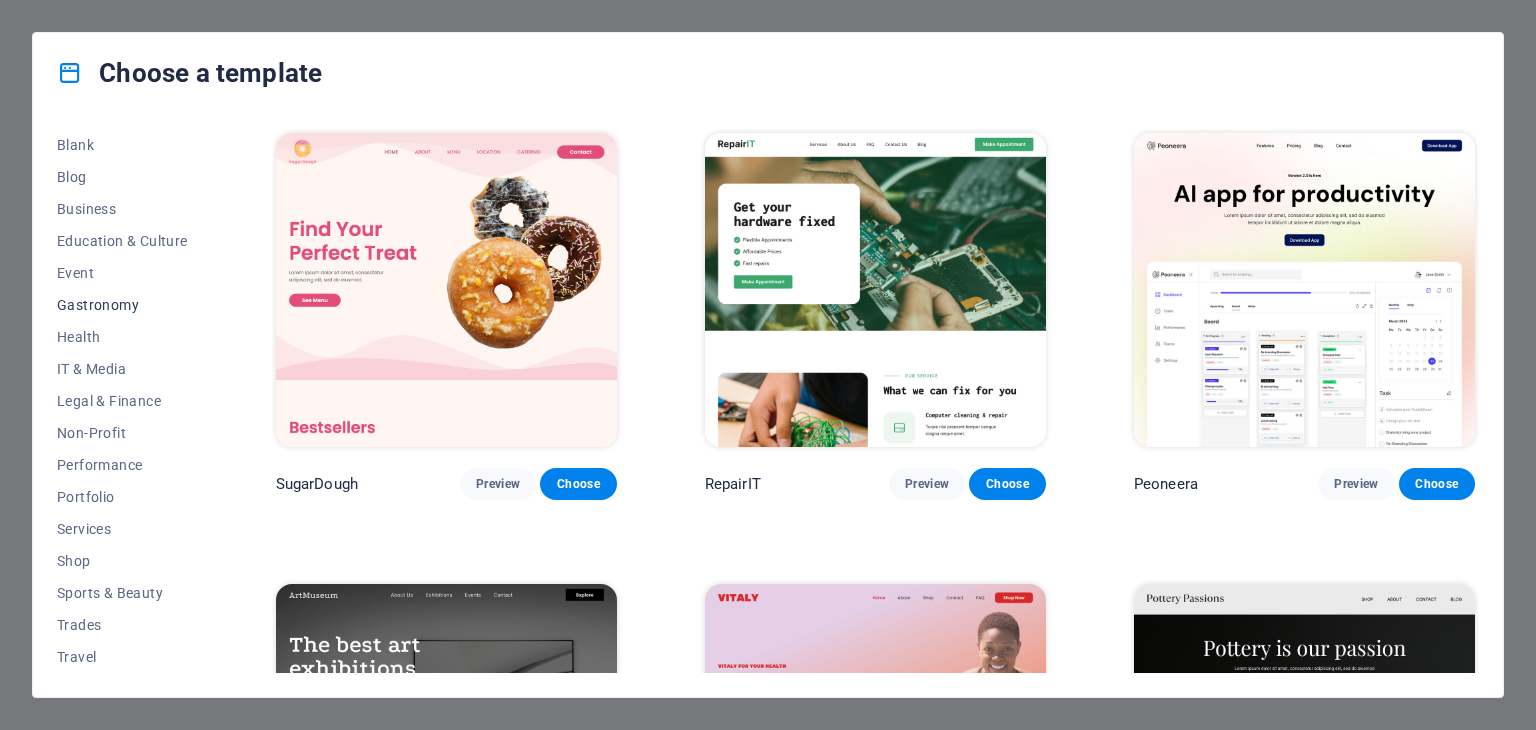 scroll, scrollTop: 288, scrollLeft: 0, axis: vertical 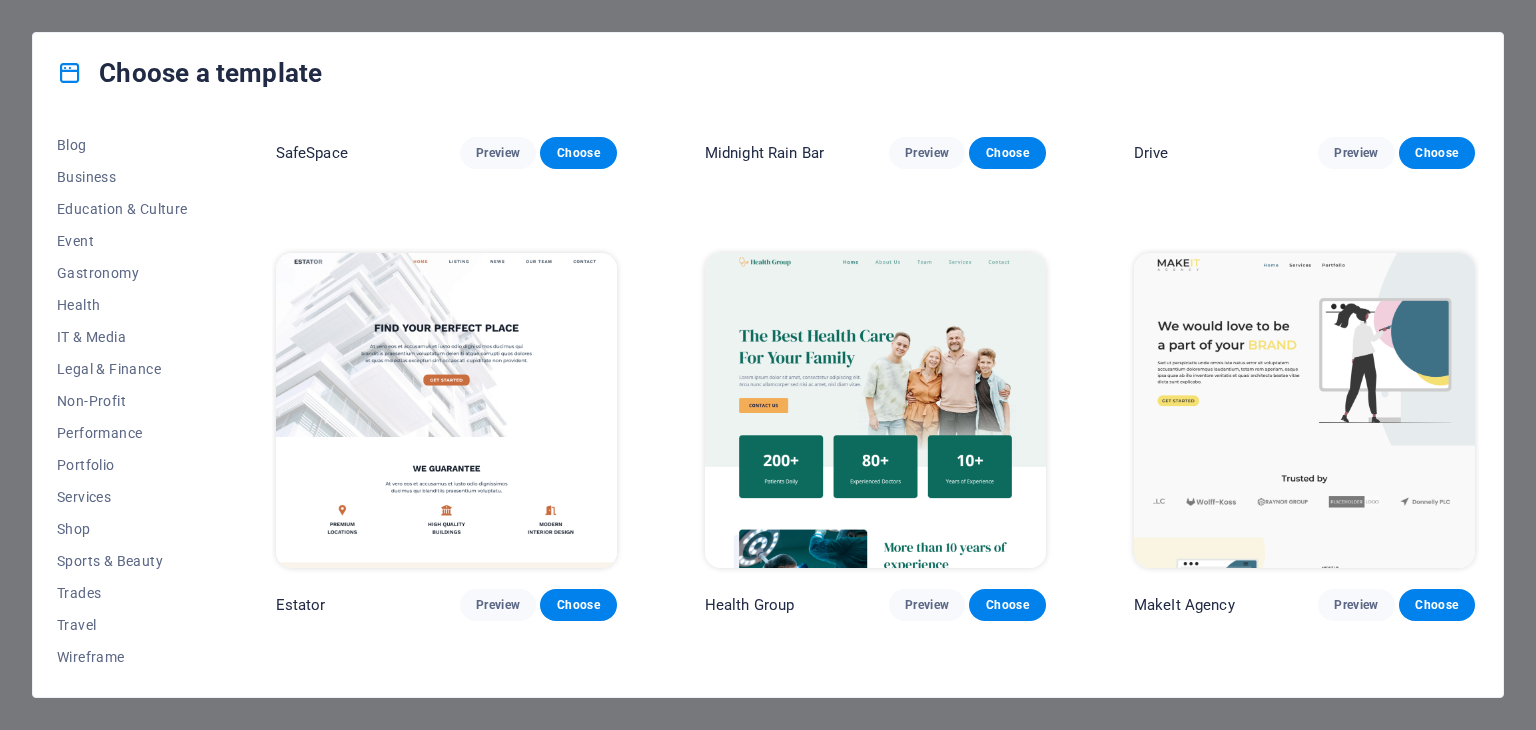 click on "Choose a template" at bounding box center (768, 73) 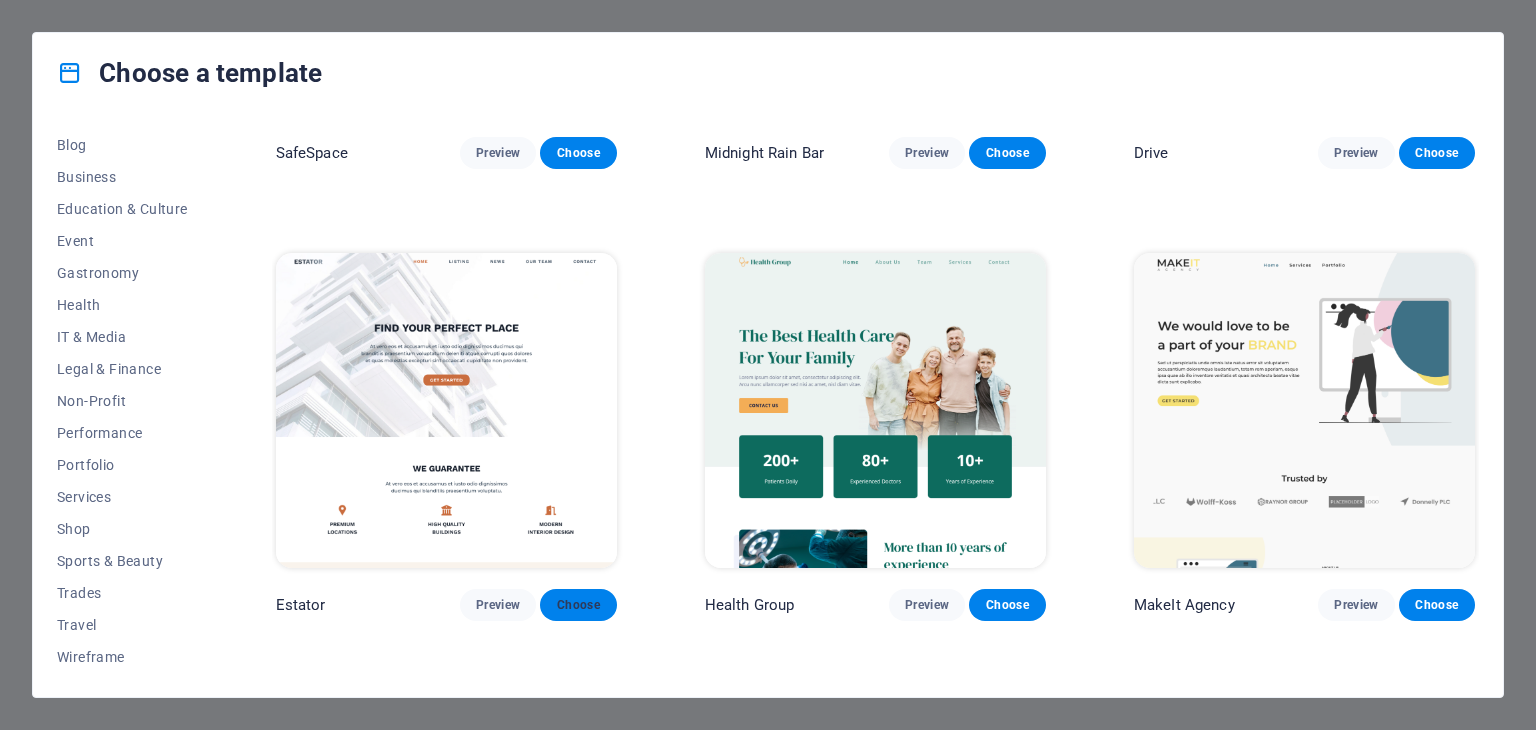 click on "Choose" at bounding box center (578, 605) 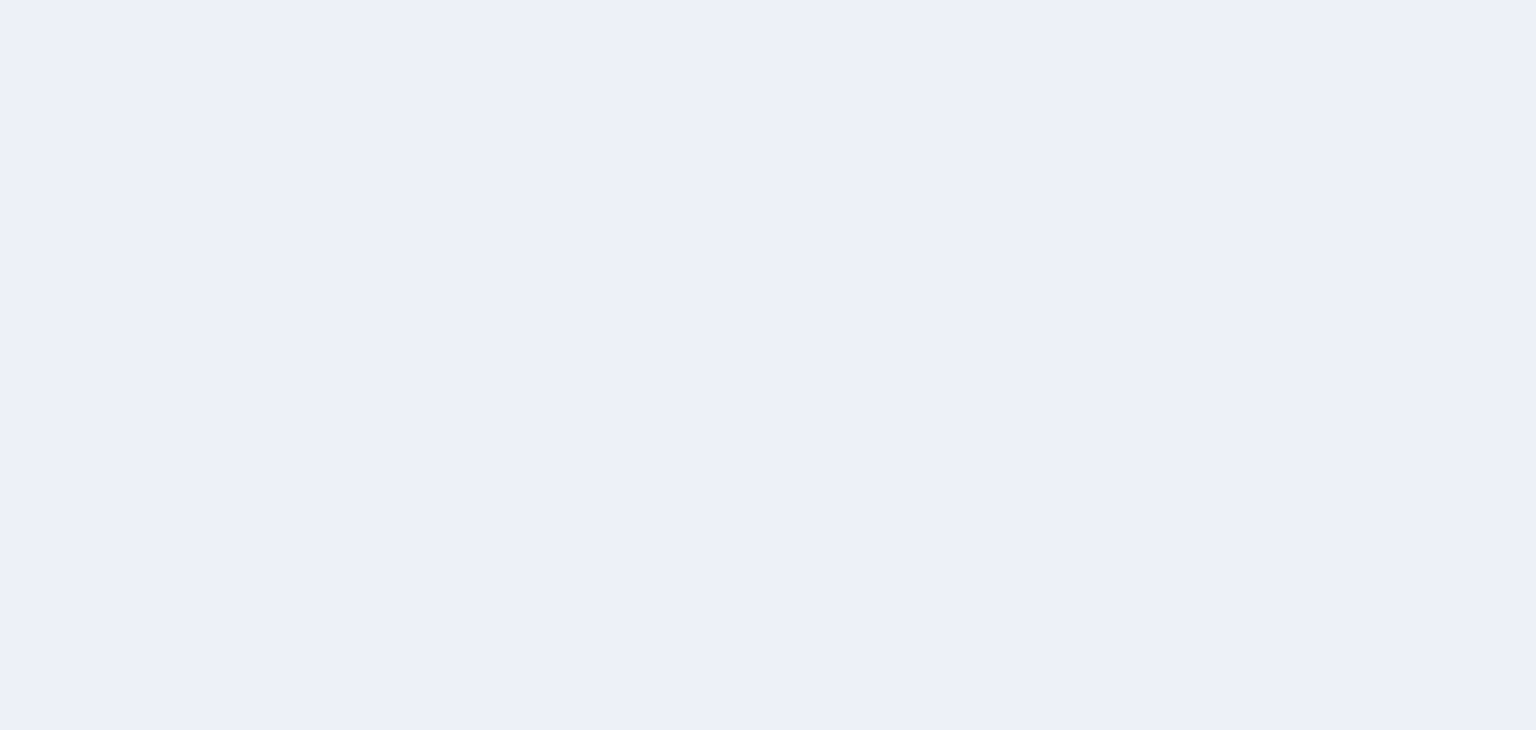 scroll, scrollTop: 0, scrollLeft: 0, axis: both 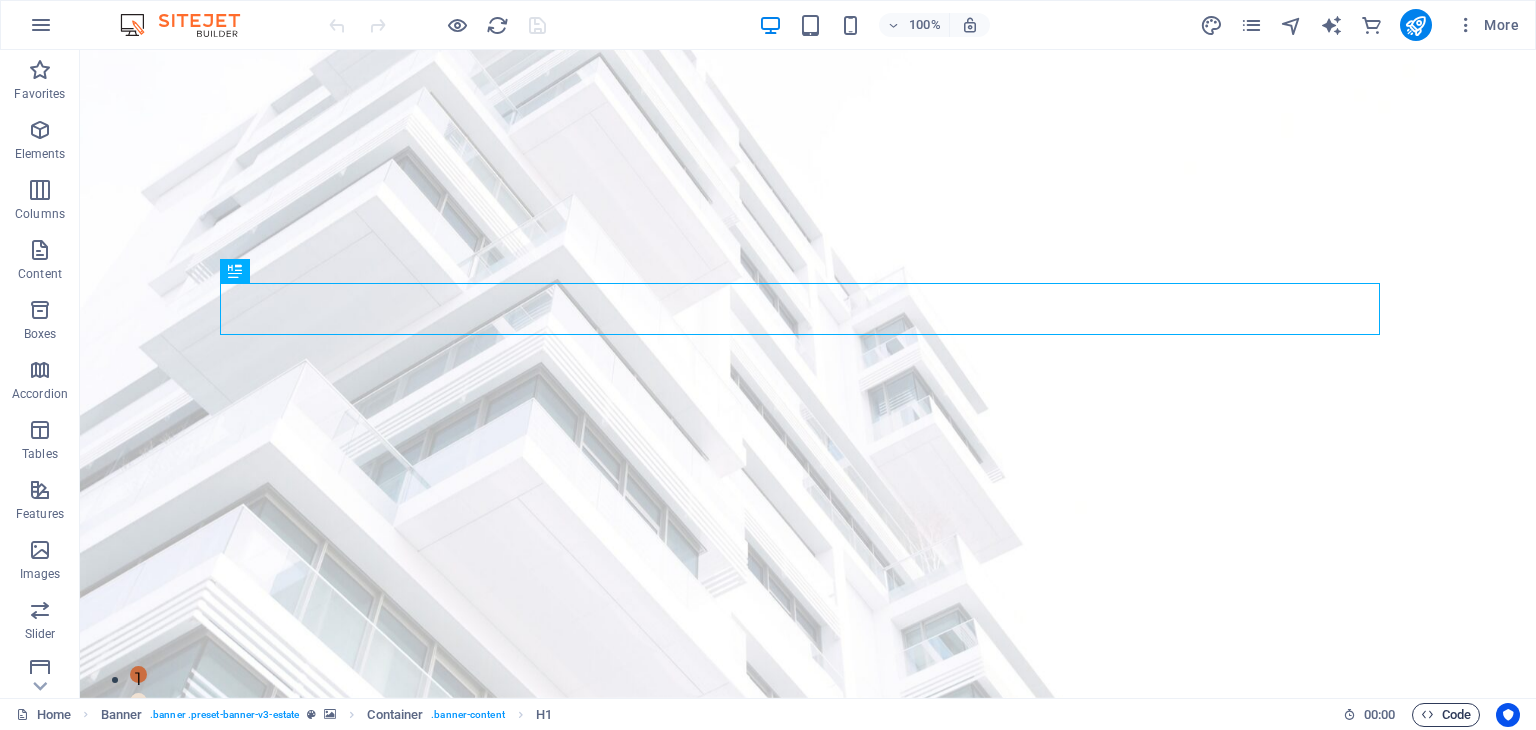 click on "Code" at bounding box center (1446, 715) 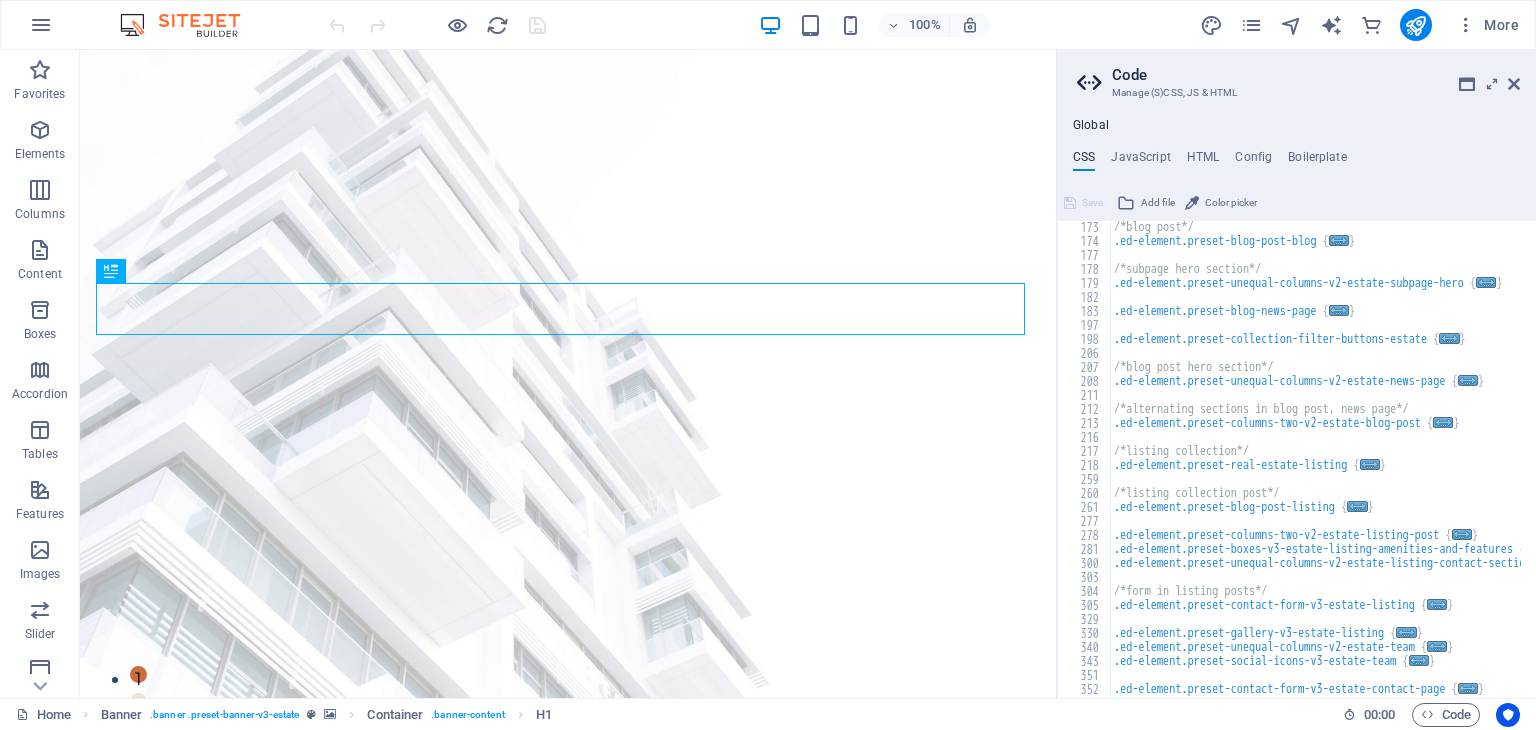 scroll, scrollTop: 602, scrollLeft: 0, axis: vertical 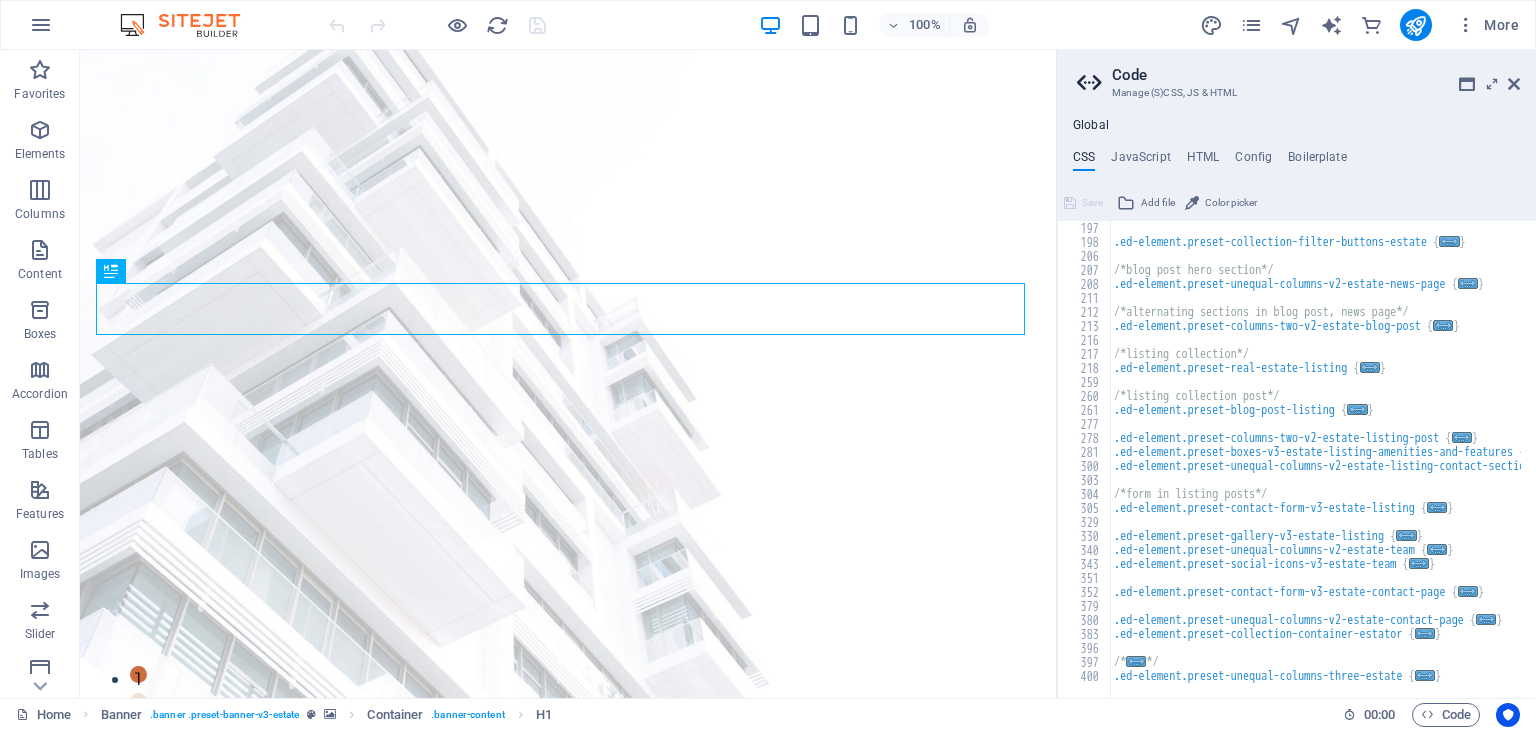click on "**********" at bounding box center (1296, 408) 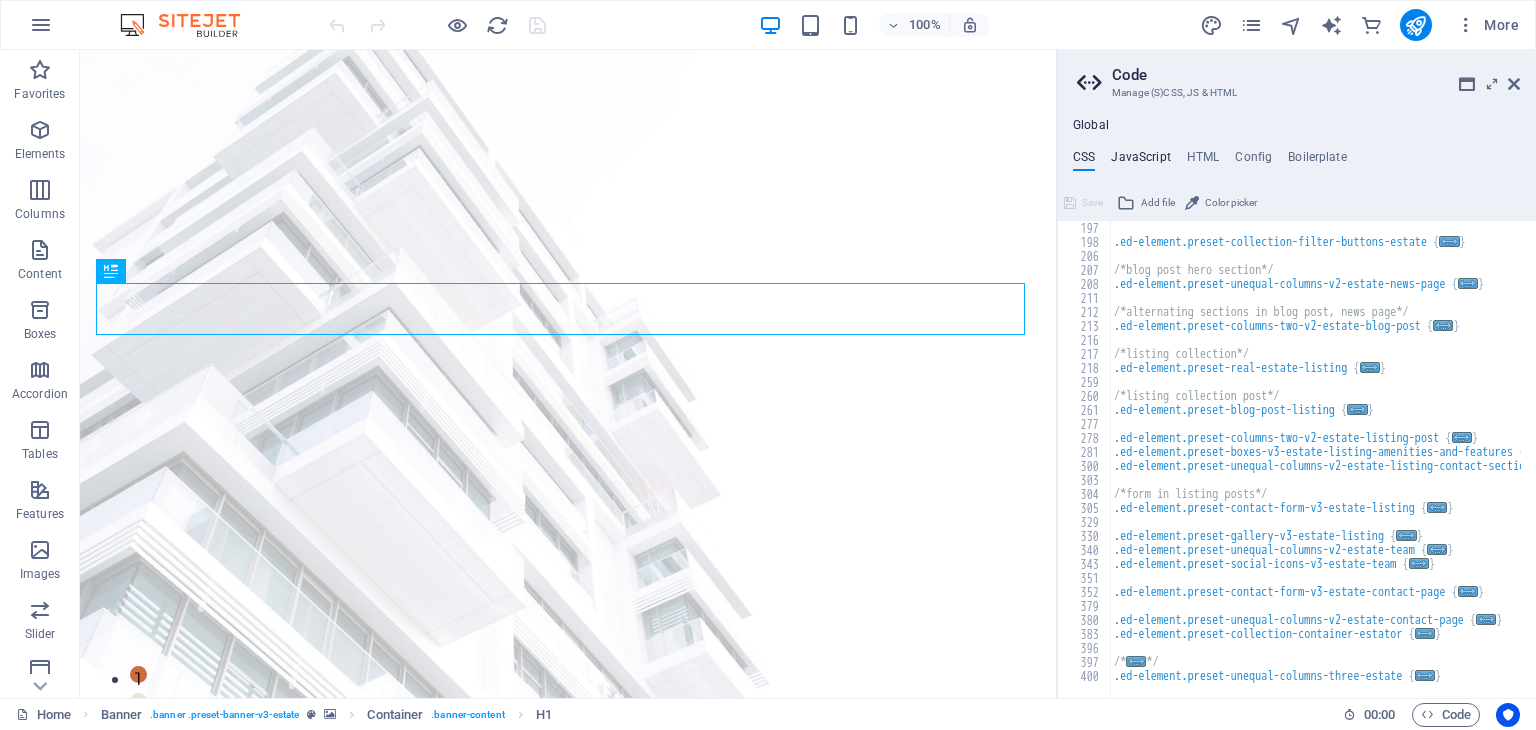 click on "JavaScript" at bounding box center (1140, 161) 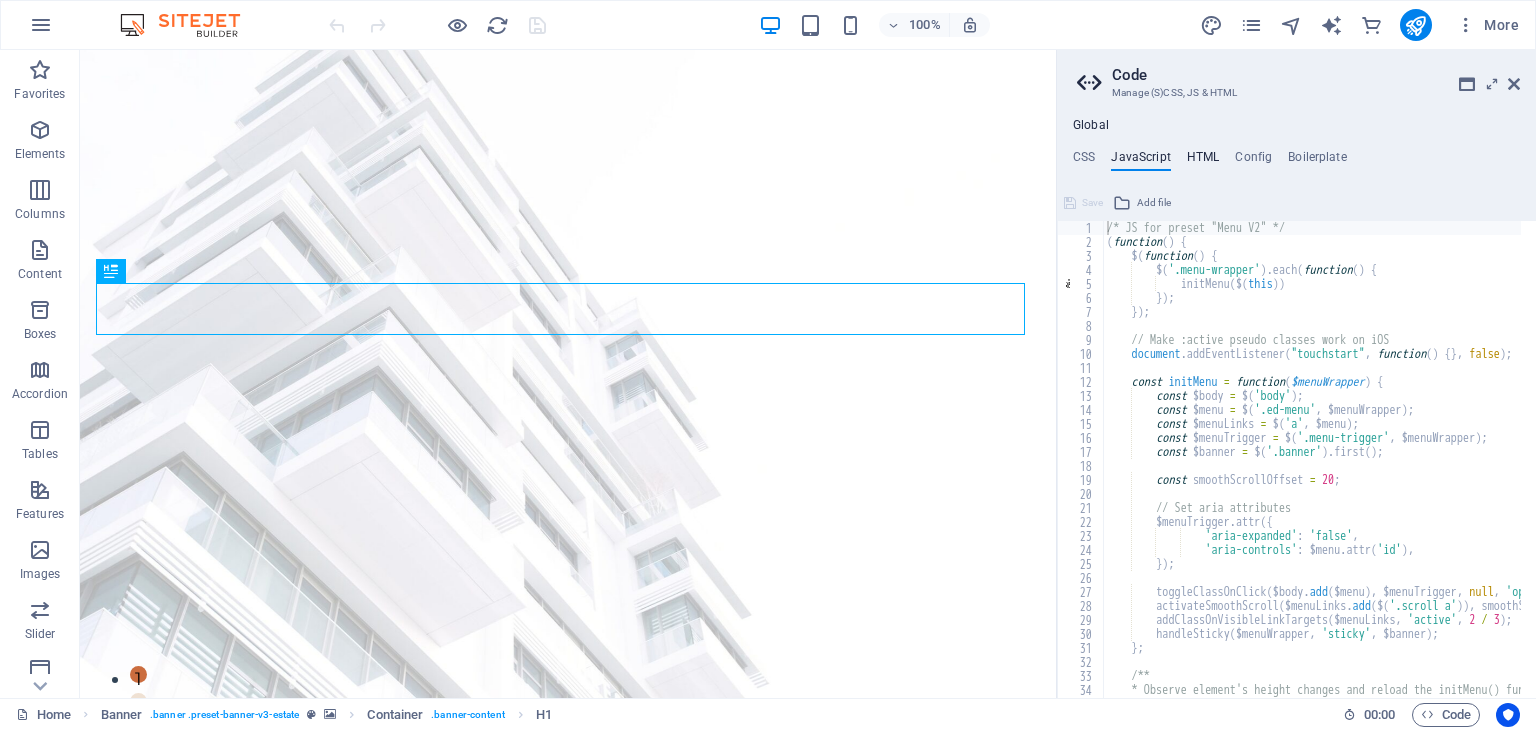 click on "HTML" at bounding box center [1203, 161] 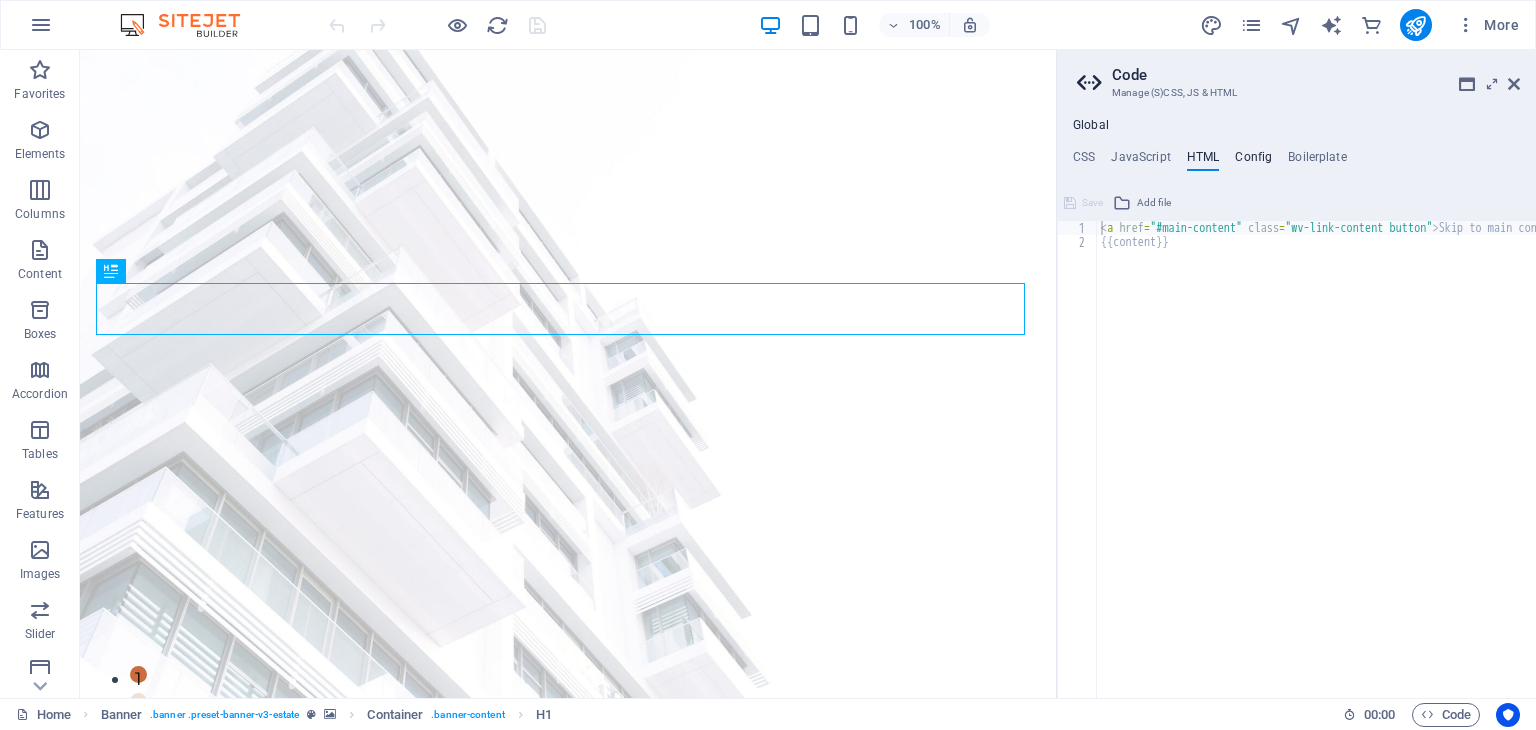 click on "Config" at bounding box center [1253, 161] 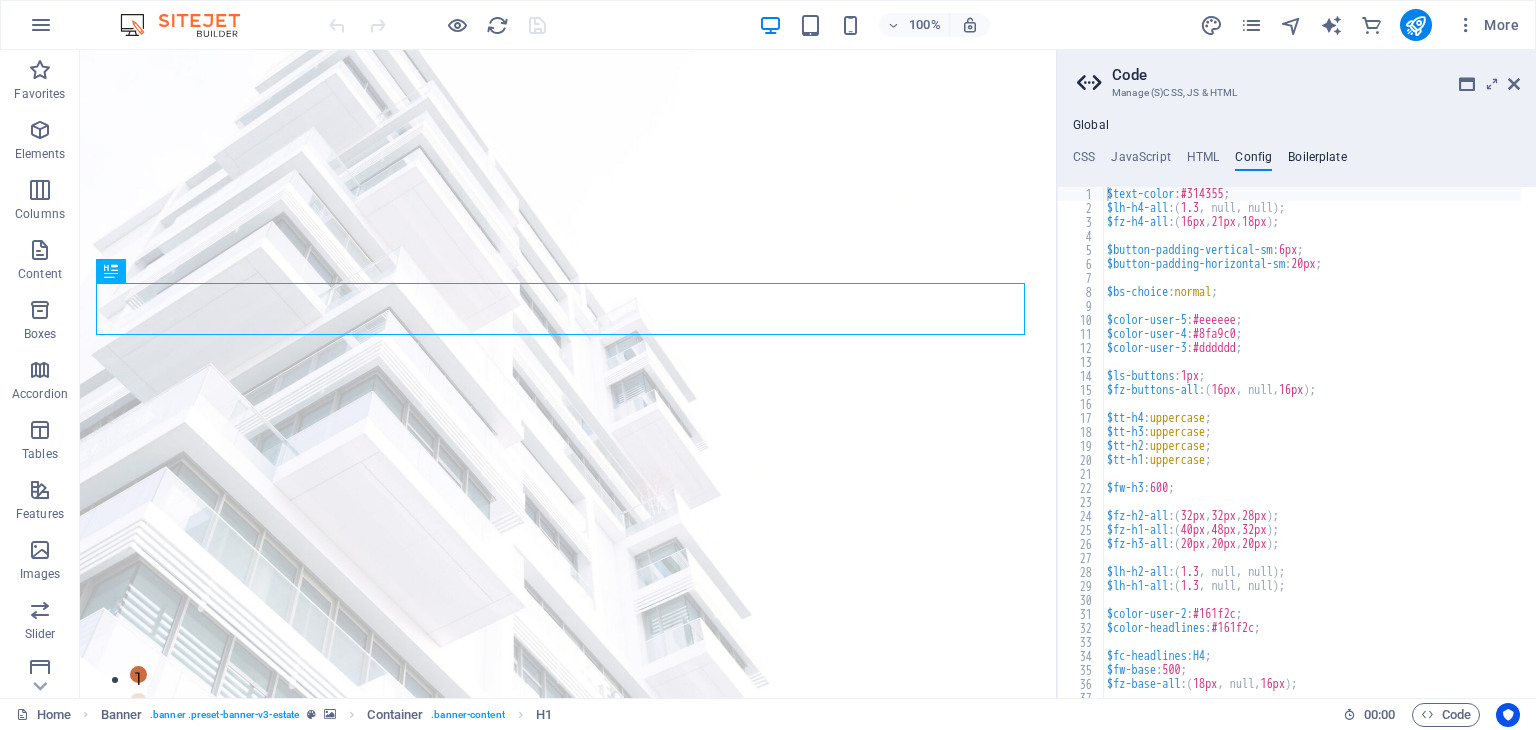 click on "Boilerplate" at bounding box center [1317, 161] 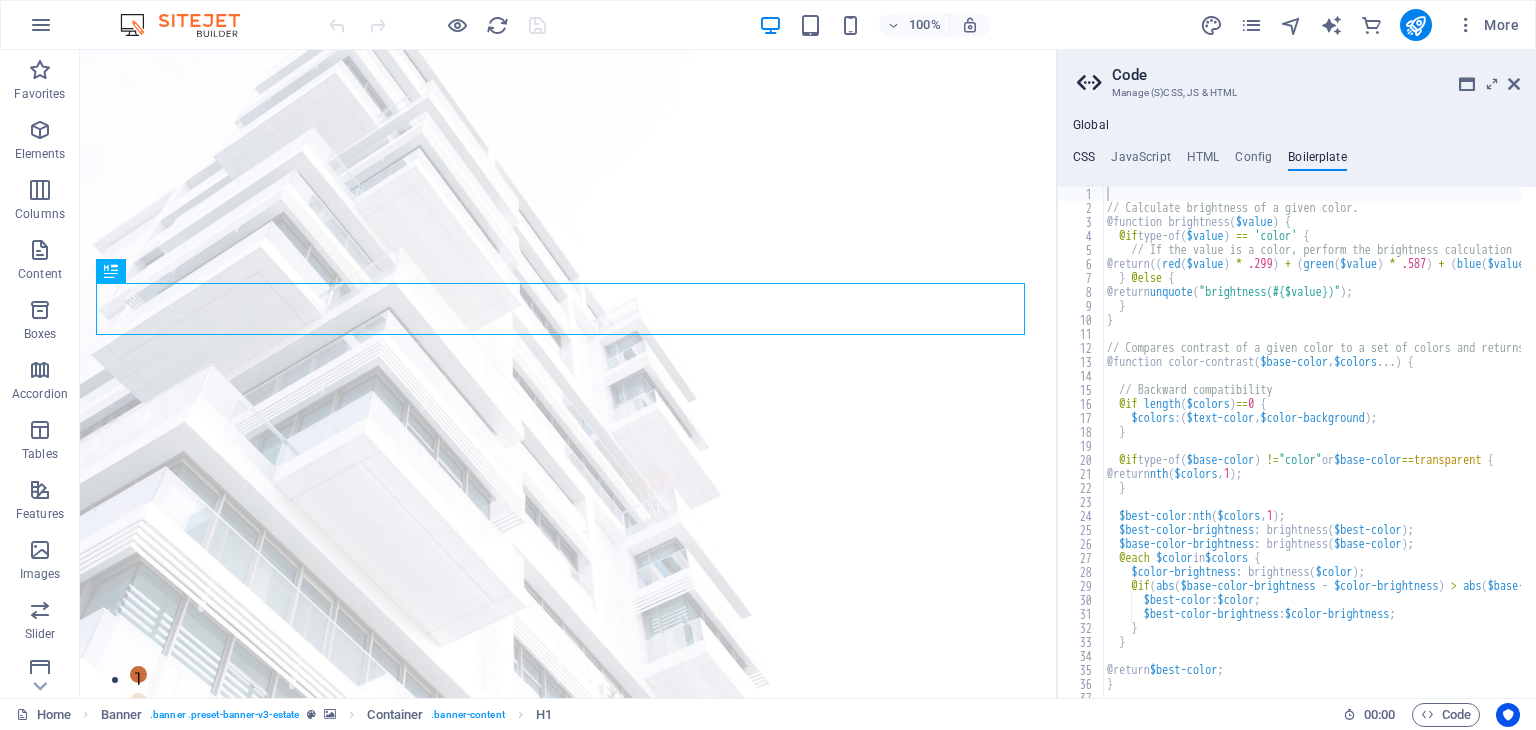 click on "CSS" at bounding box center (1084, 161) 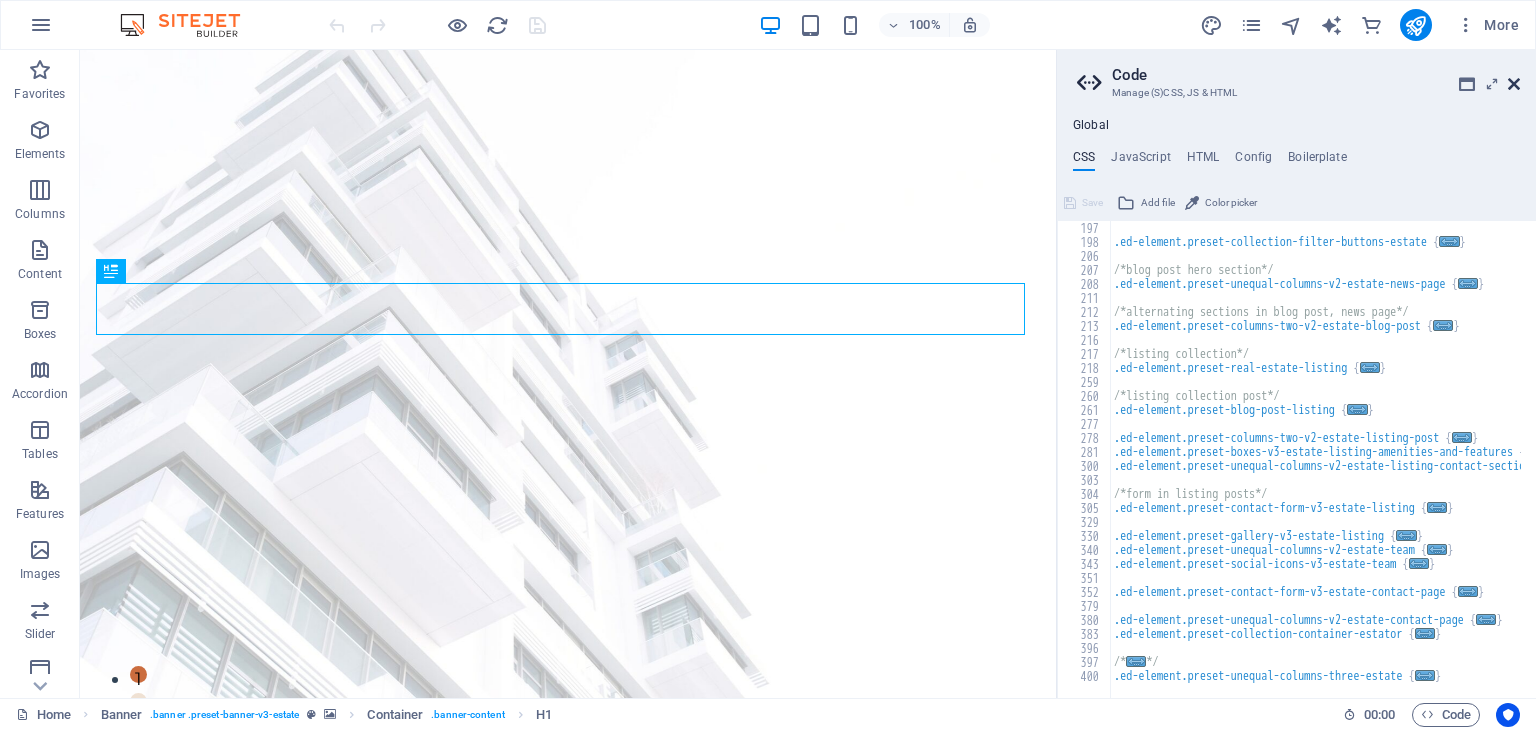 click at bounding box center [1514, 84] 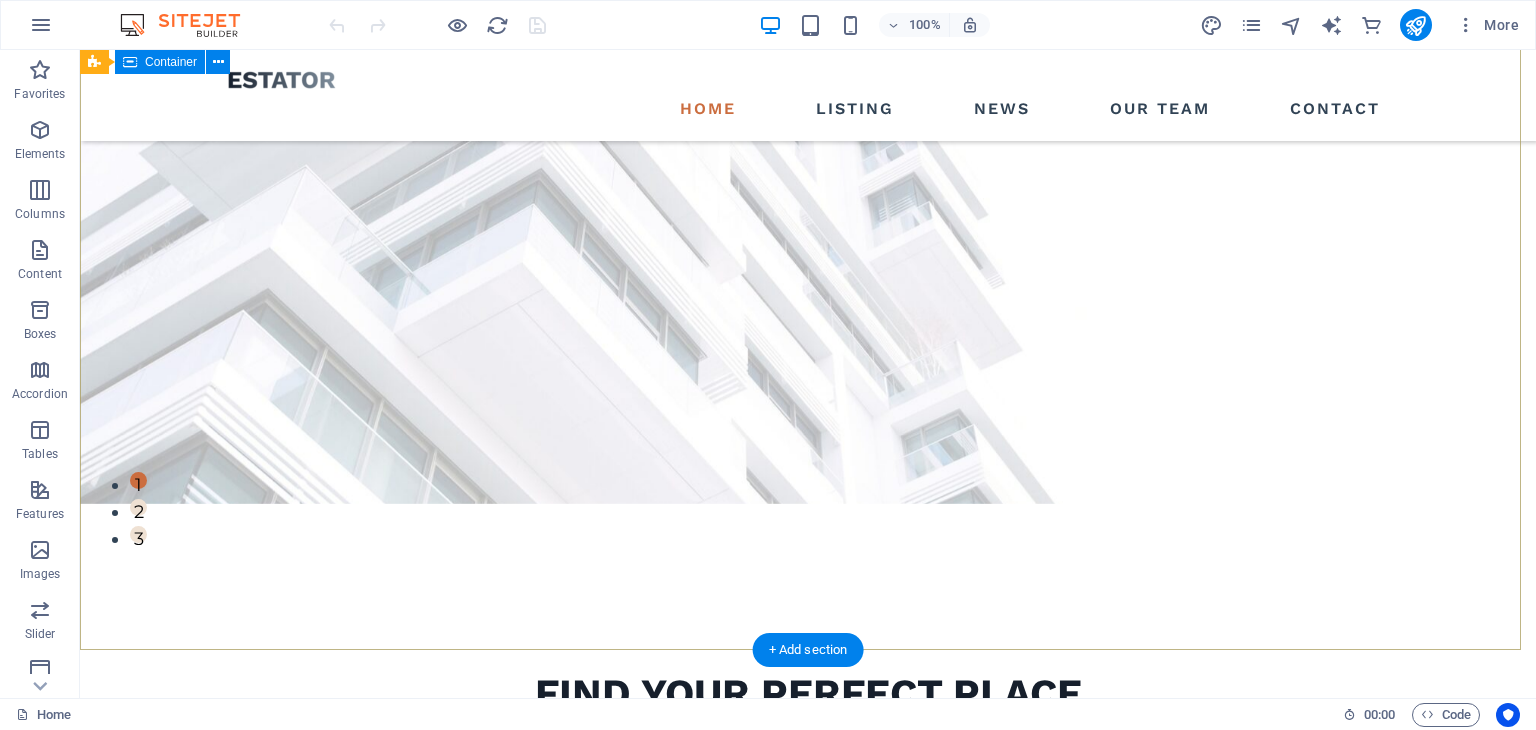 scroll, scrollTop: 0, scrollLeft: 0, axis: both 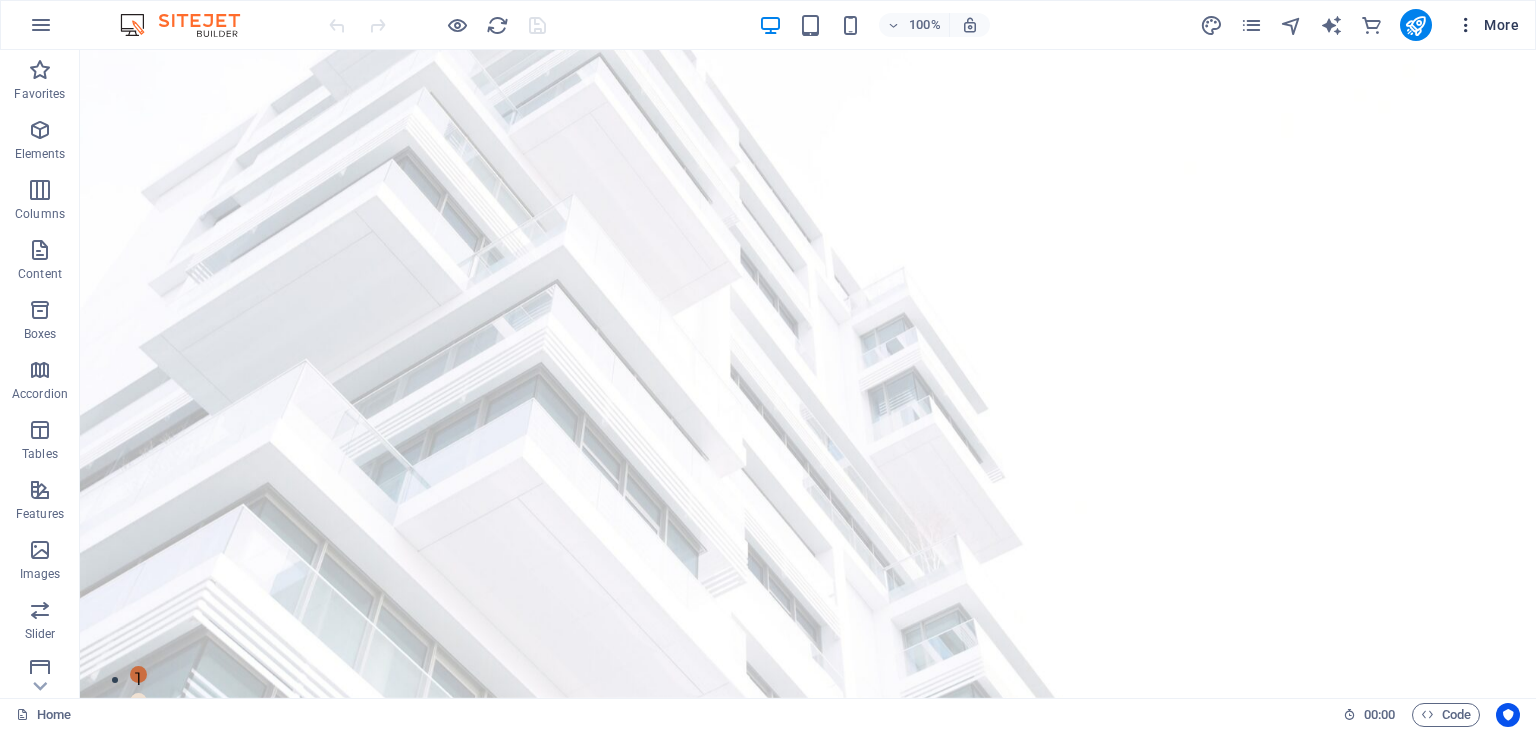 click at bounding box center (1466, 25) 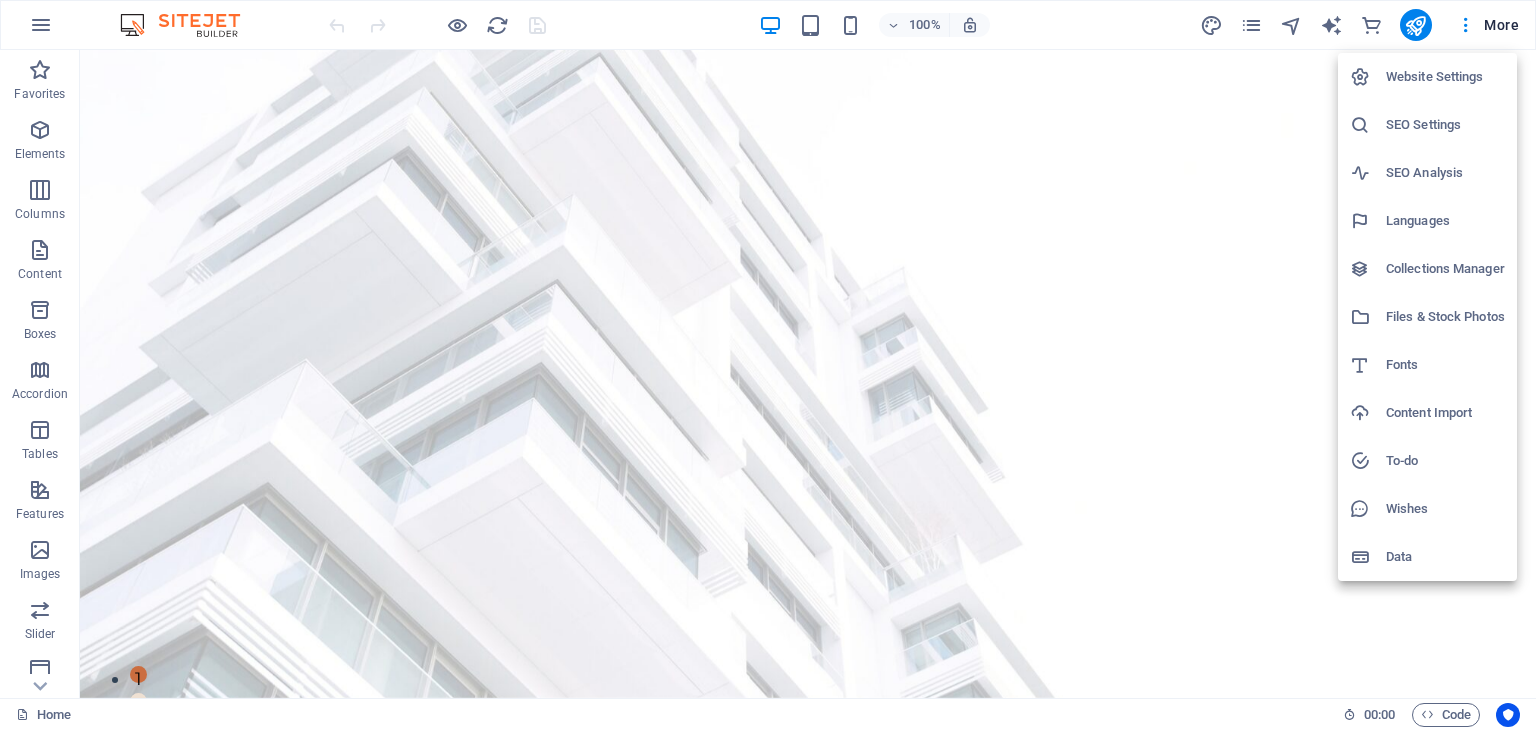 click at bounding box center (768, 365) 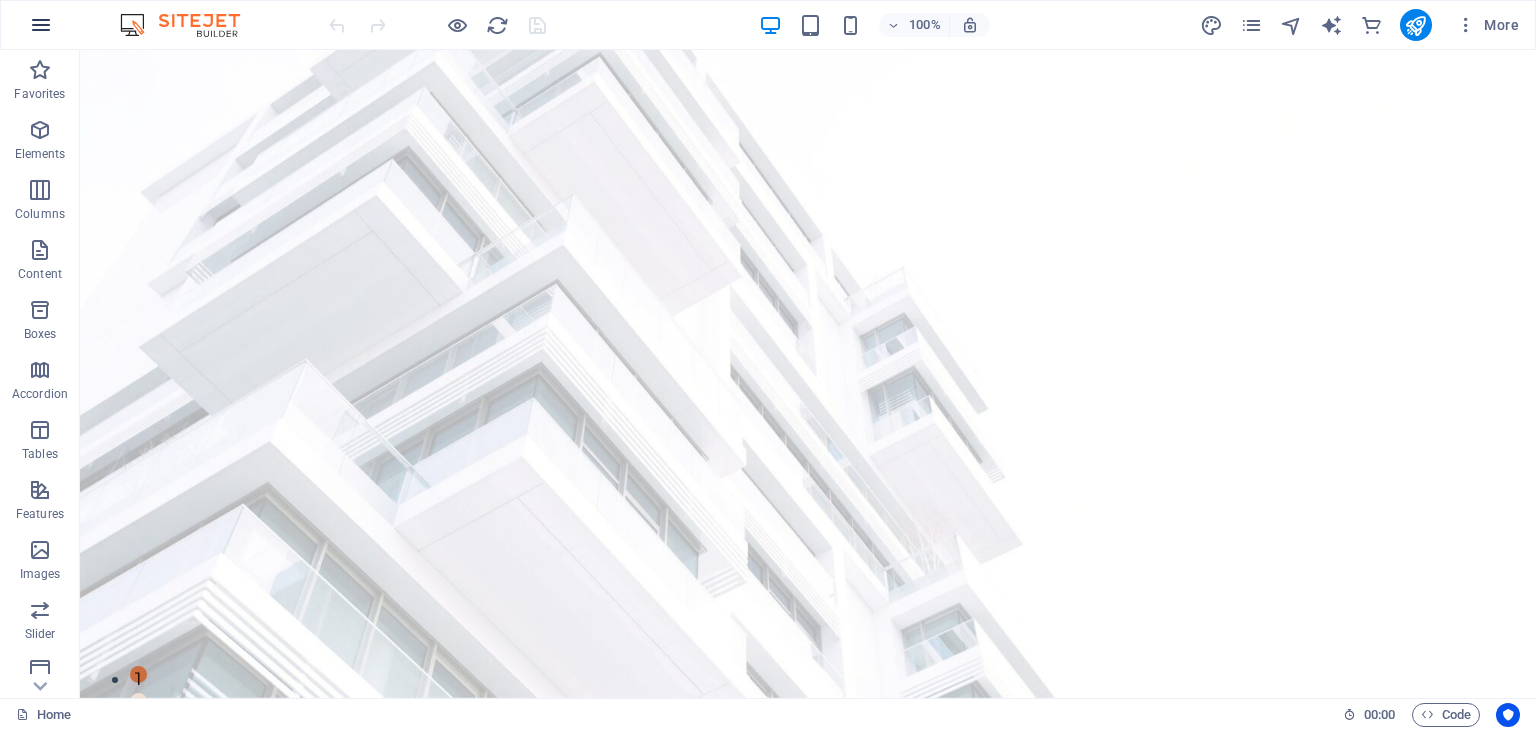 click at bounding box center [41, 25] 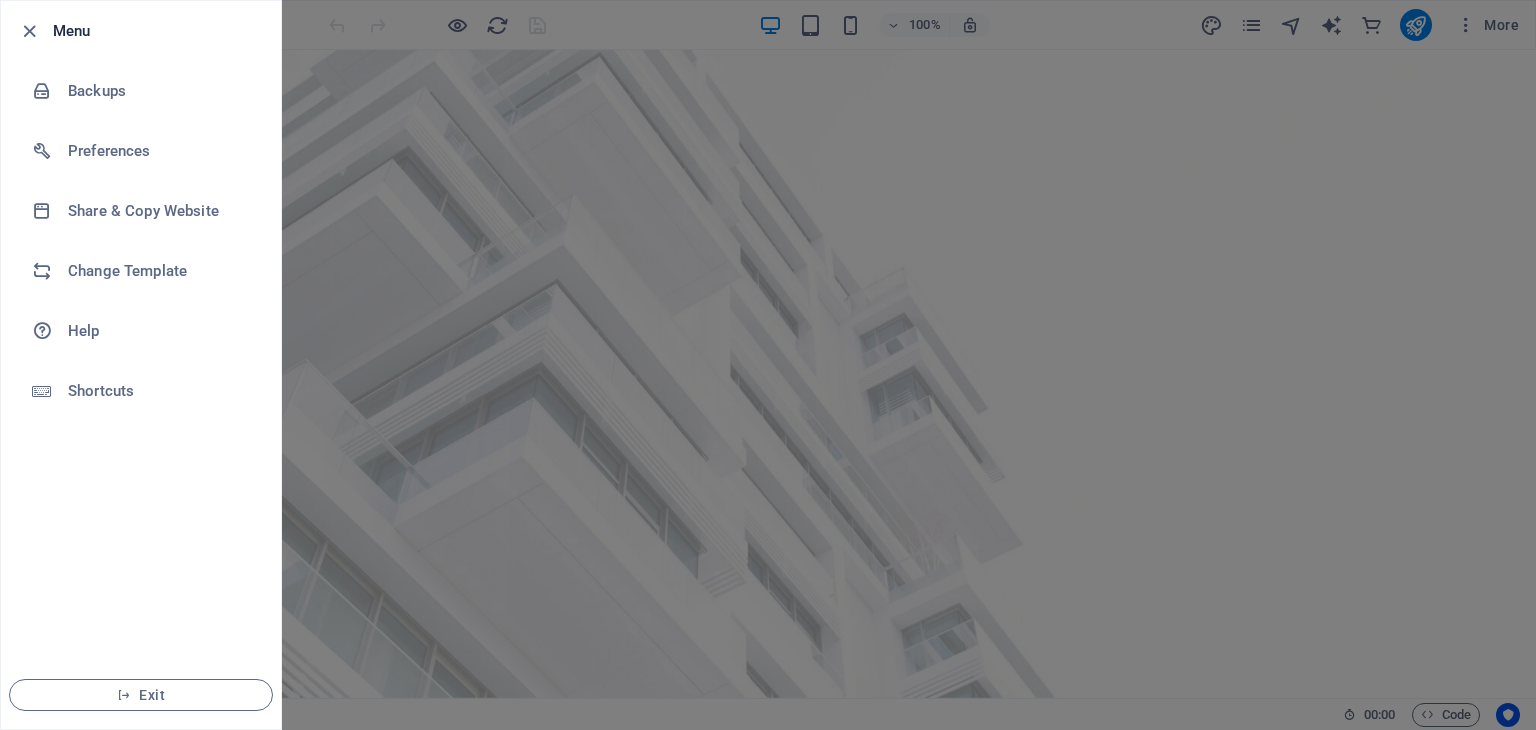 click at bounding box center [768, 365] 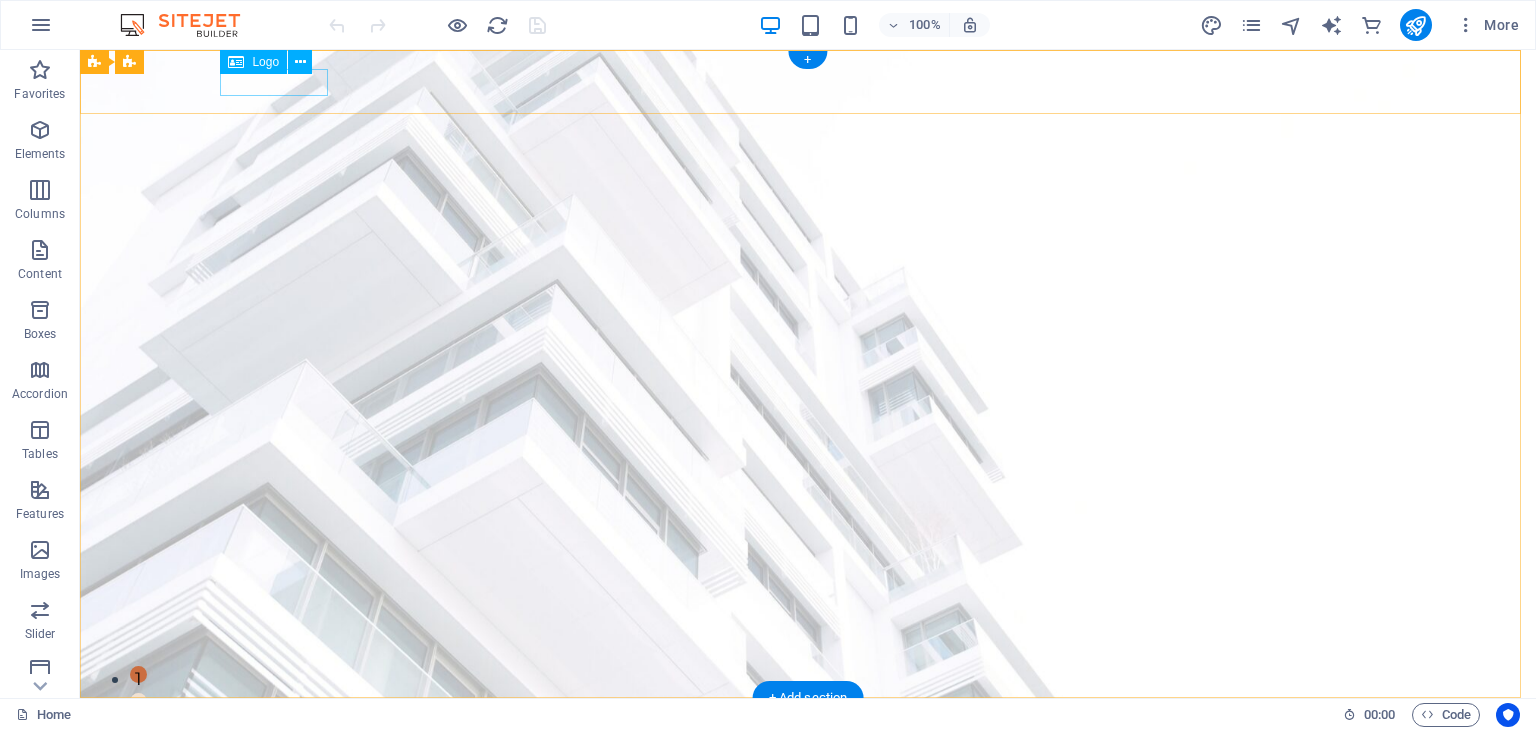 click at bounding box center (808, 727) 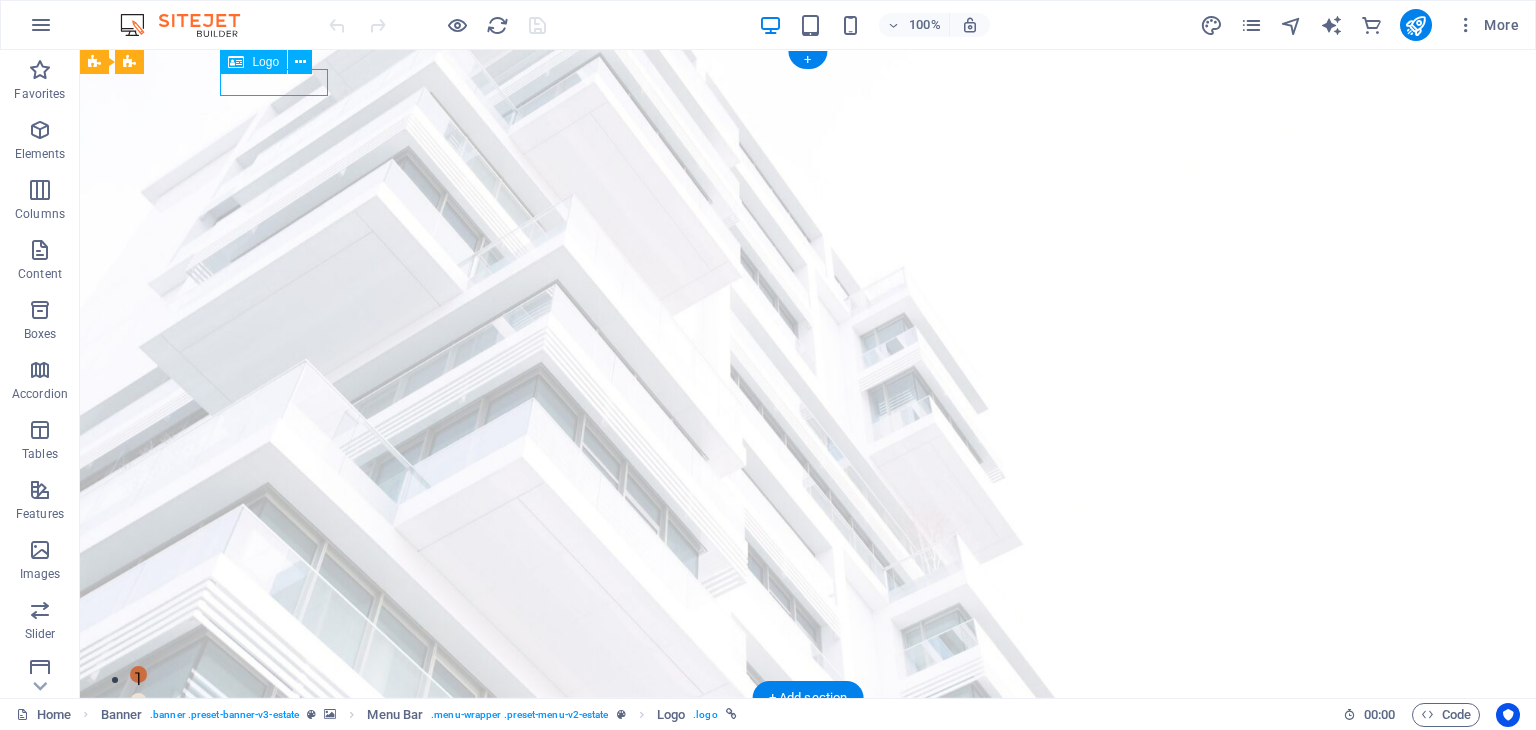 click at bounding box center [808, 727] 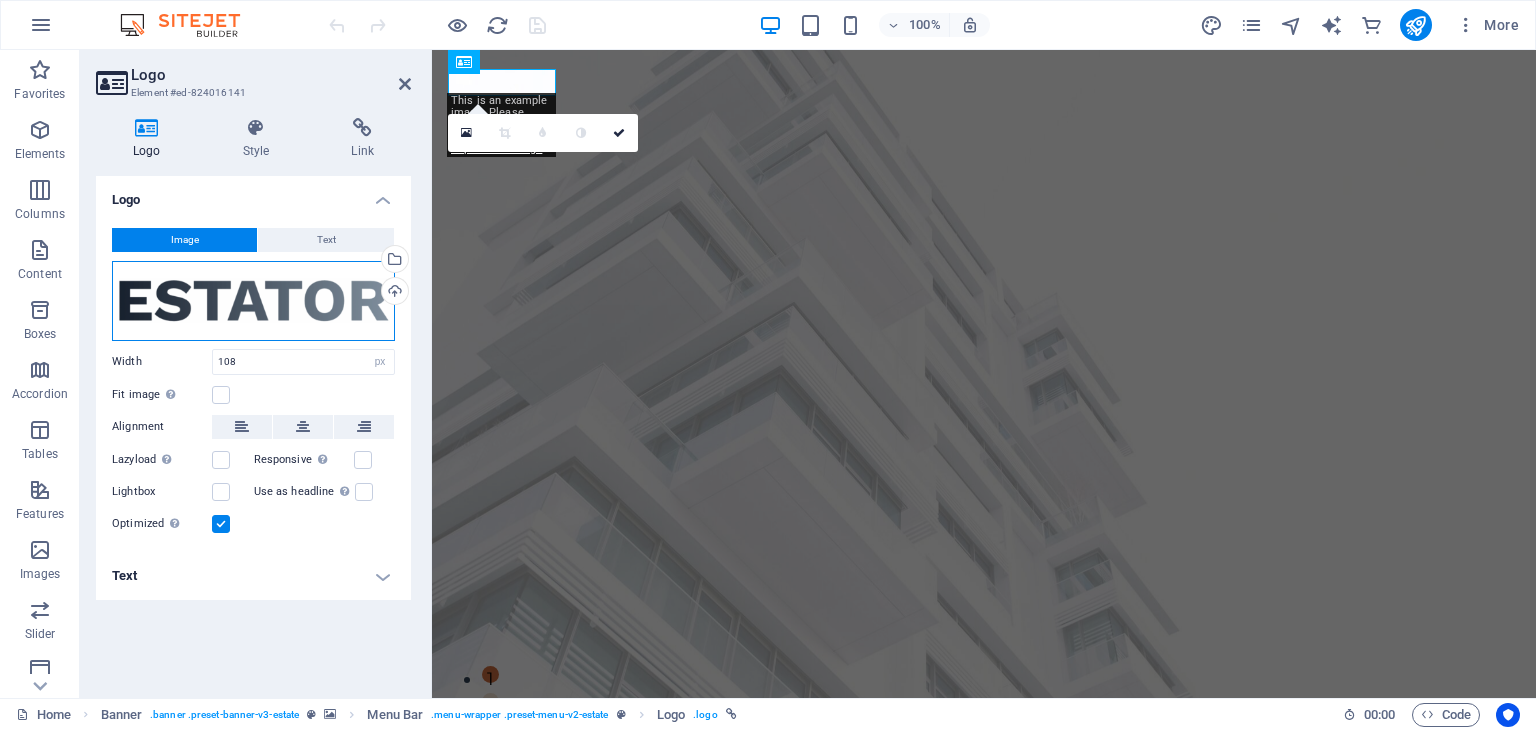 click on "Drag files here, click to choose files or select files from Files or our free stock photos & videos" at bounding box center (253, 301) 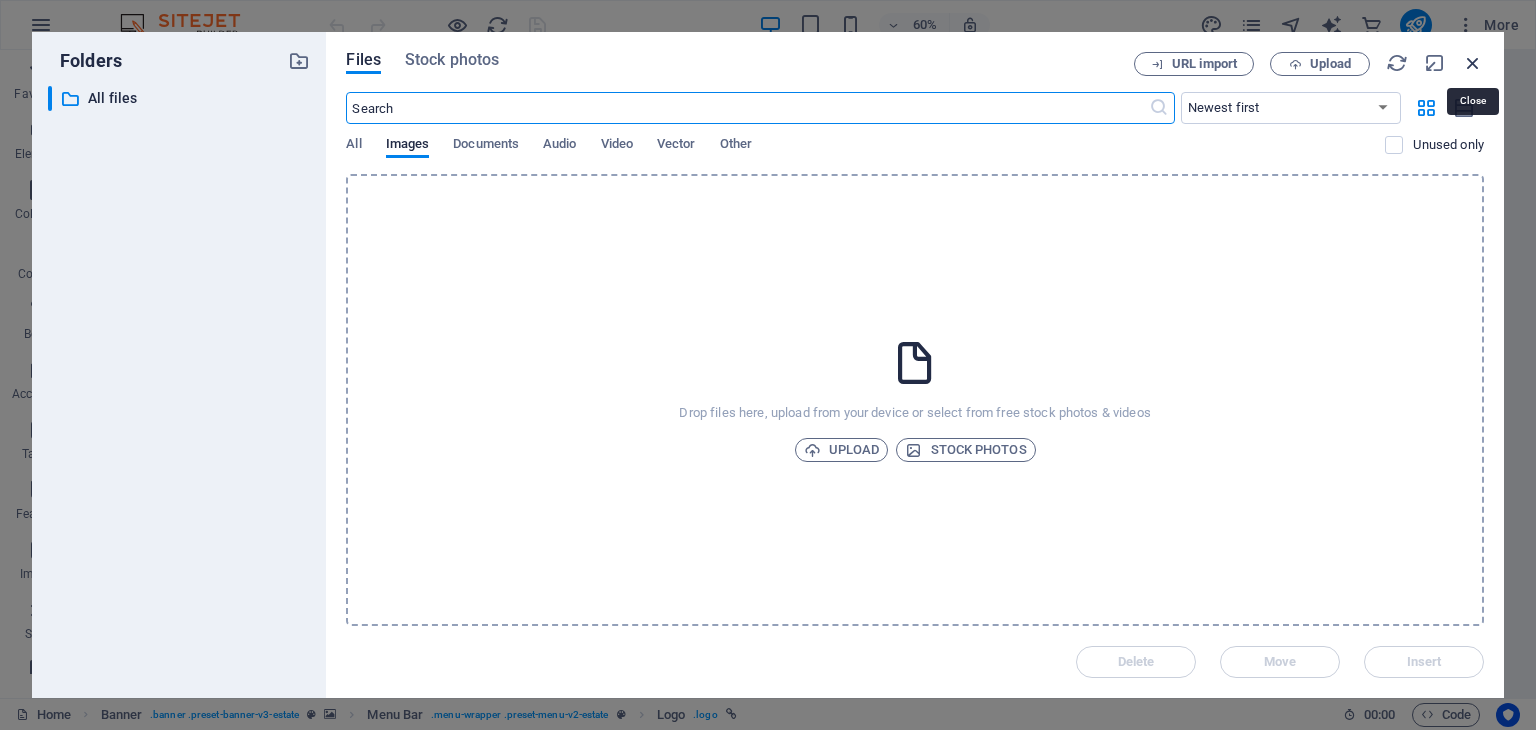 click at bounding box center (1473, 63) 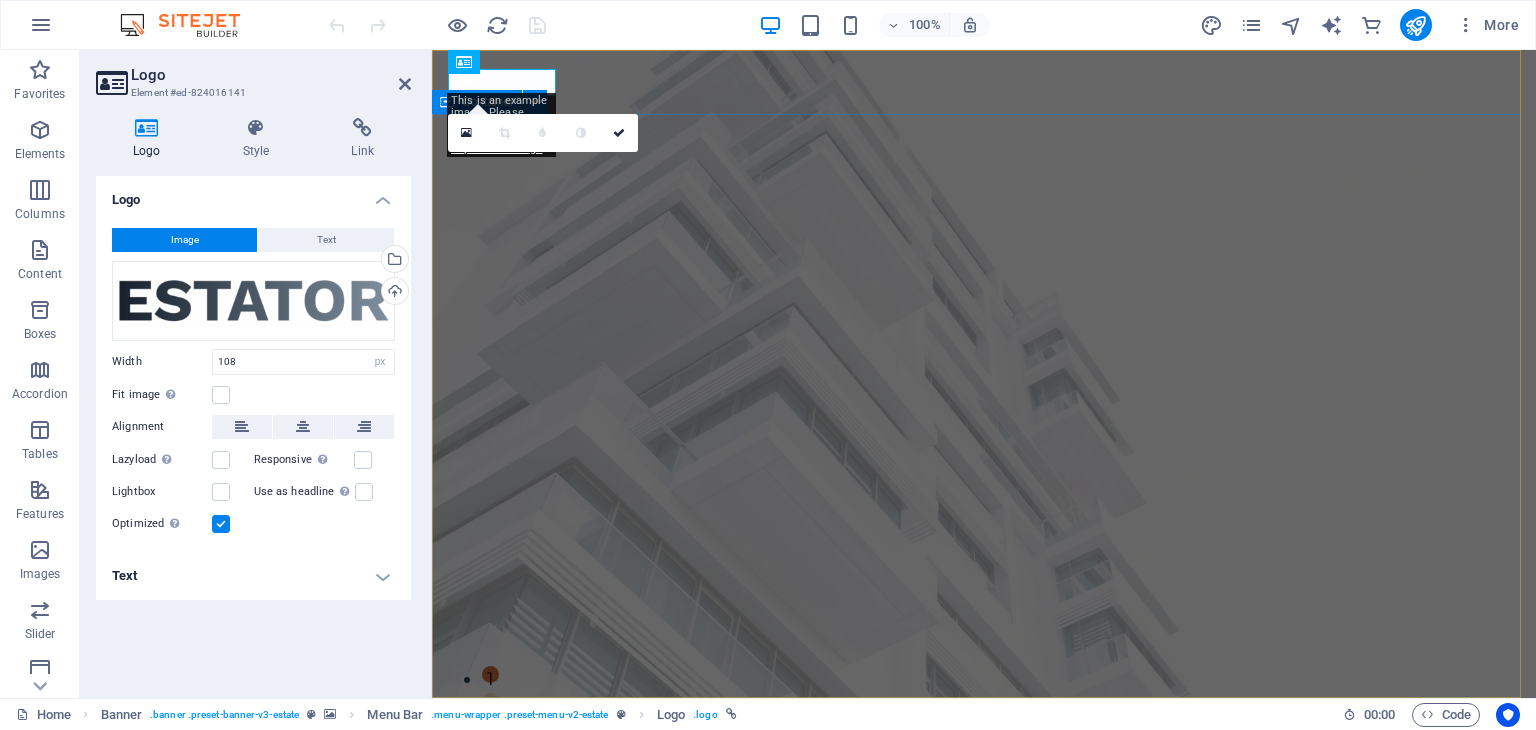click on "FIND YOUR PERFECT PLACE At vero eos et accusamus et iusto odio dignissimos ducimus qui blanditiis praesentium voluptatum deleniti atque corrupti quos dolores et quas molestias excepturi sint occaecati cupiditate non provident. get started" at bounding box center [984, 998] 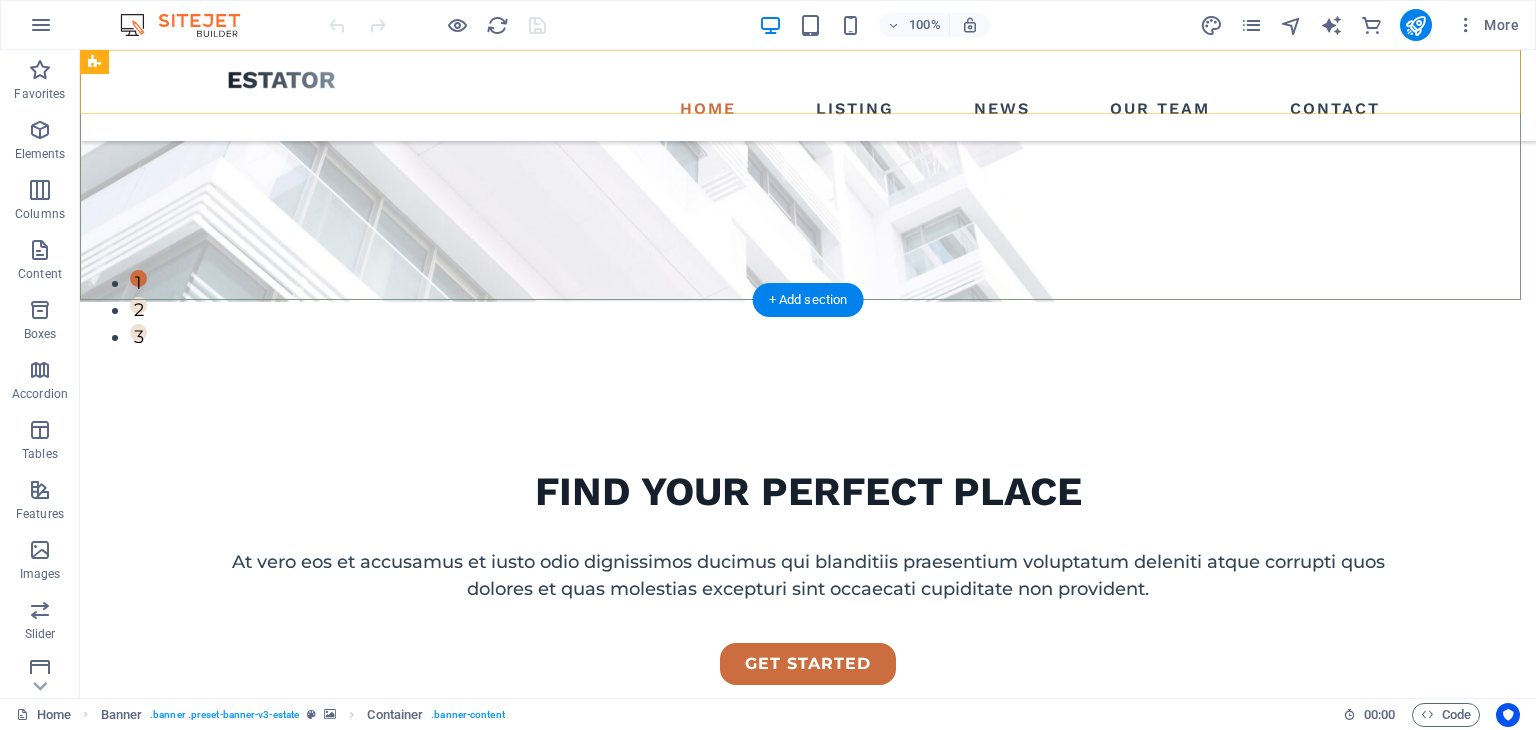 scroll, scrollTop: 398, scrollLeft: 0, axis: vertical 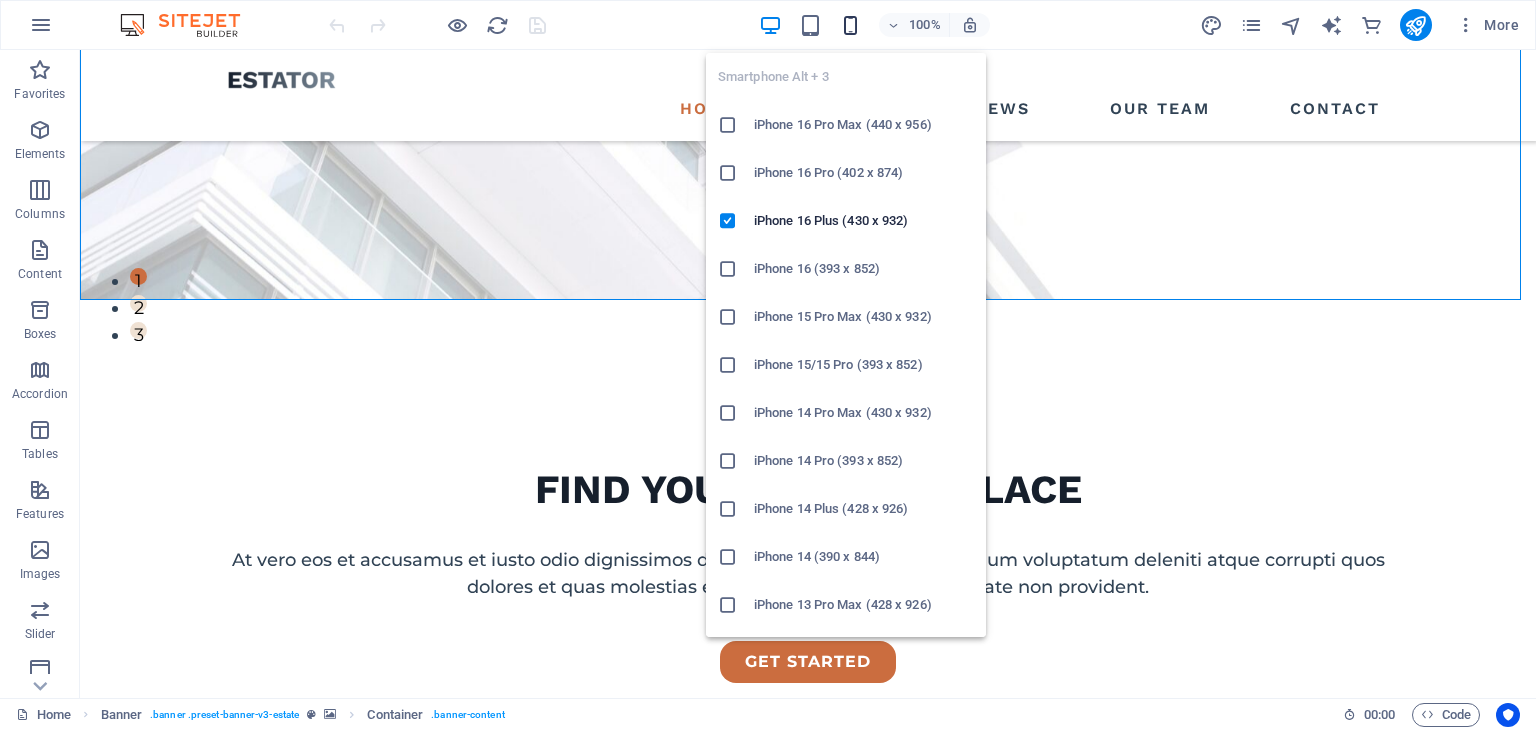 click at bounding box center [850, 25] 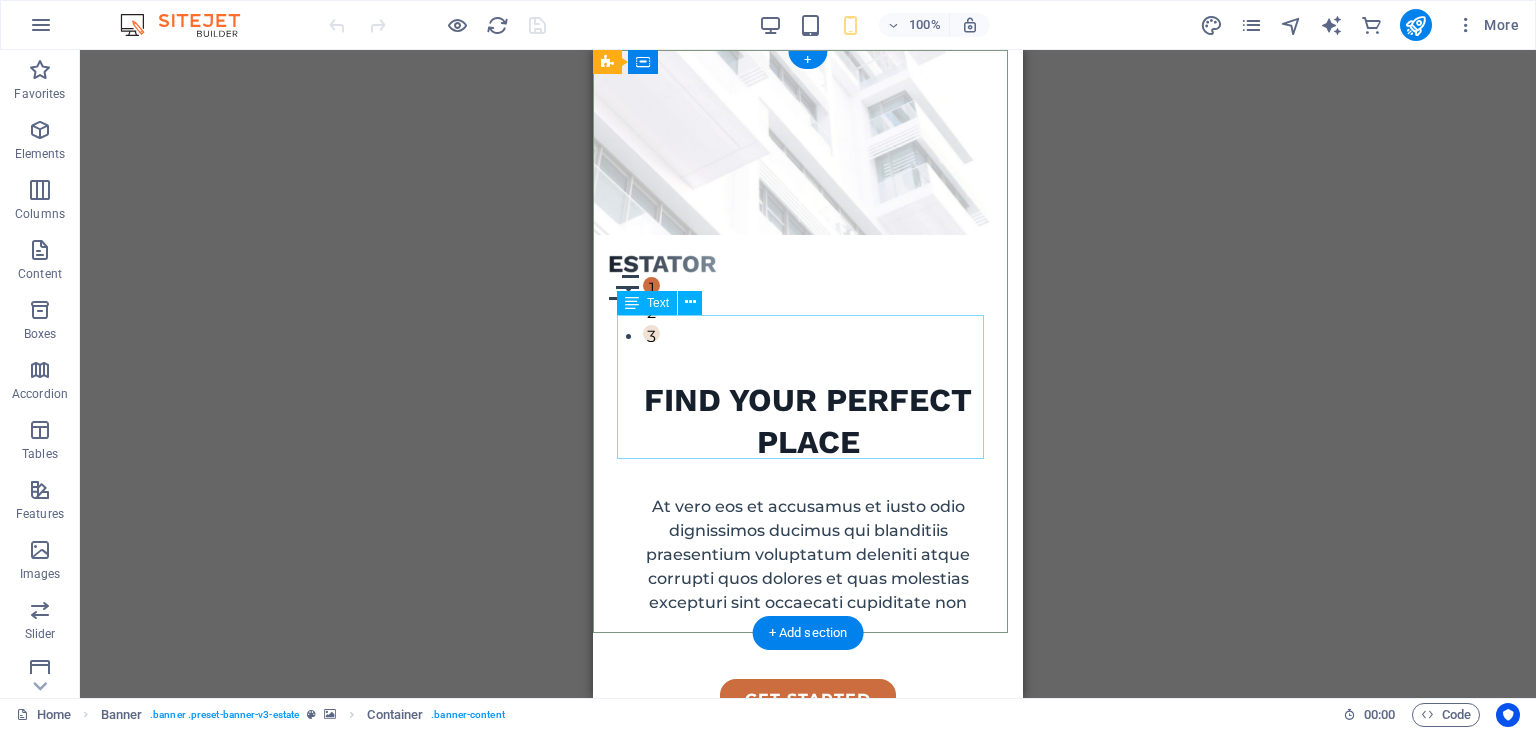 scroll, scrollTop: 0, scrollLeft: 0, axis: both 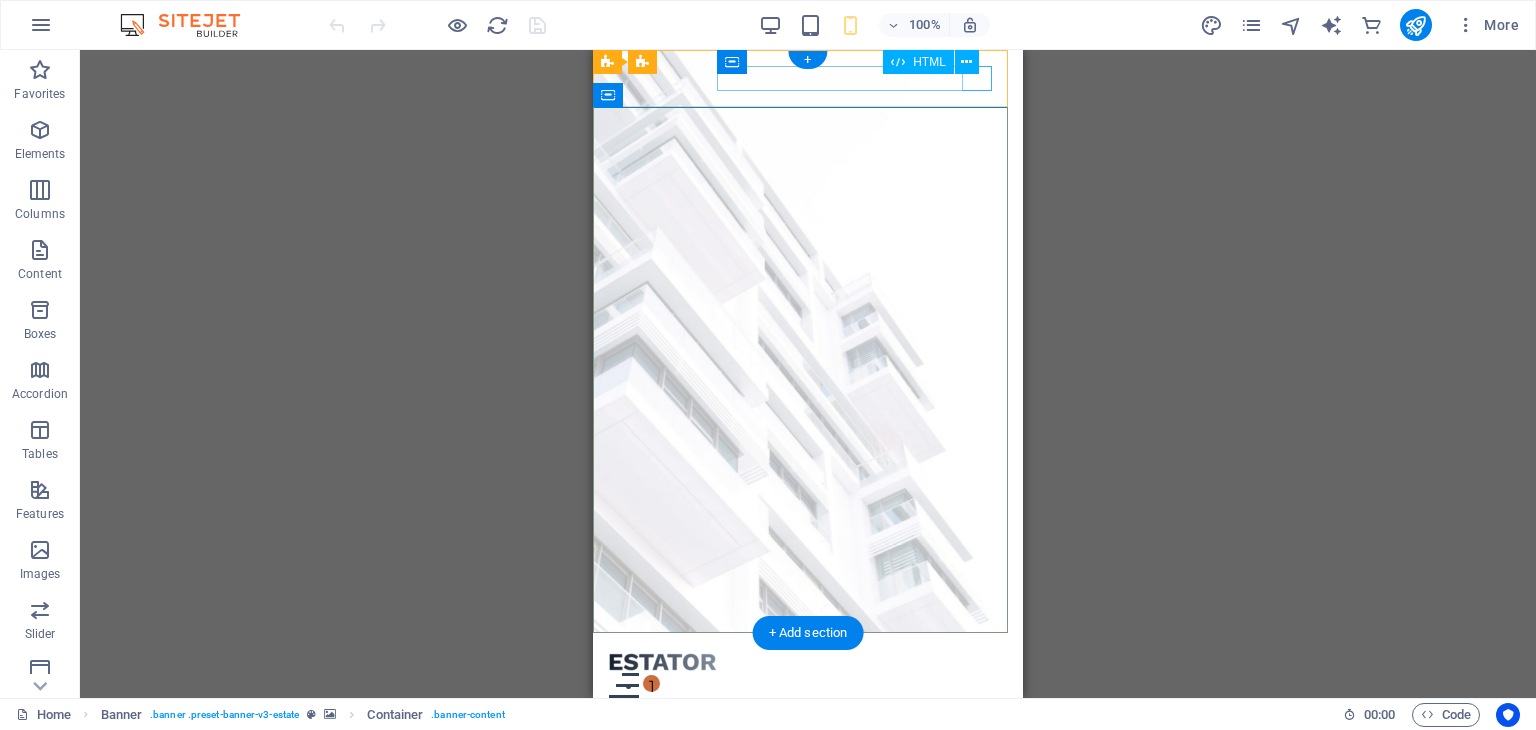 click at bounding box center (808, 685) 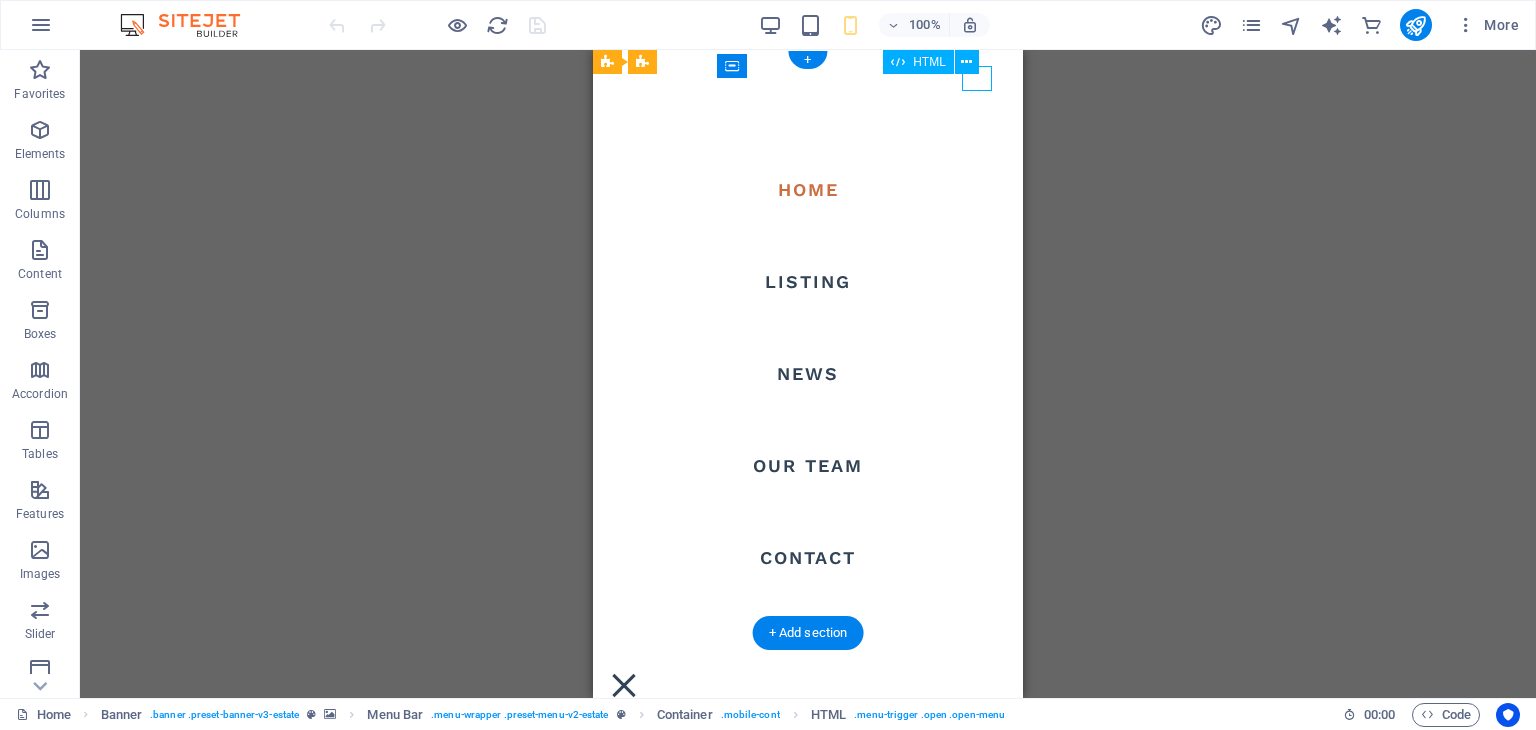 click at bounding box center [624, 685] 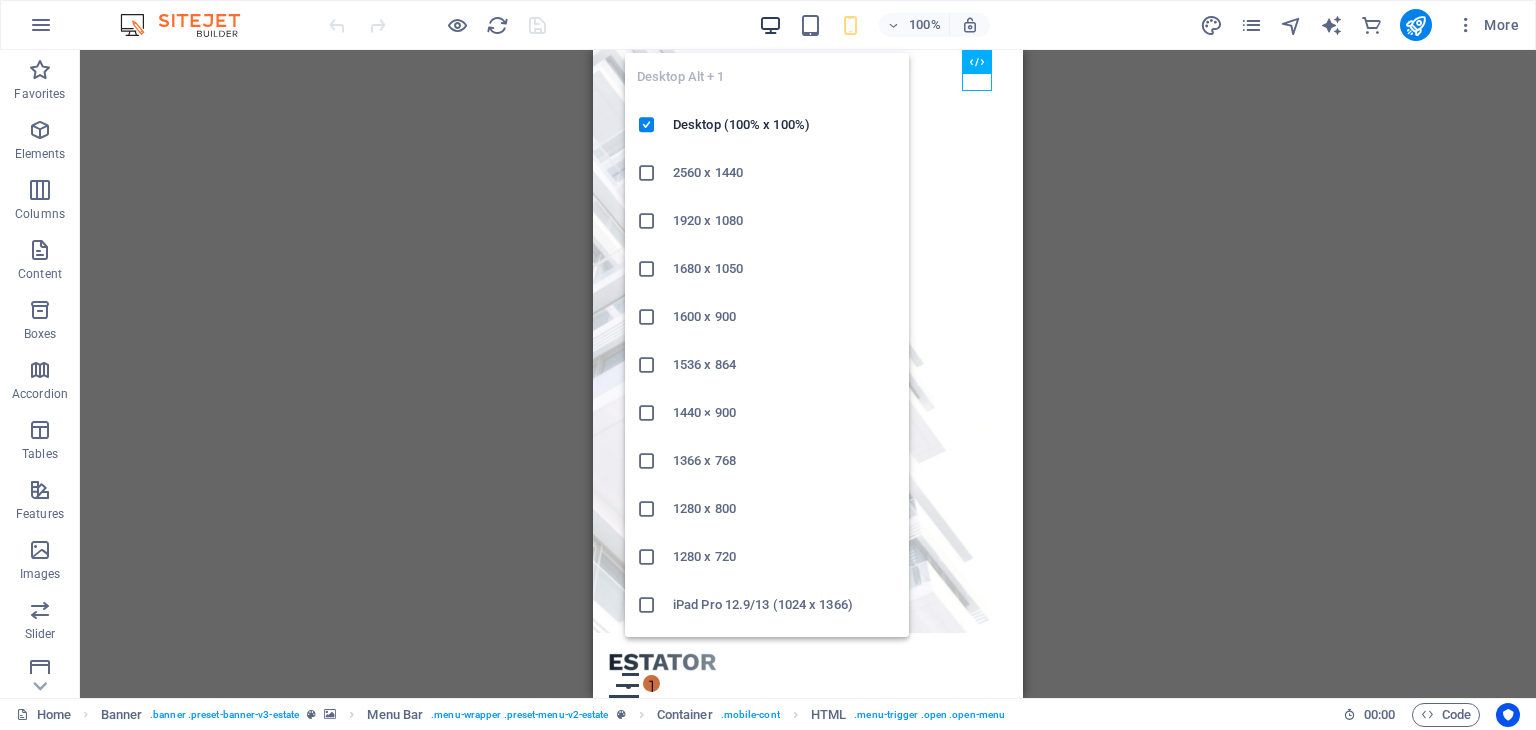 click at bounding box center (770, 25) 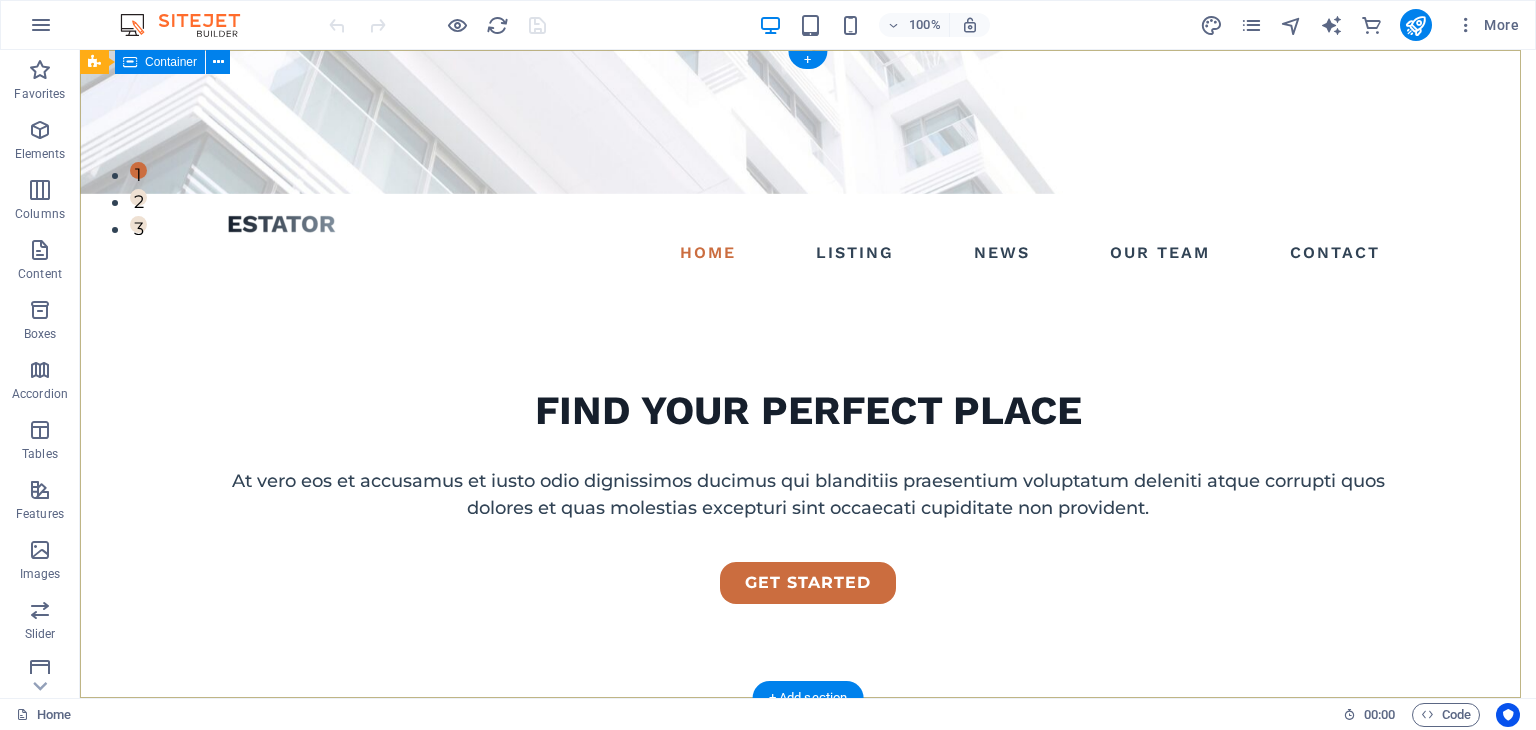 scroll, scrollTop: 0, scrollLeft: 0, axis: both 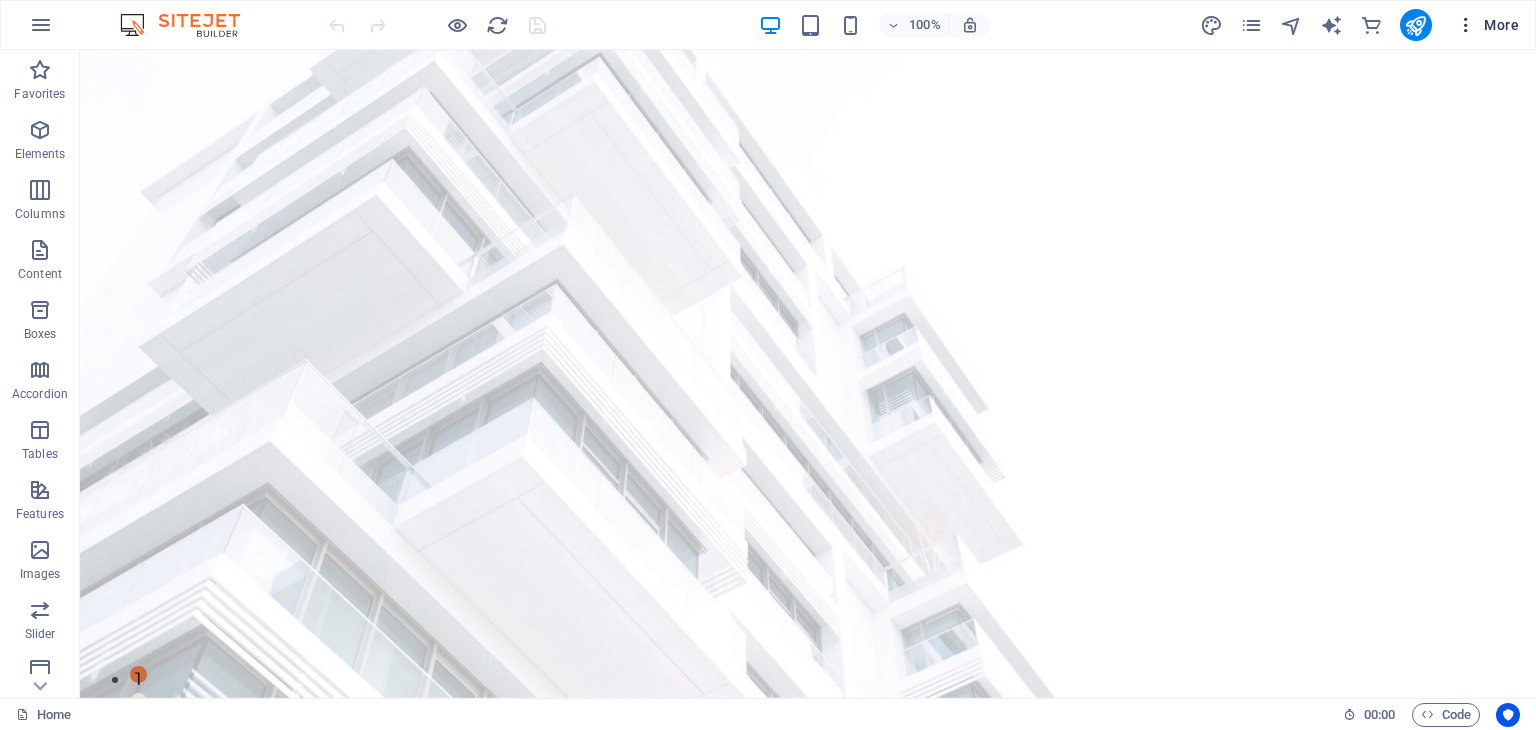 click on "More" at bounding box center (1487, 25) 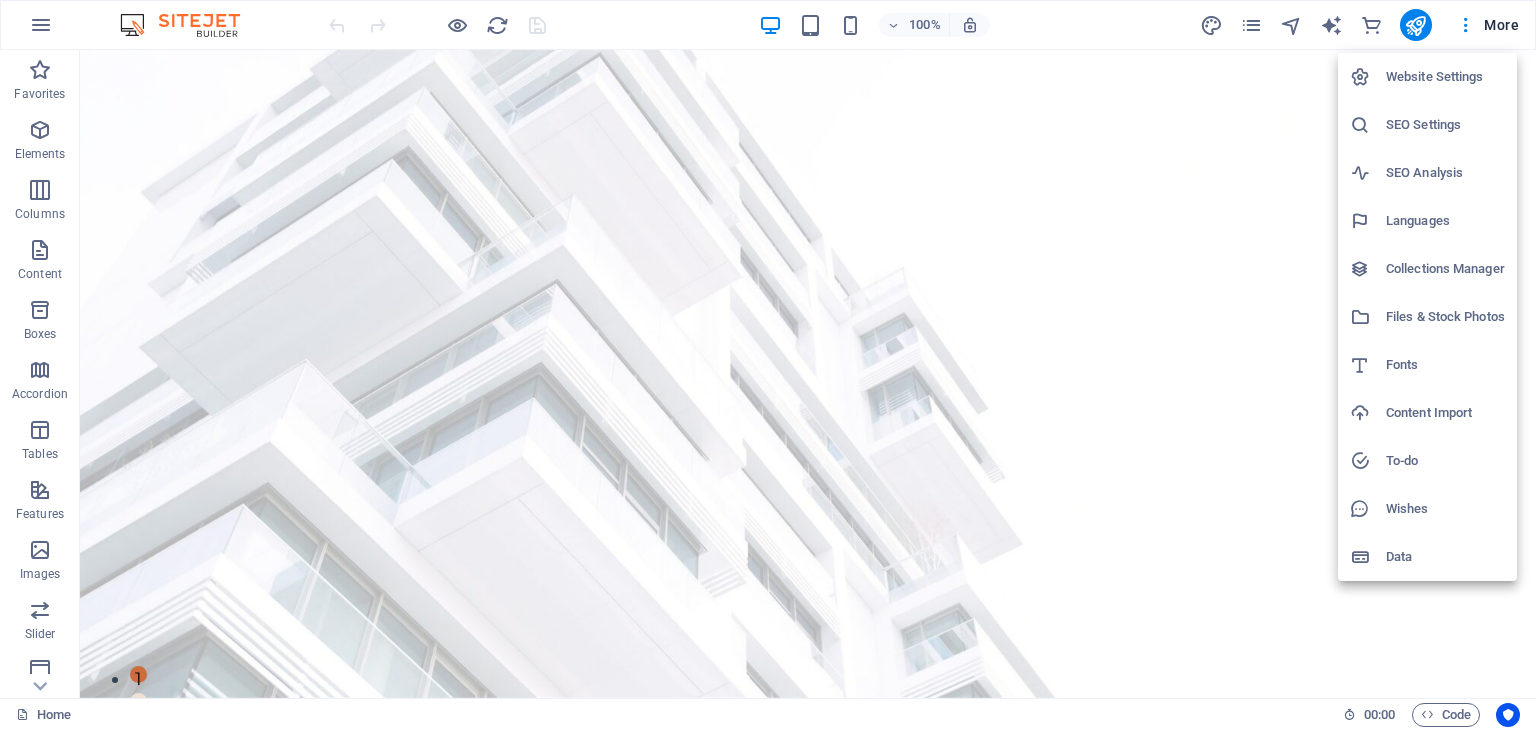 click at bounding box center (768, 365) 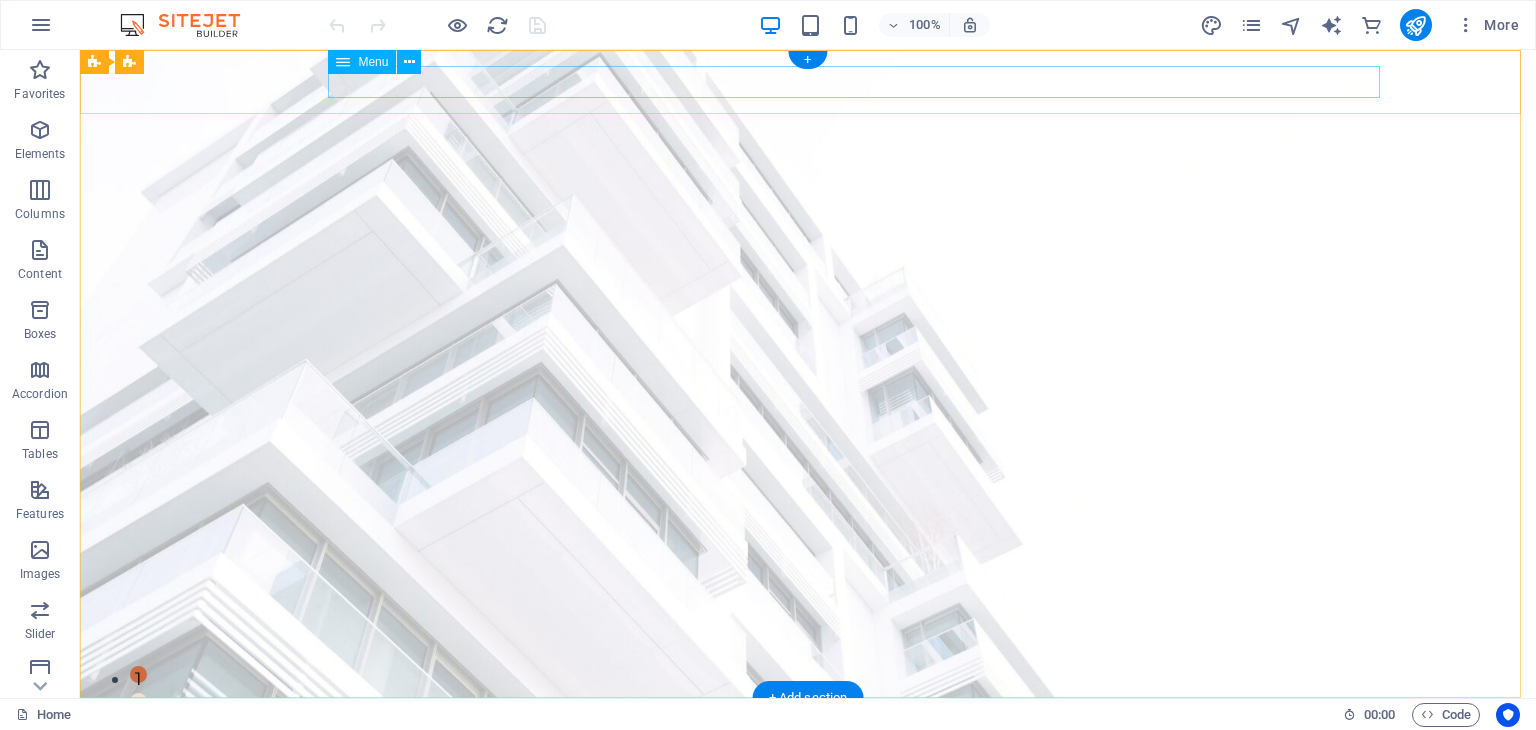 click on "Home Listing News Our Team Contact" at bounding box center (808, 757) 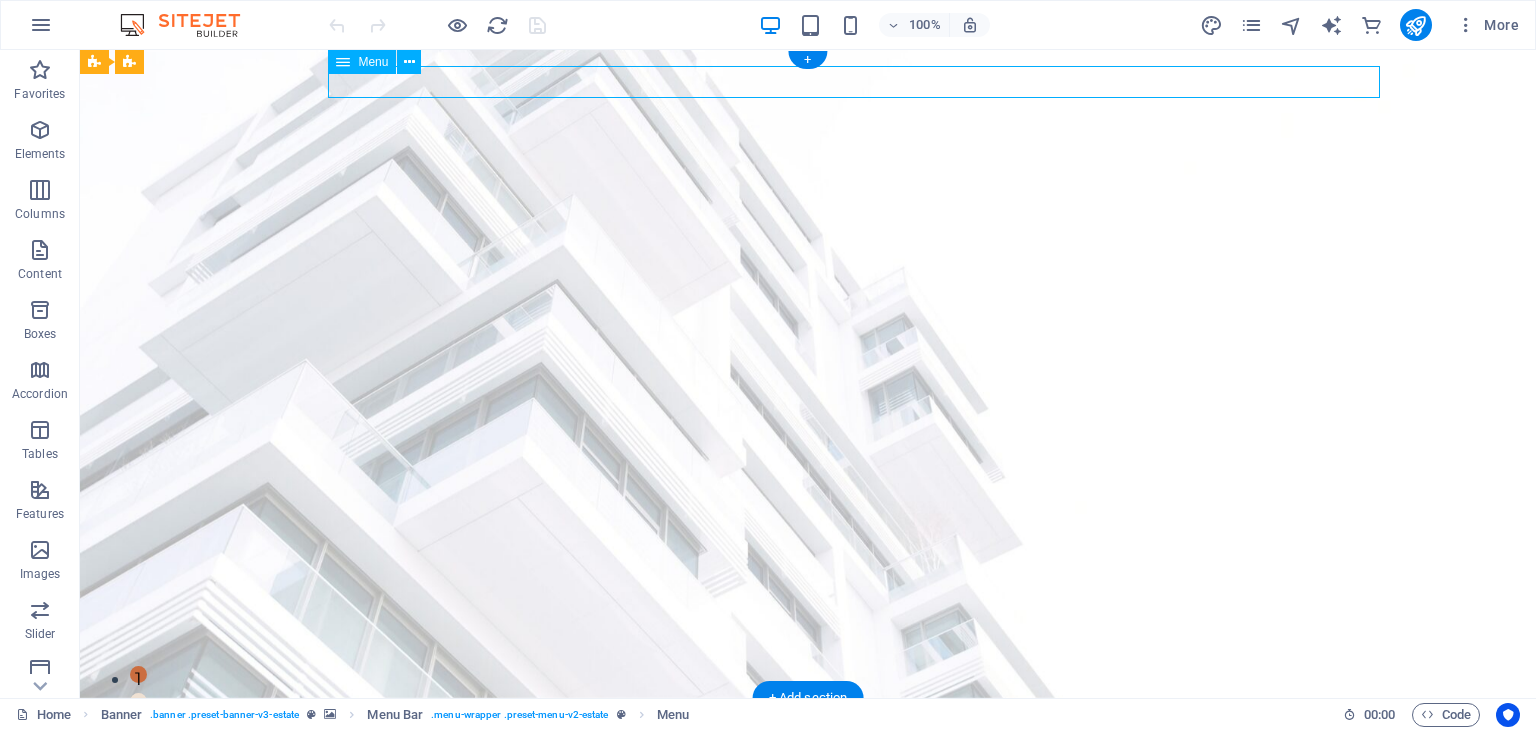 click on "Home Listing News Our Team Contact" at bounding box center (808, 757) 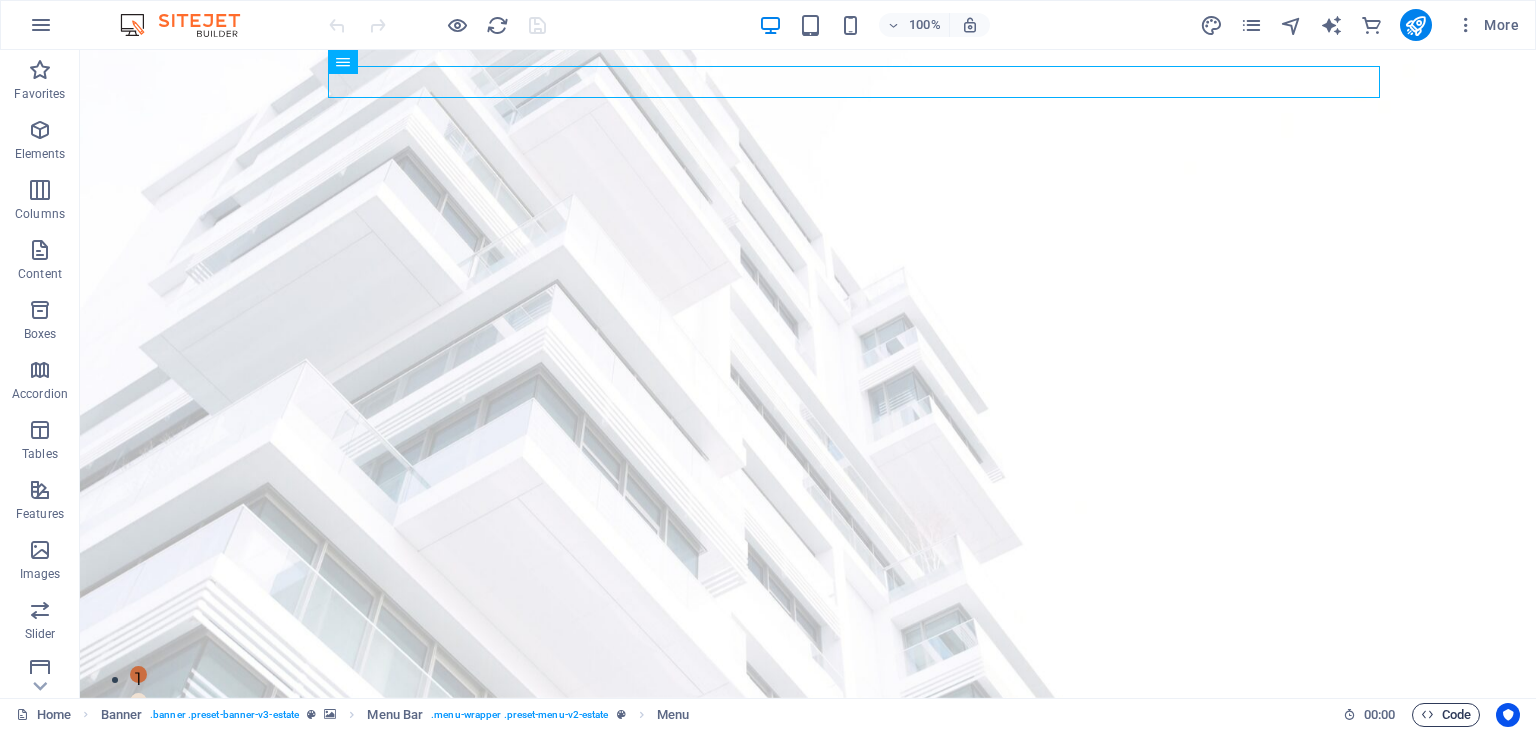 click on "Code" at bounding box center (1446, 715) 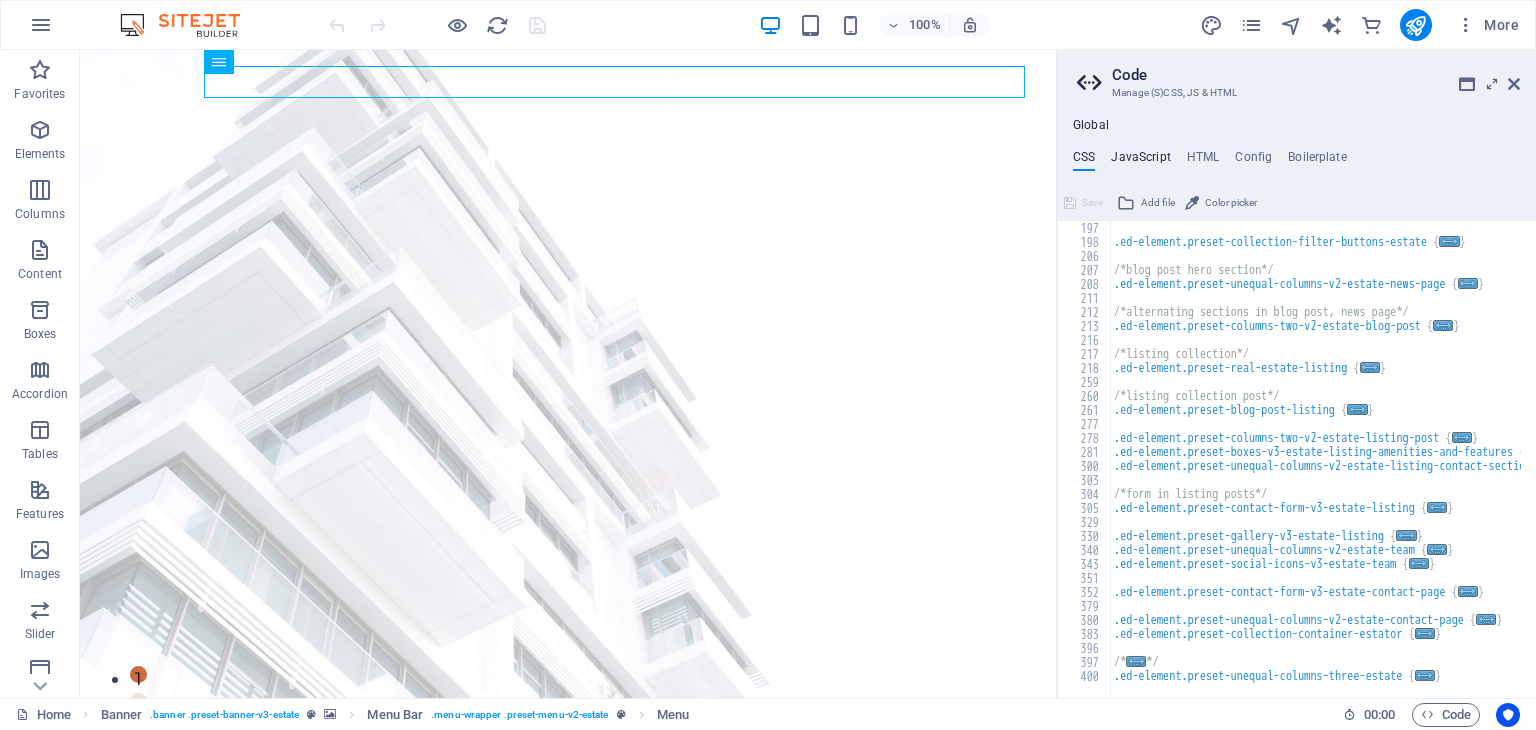 click on "JavaScript" at bounding box center (1140, 161) 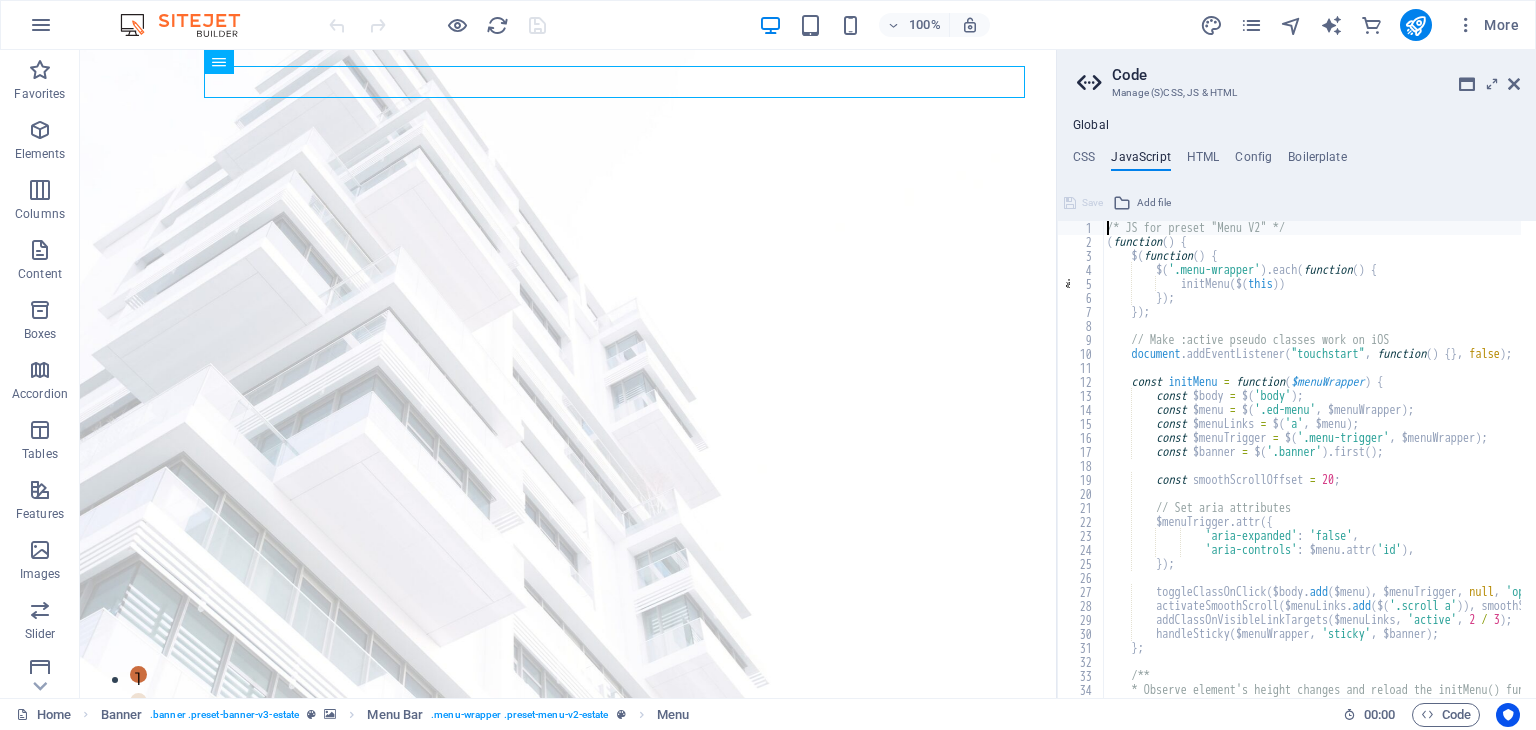 click on "JavaScript" at bounding box center [1140, 161] 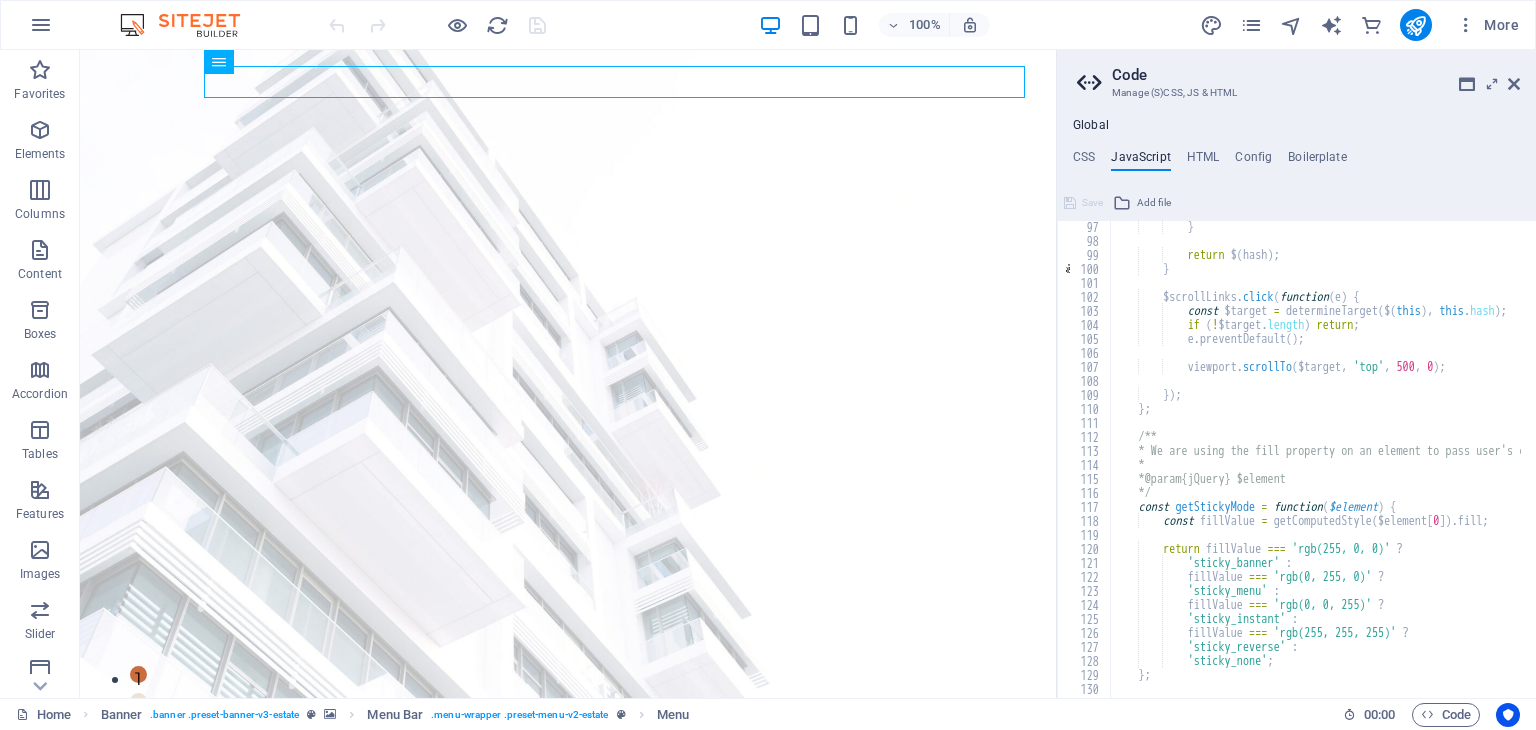 scroll, scrollTop: 1320, scrollLeft: 0, axis: vertical 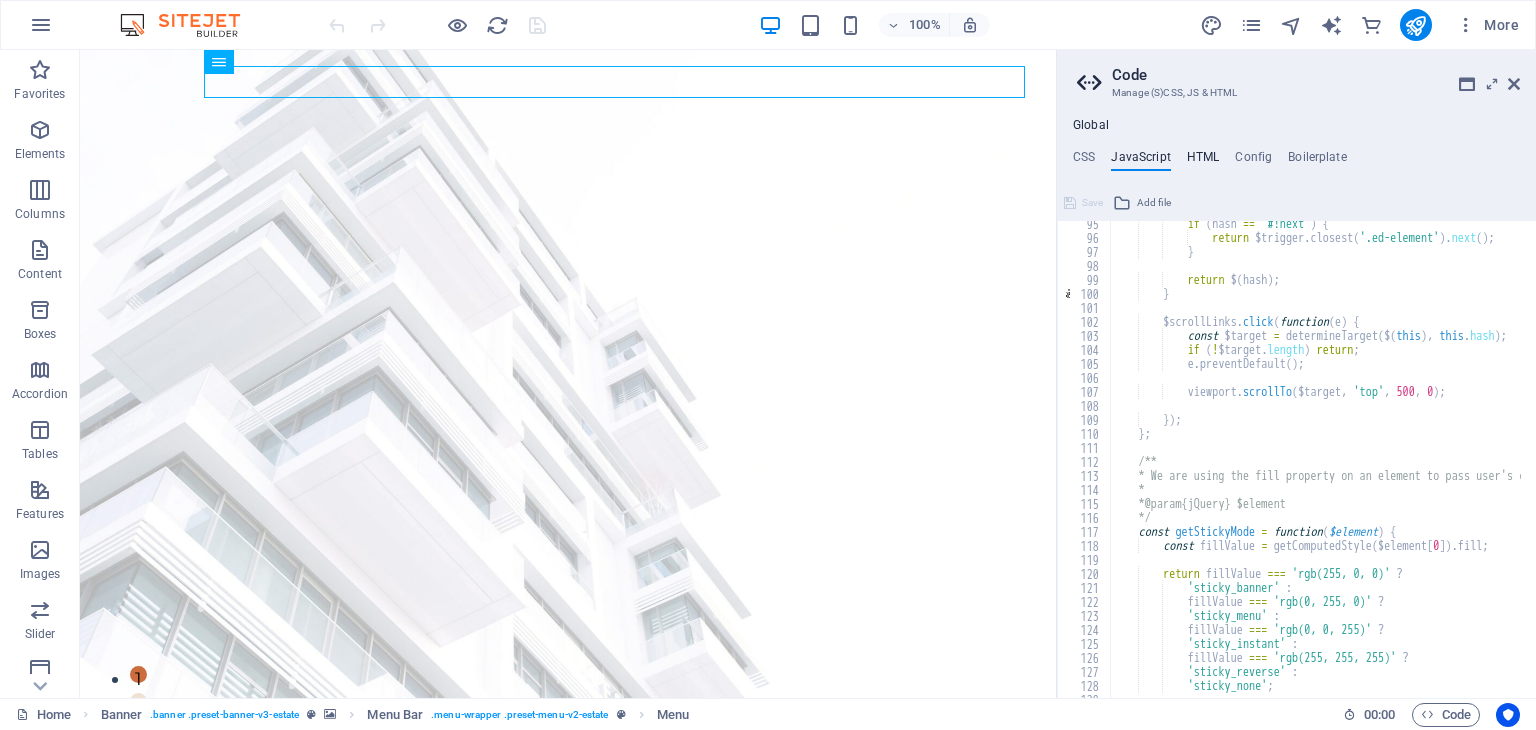 click on "HTML" at bounding box center [1203, 161] 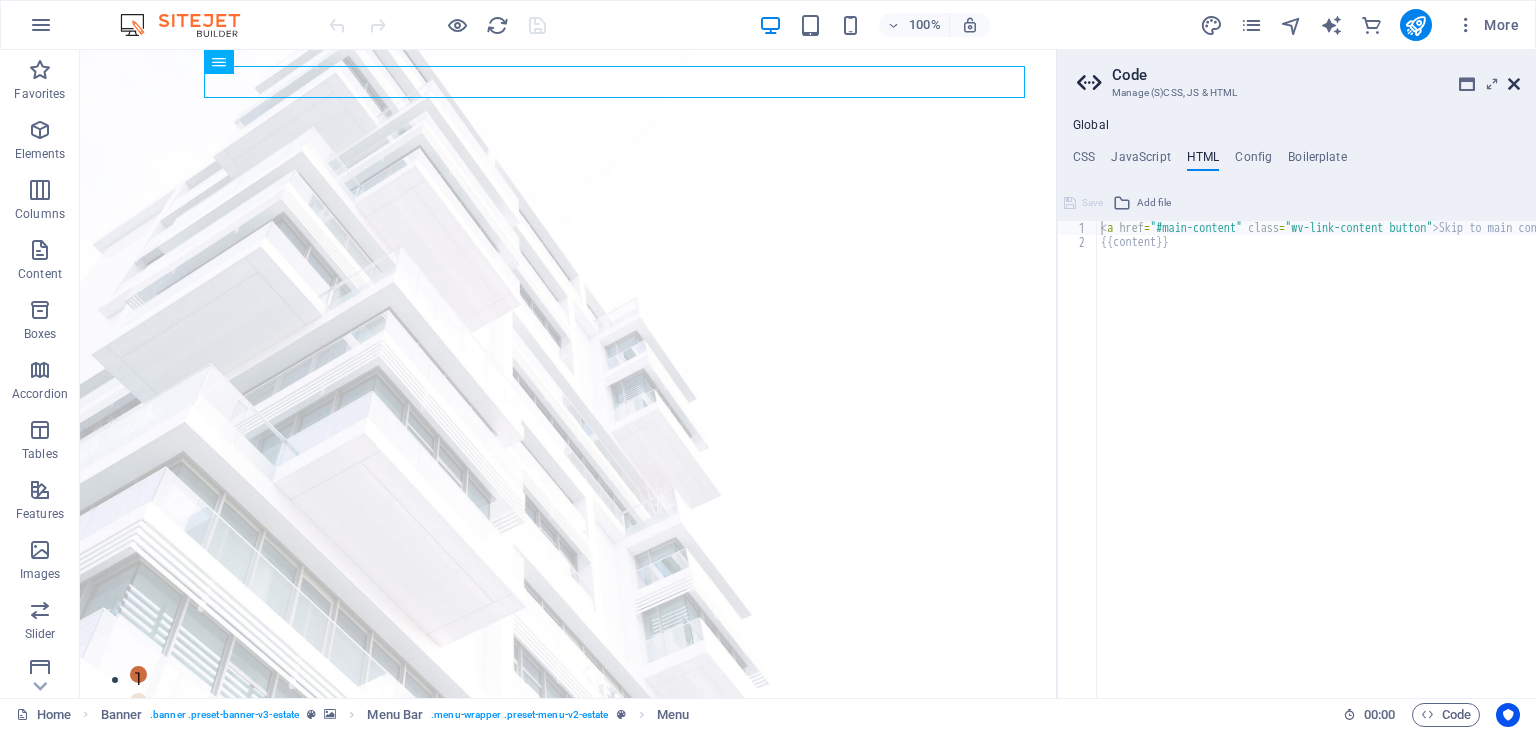 click at bounding box center (1514, 84) 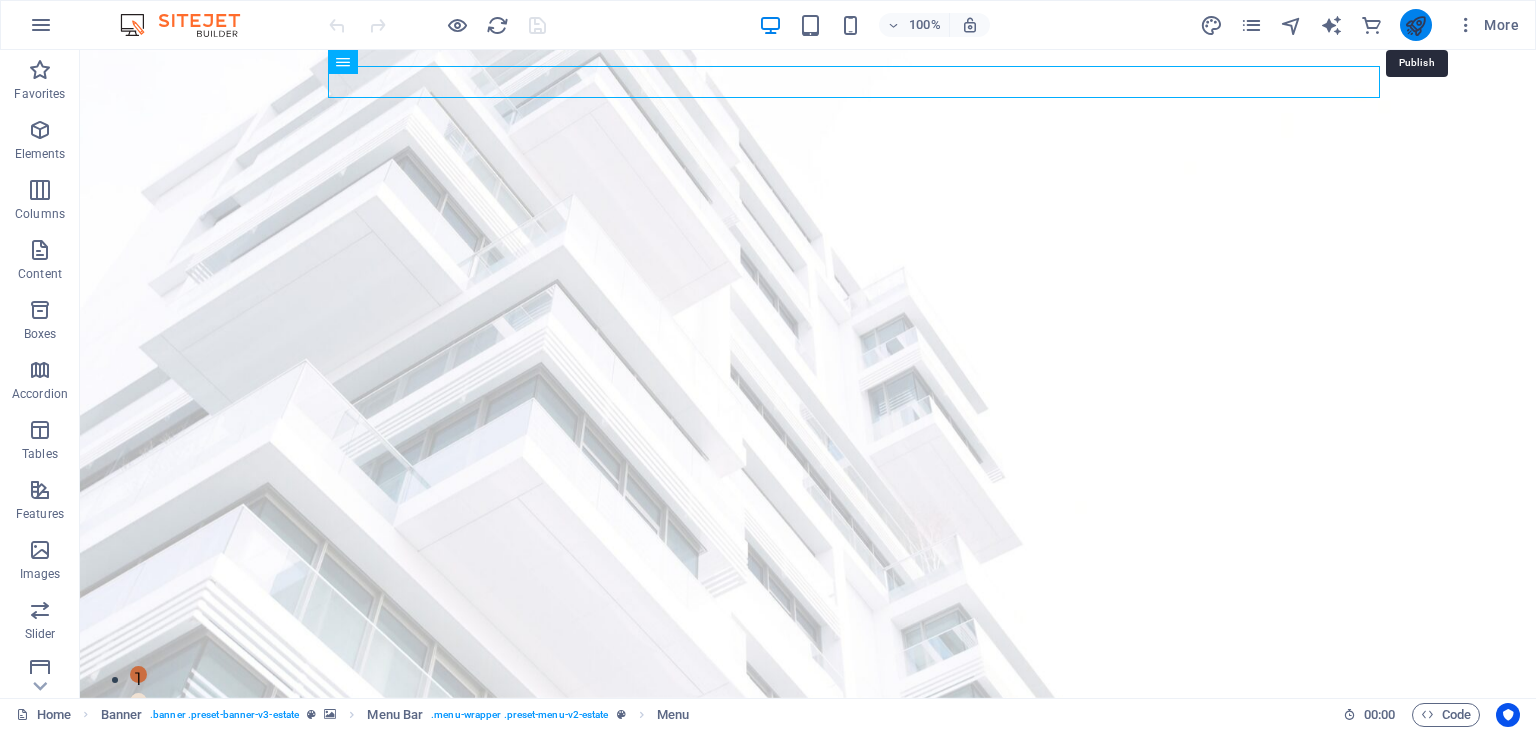 click at bounding box center (1415, 25) 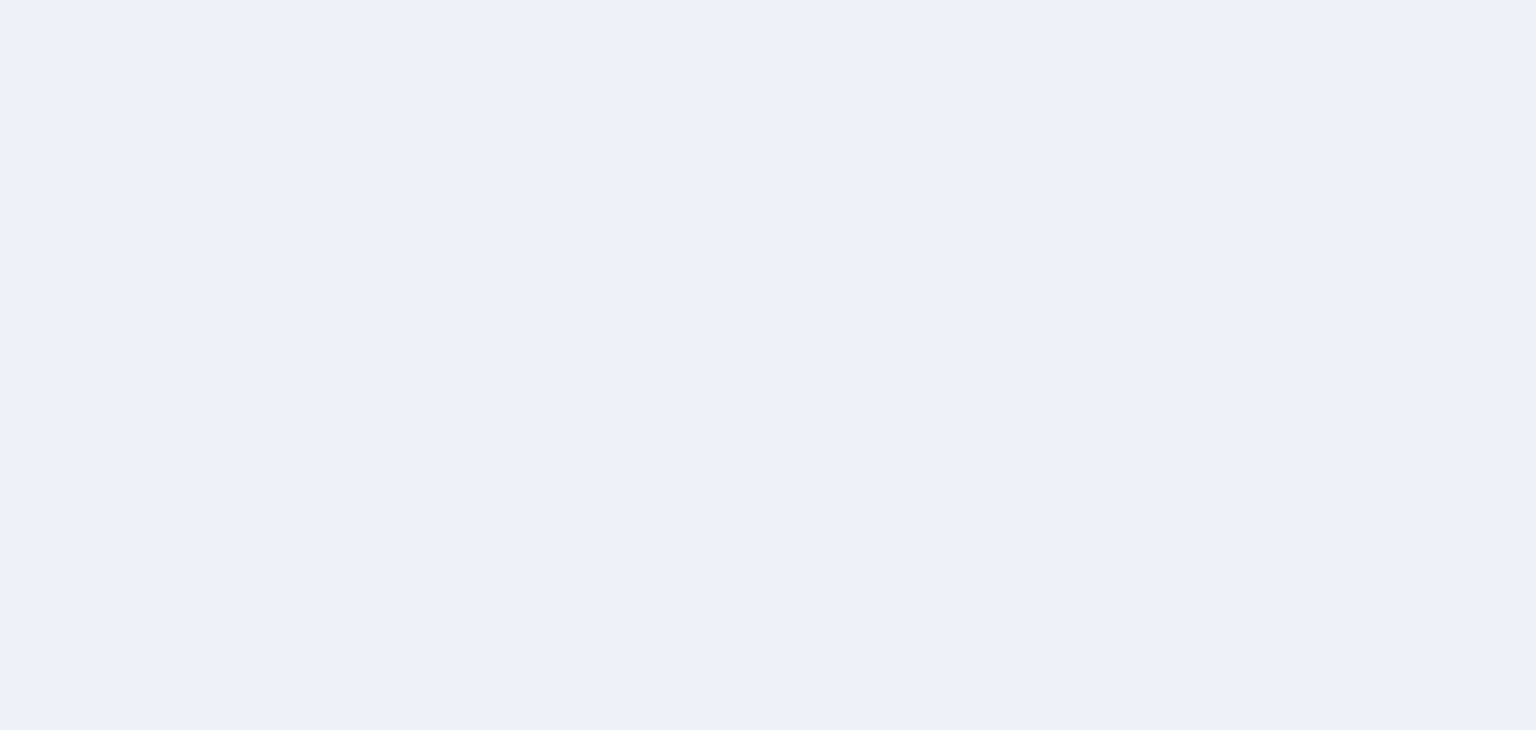 scroll, scrollTop: 0, scrollLeft: 0, axis: both 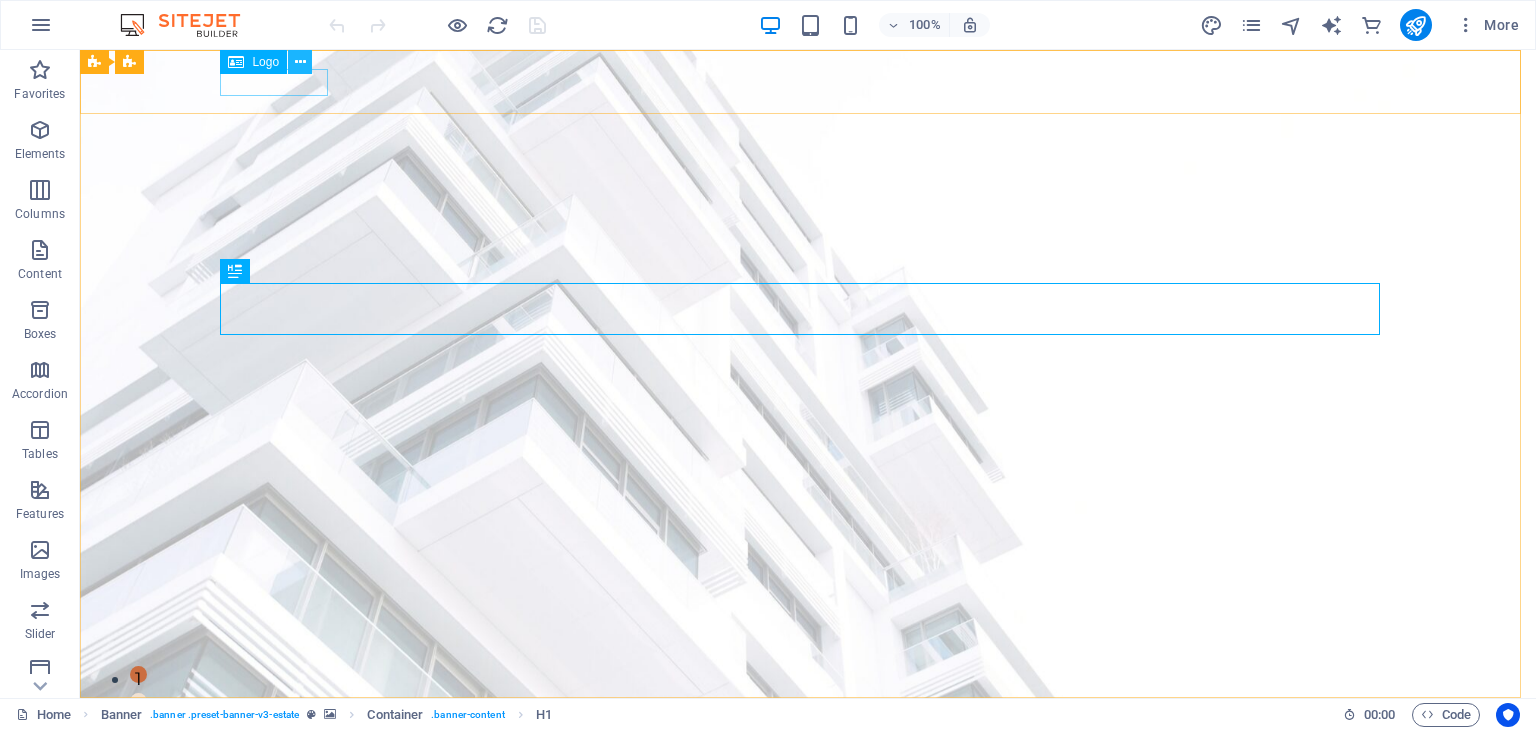 click at bounding box center [300, 62] 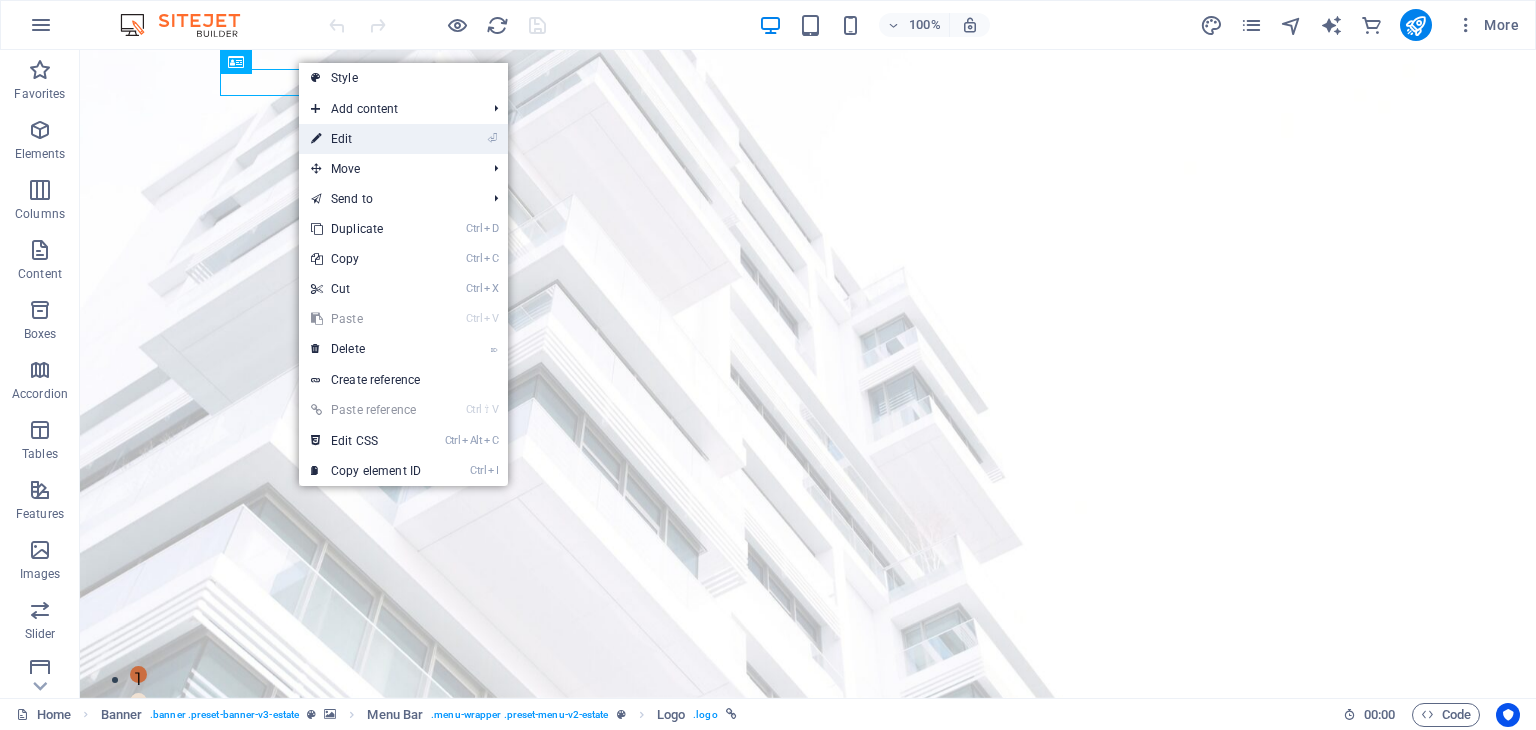 click on "⏎  Edit" at bounding box center (366, 139) 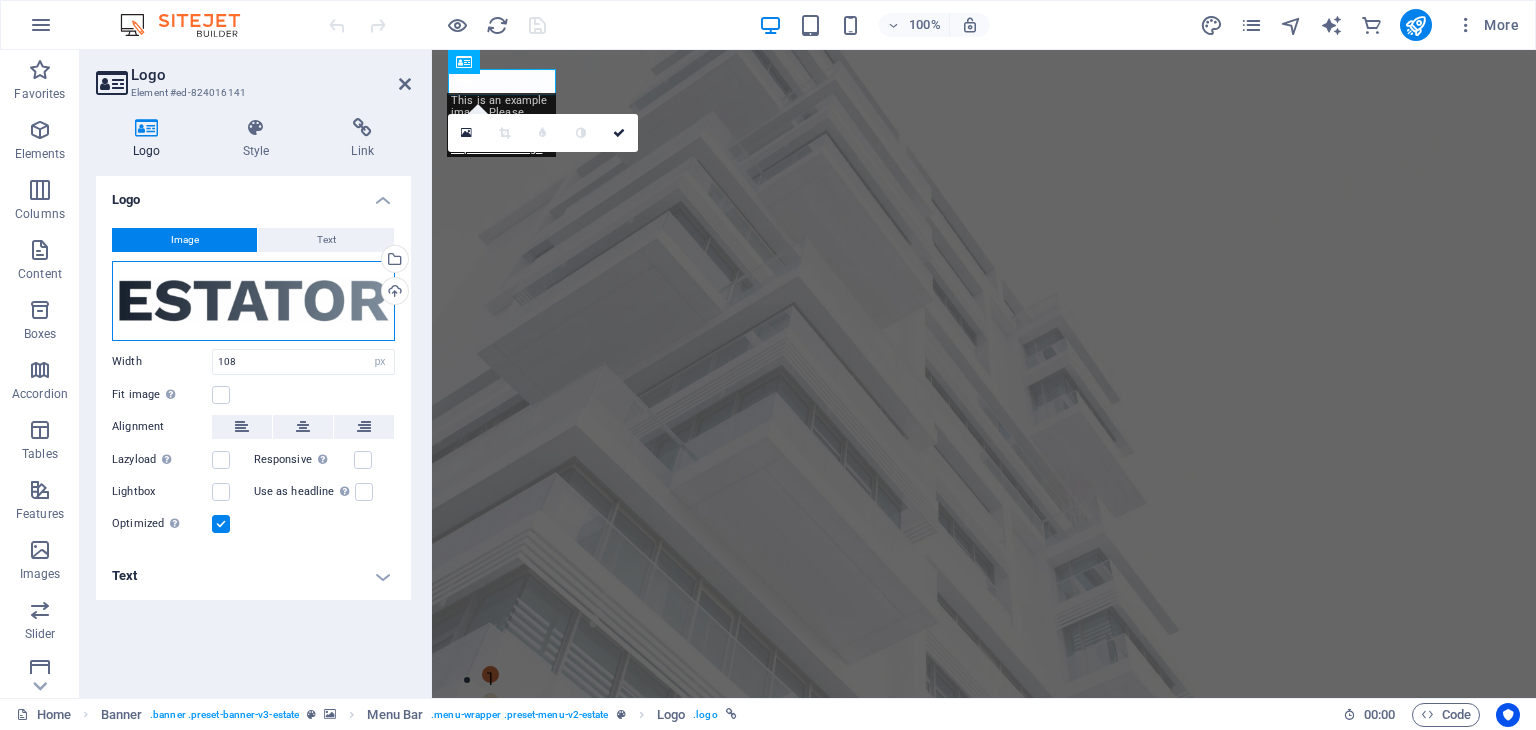 click on "Drag files here, click to choose files or select files from Files or our free stock photos & videos" at bounding box center [253, 301] 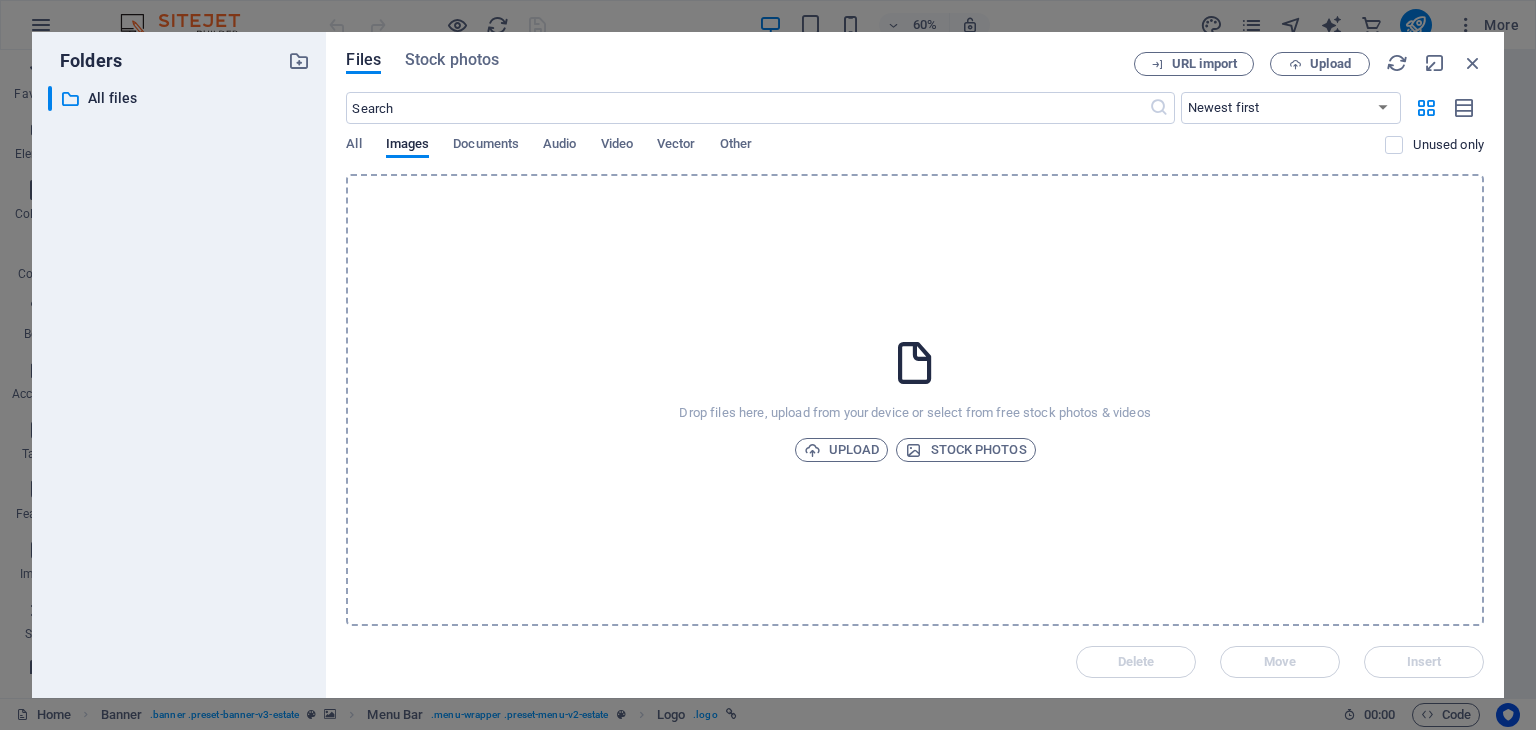 click on "​ All files All files" at bounding box center (179, 384) 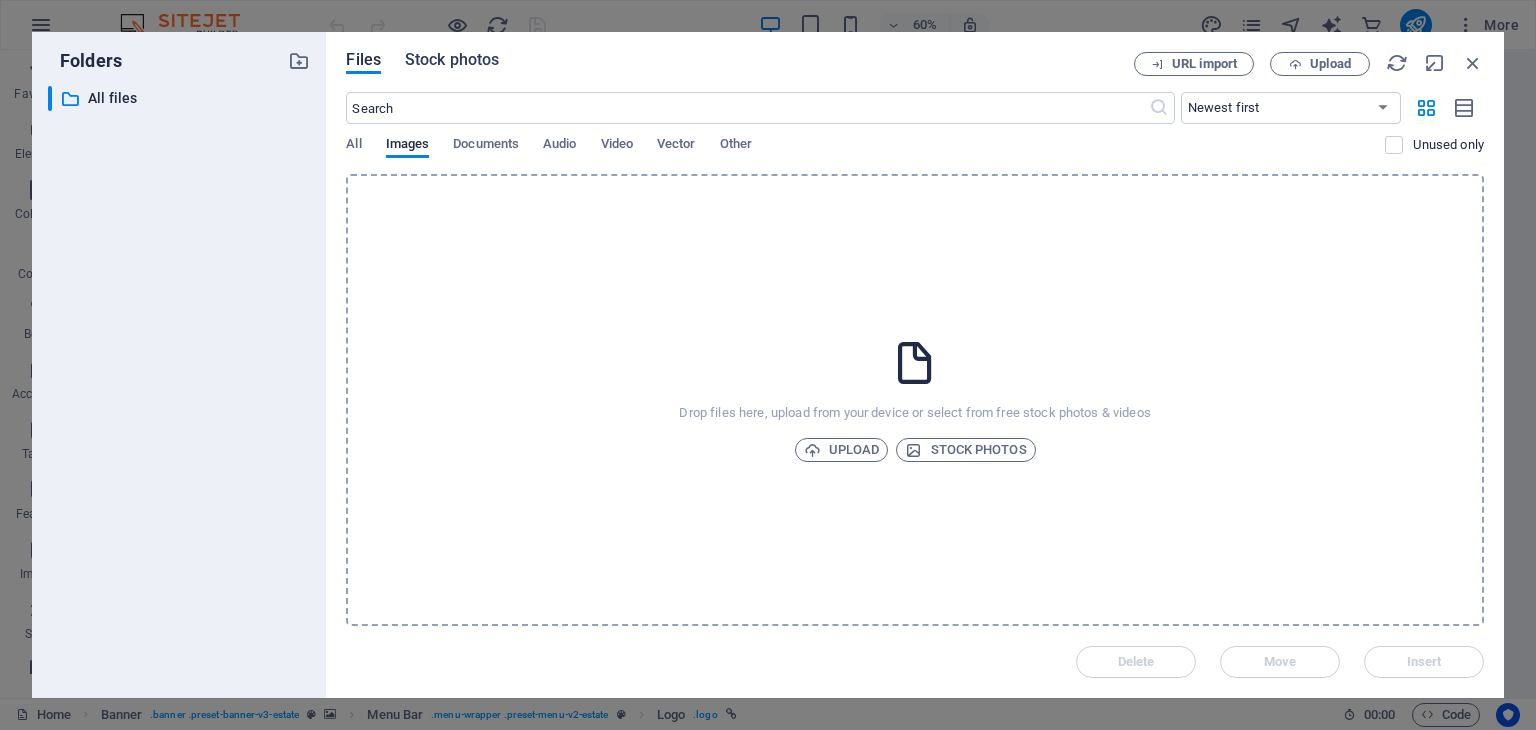 click on "Stock photos" at bounding box center [452, 60] 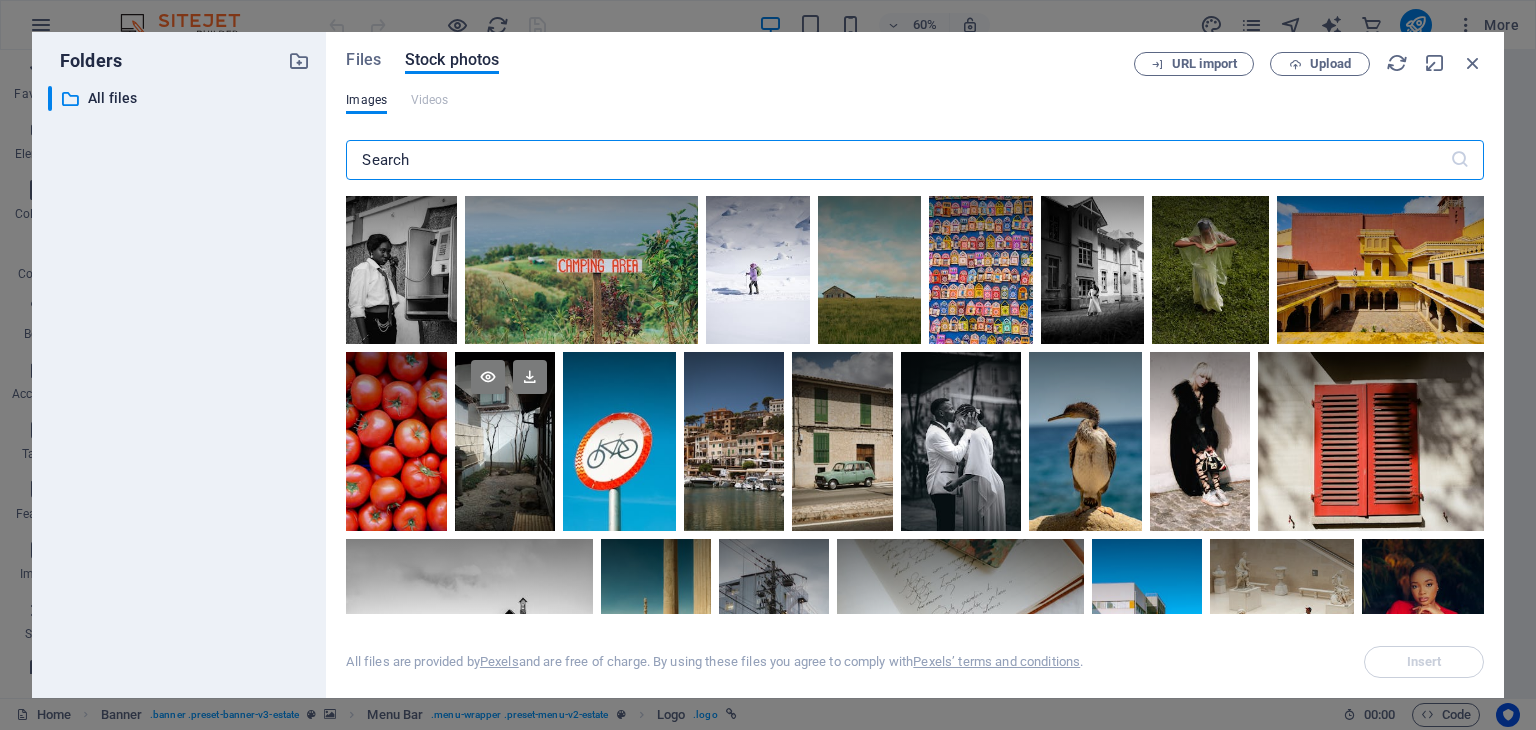 scroll, scrollTop: 0, scrollLeft: 0, axis: both 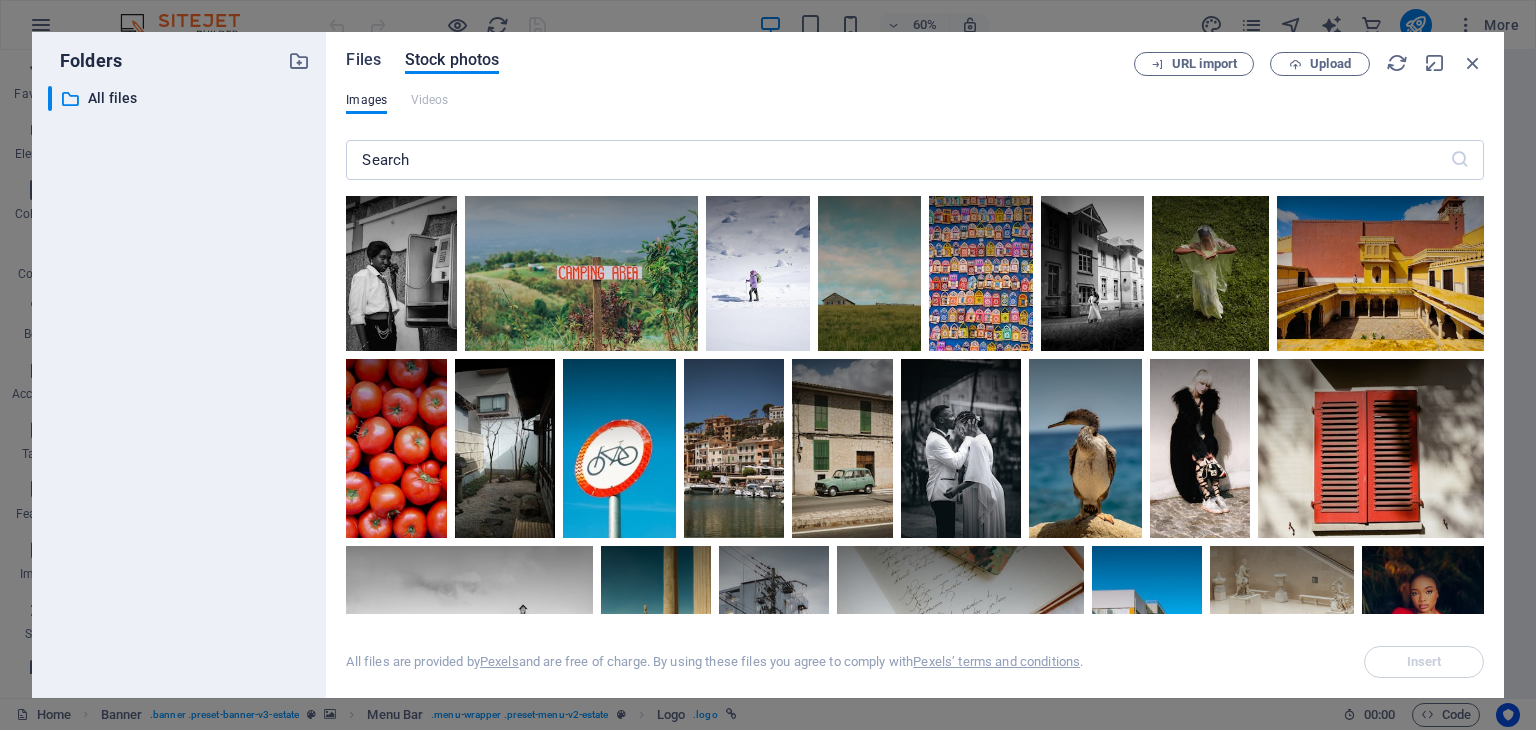 click on "Files" at bounding box center (363, 60) 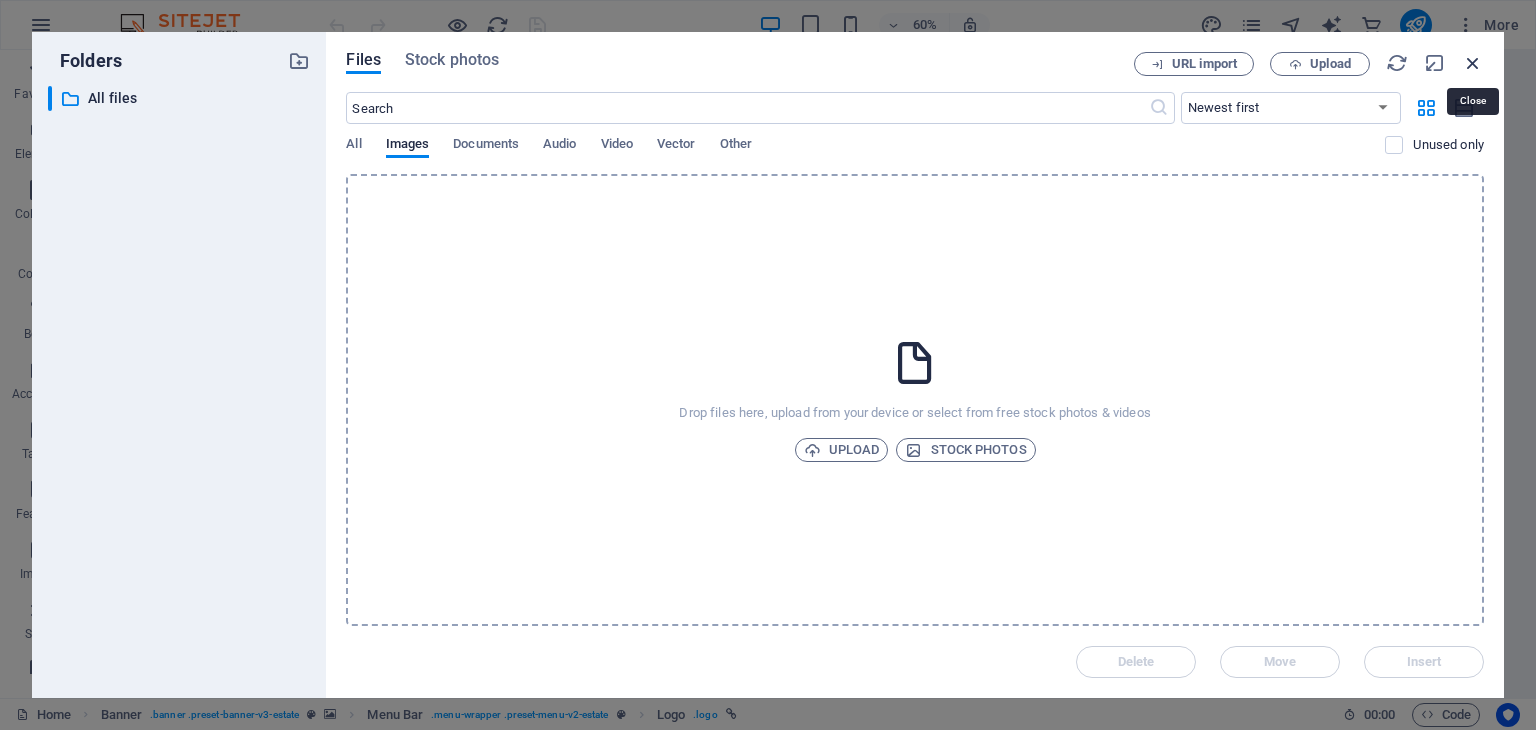 click at bounding box center [1473, 63] 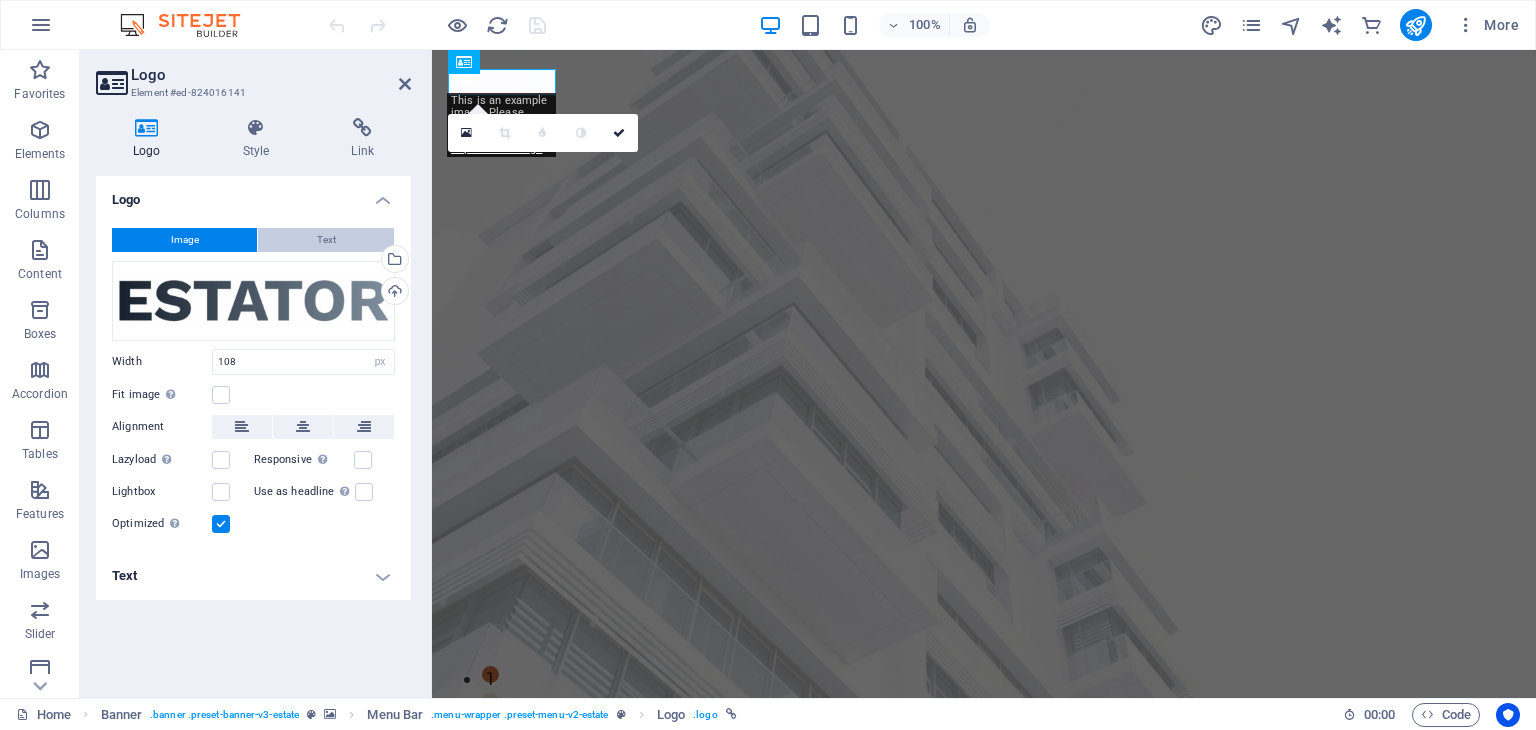 click on "Text" at bounding box center (326, 240) 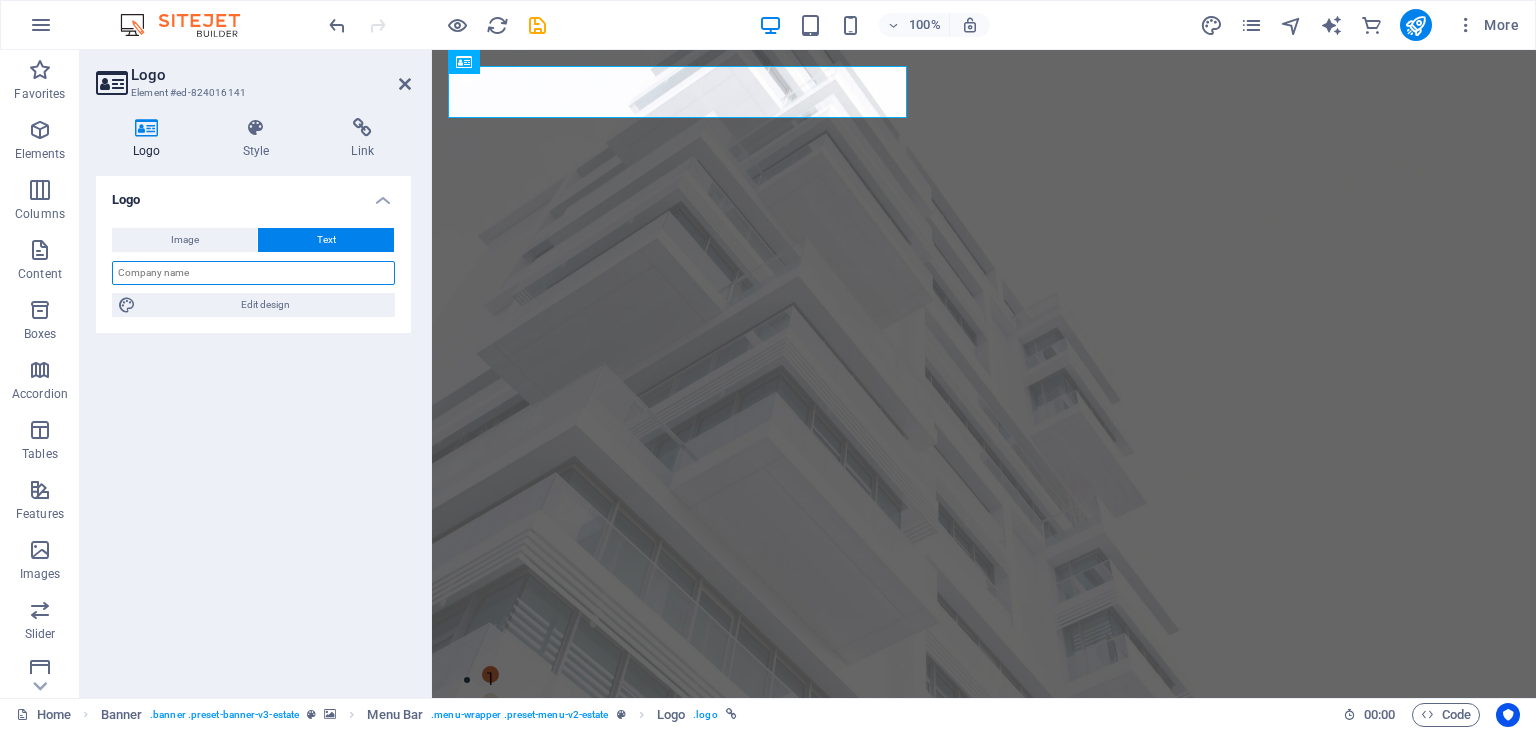 click at bounding box center (253, 273) 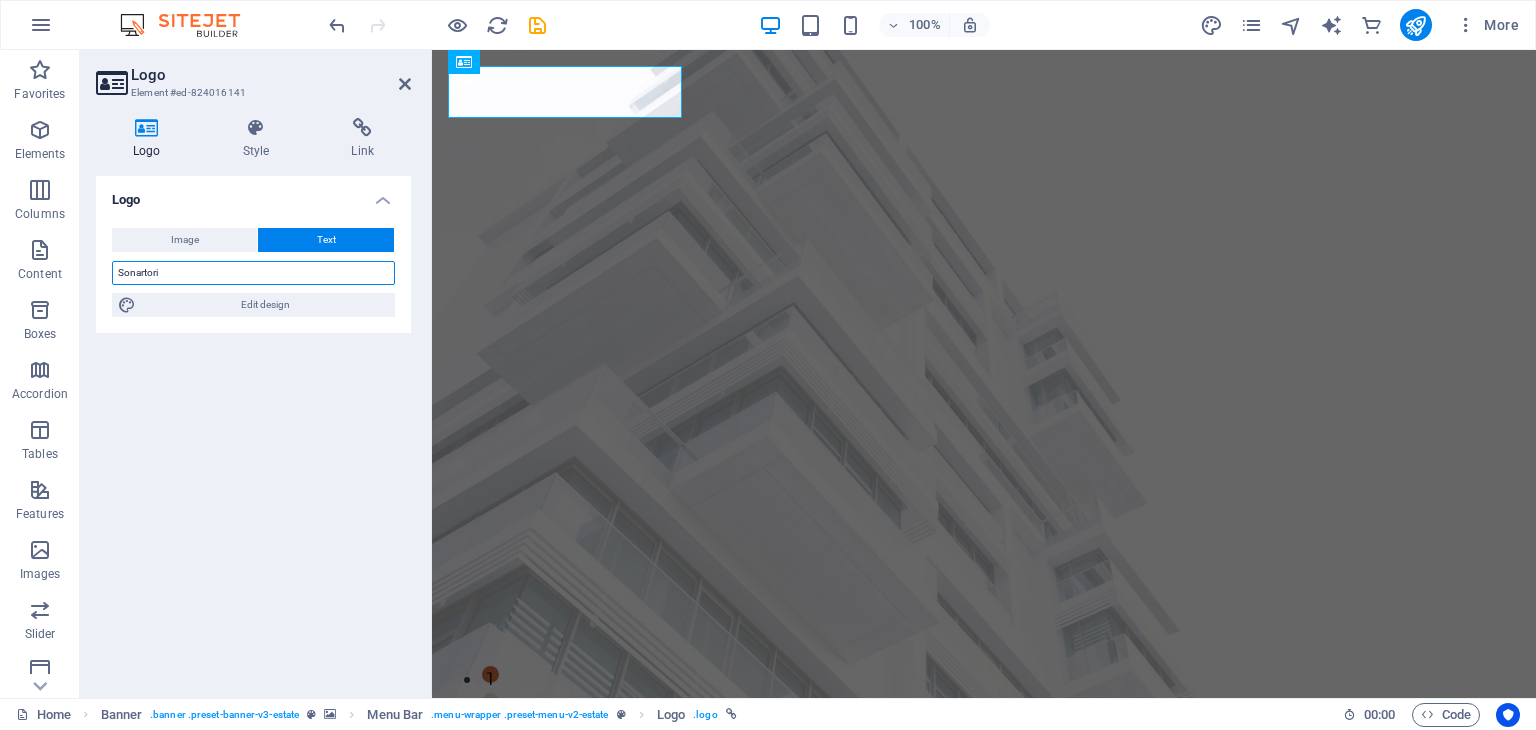 type on "Sonartori" 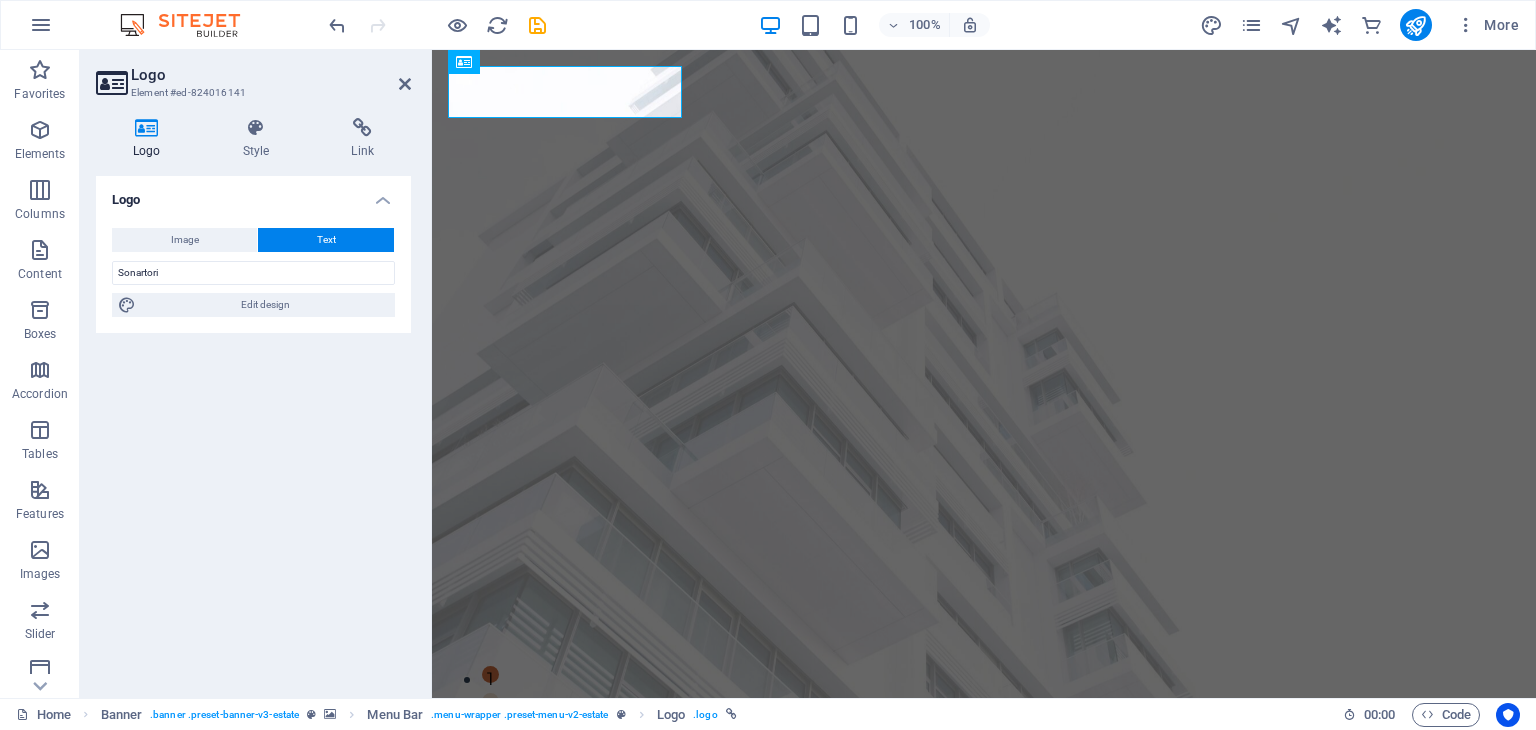 click on "Logo Image Text Drag files here, click to choose files or select files from Files or our free stock photos & videos Select files from the file manager, stock photos, or upload file(s) Upload Width 108 Default auto px rem % em vh vw Fit image Automatically fit image to a fixed width and height Height Default auto px Alignment Lazyload Loading images after the page loads improves page speed. Responsive Automatically load retina image and smartphone optimized sizes. Lightbox Use as headline The image will be wrapped in an H1 headline tag. Useful for giving alternative text the weight of an H1 headline, e.g. for the logo. Leave unchecked if uncertain. Optimized Images are compressed to improve page speed. Position Direction Custom X offset 50 px rem % vh vw Y offset 50 px rem % vh vw [PERSON] Edit design Text Float No float Image left Image right Determine how text should behave around the image. Text Alternative text Image caption Paragraph Format Normal Heading 1 Heading 2 Heading 3 Heading 4 Heading 5 Code 8" at bounding box center (253, 429) 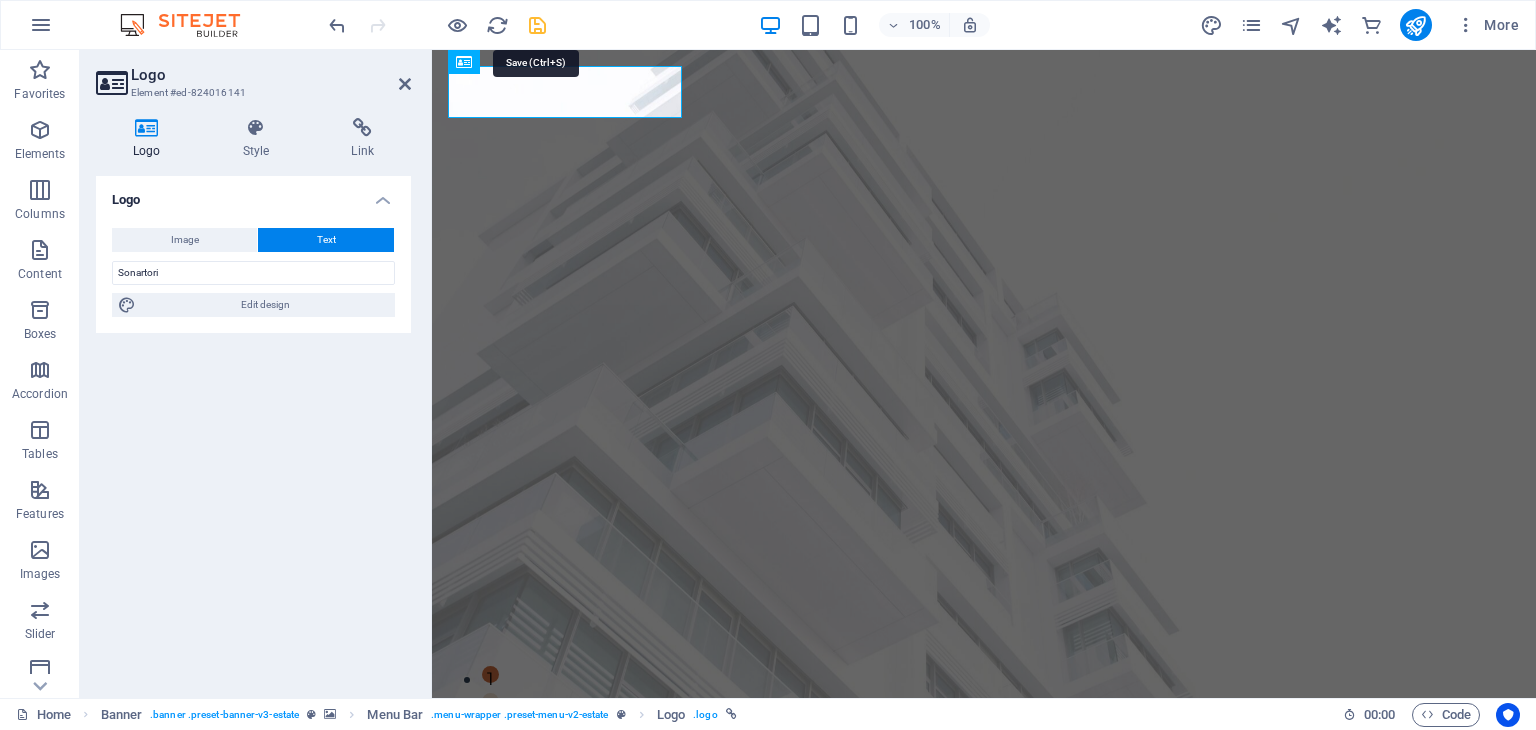 click at bounding box center (537, 25) 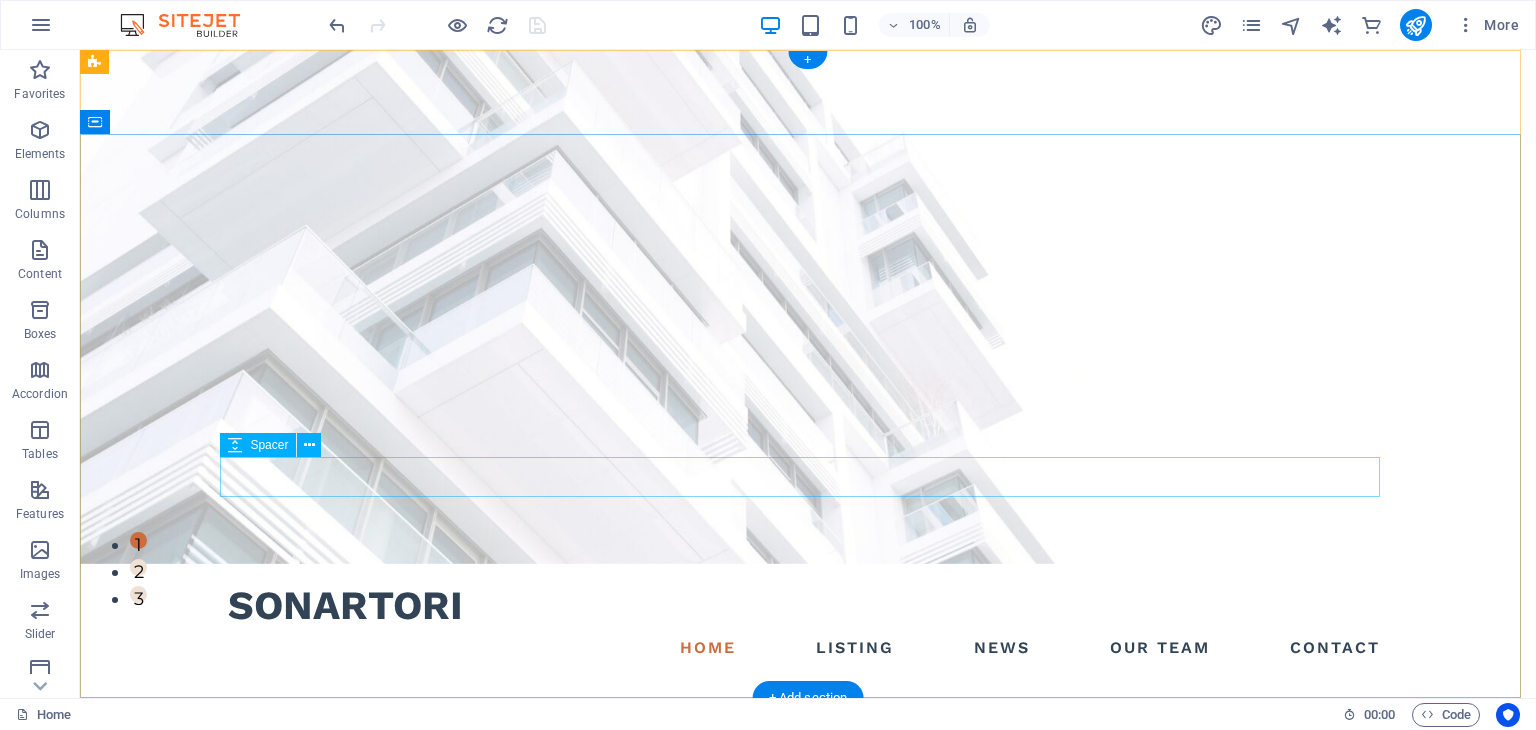 scroll, scrollTop: 0, scrollLeft: 0, axis: both 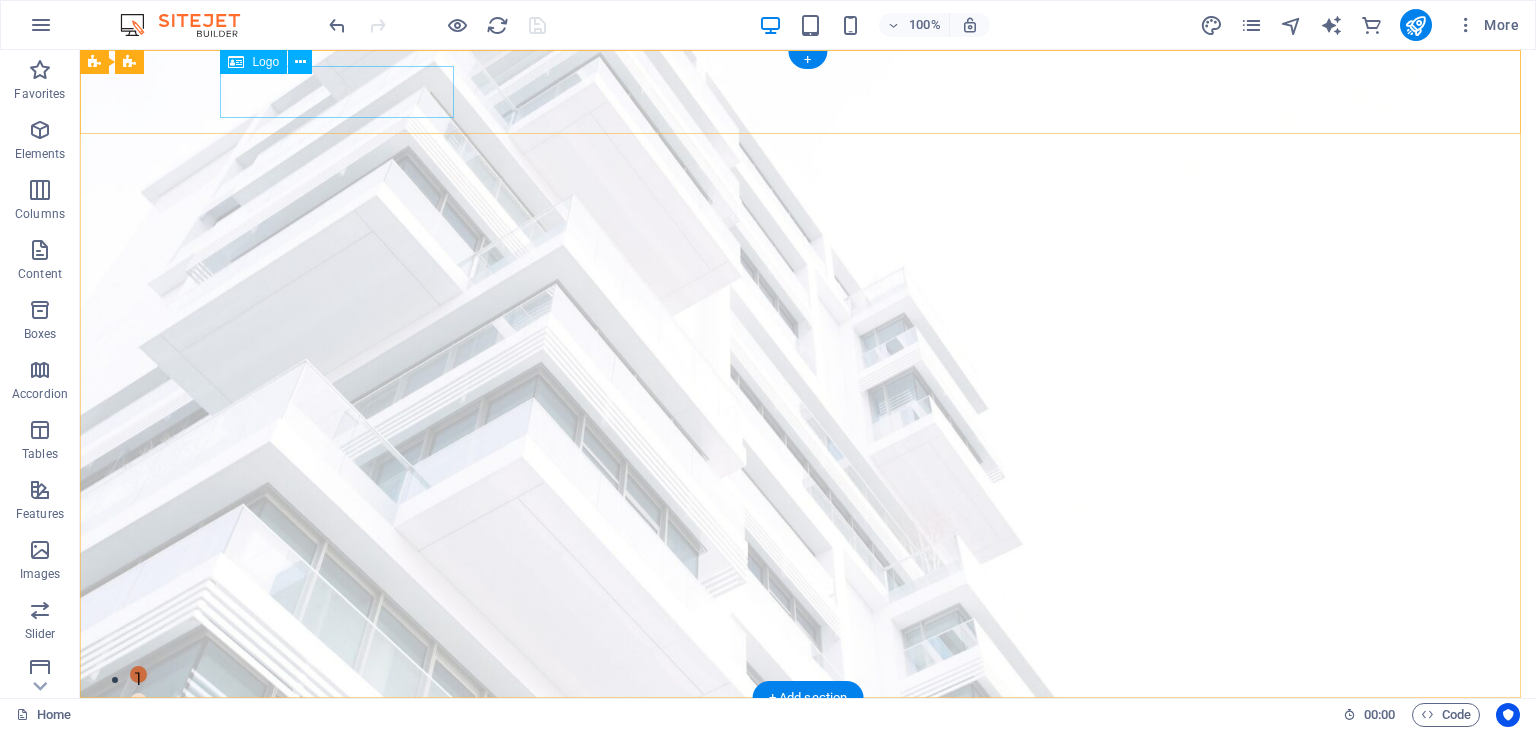 click on "Sonartori" at bounding box center [808, 740] 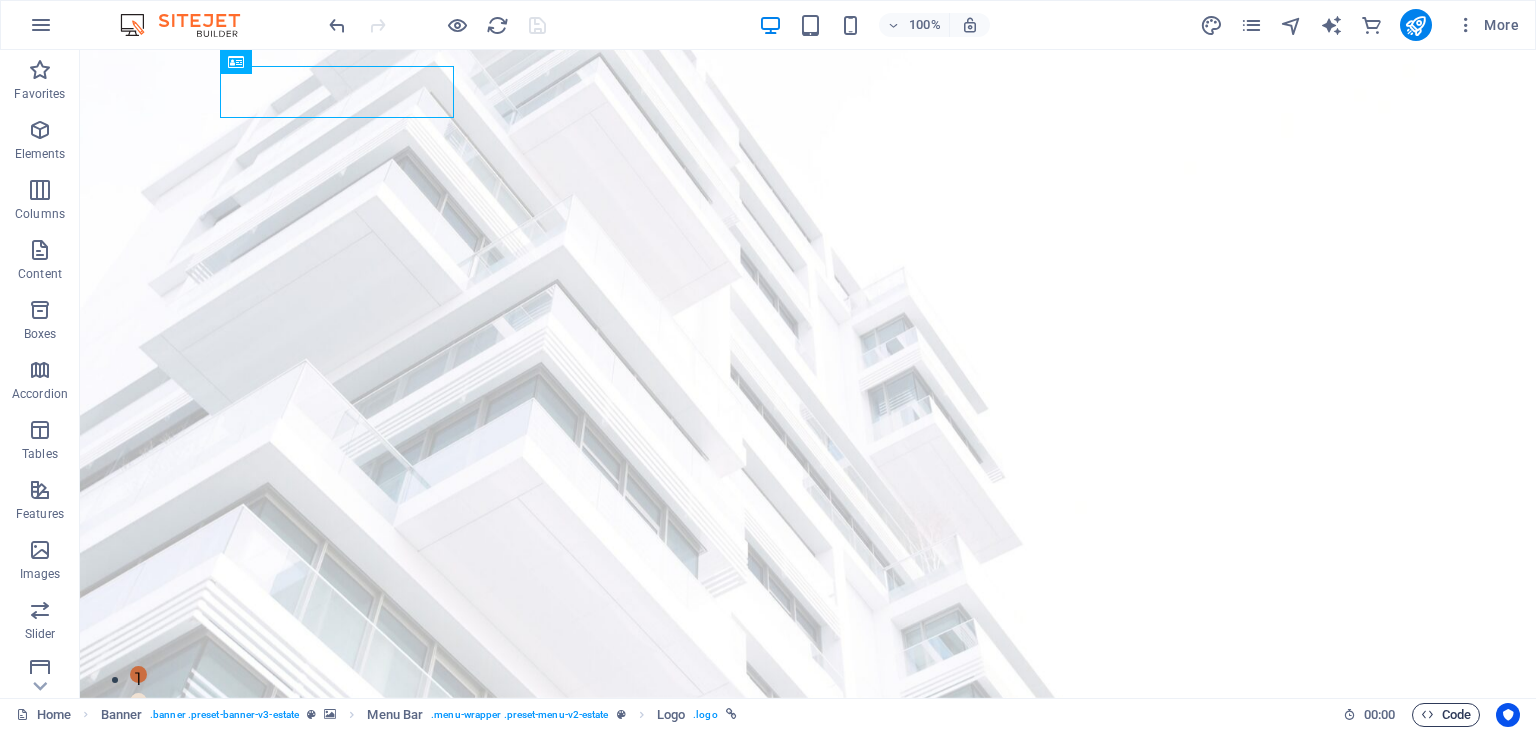 click on "Code" at bounding box center [1446, 715] 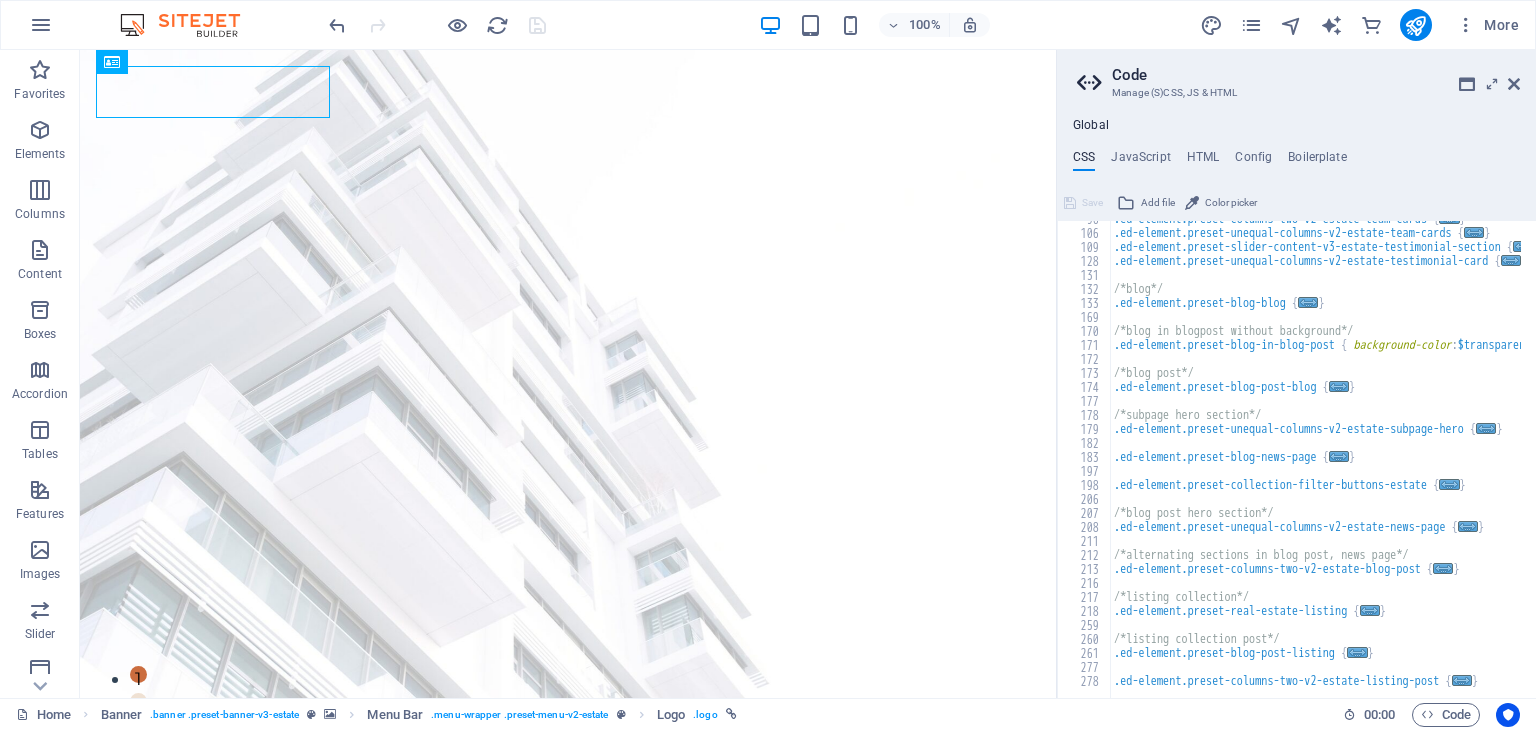 scroll, scrollTop: 360, scrollLeft: 0, axis: vertical 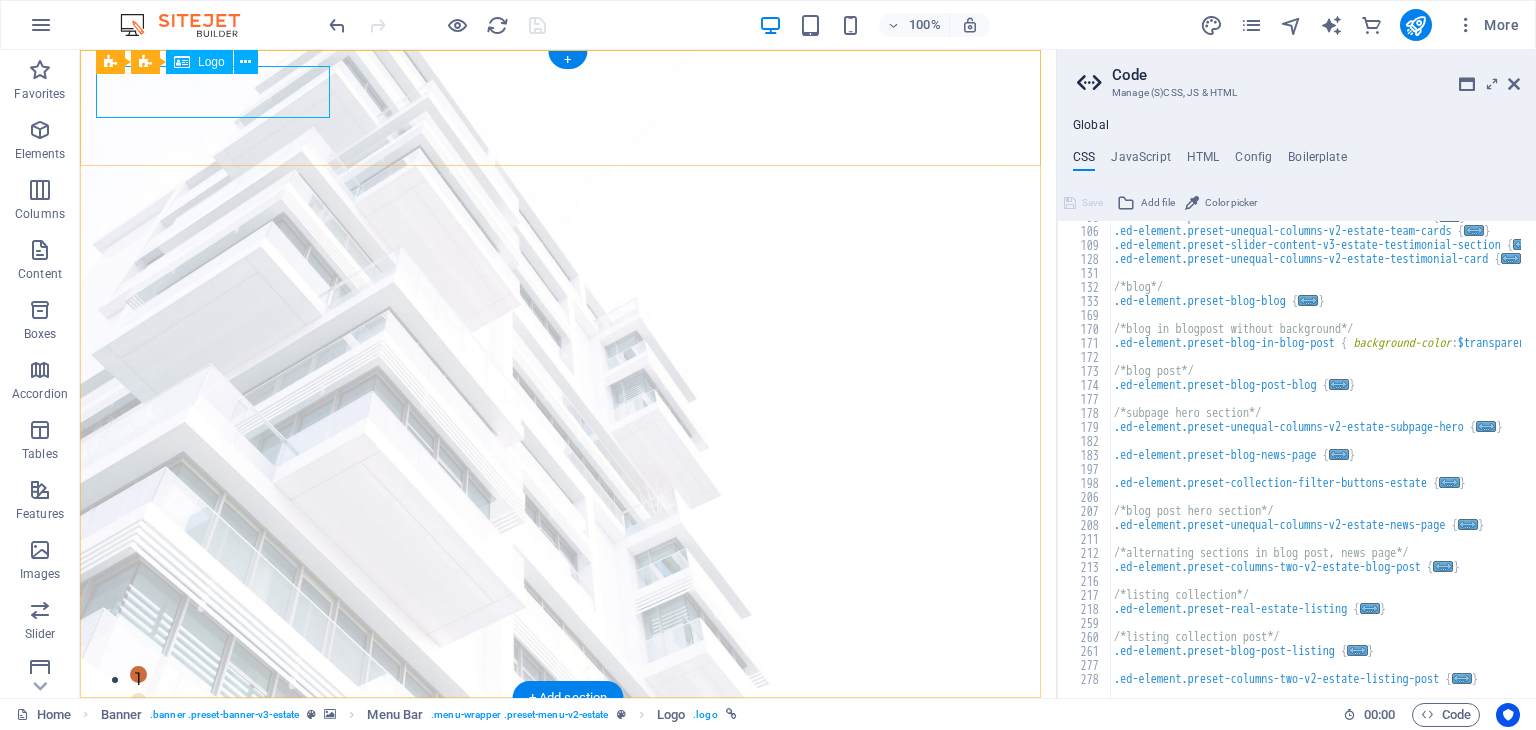 click on "Sonartori" at bounding box center (568, 740) 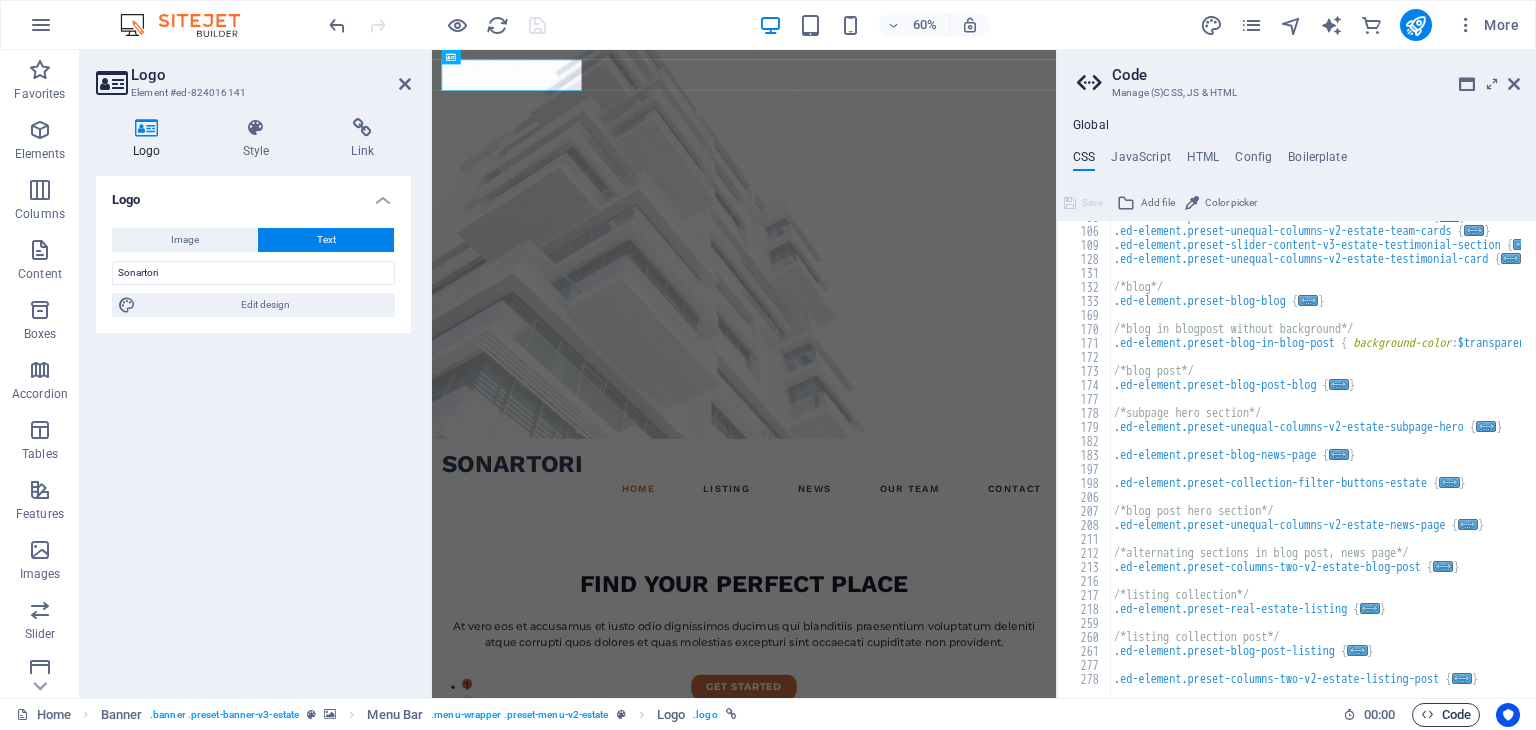 click on "Code" at bounding box center (1446, 715) 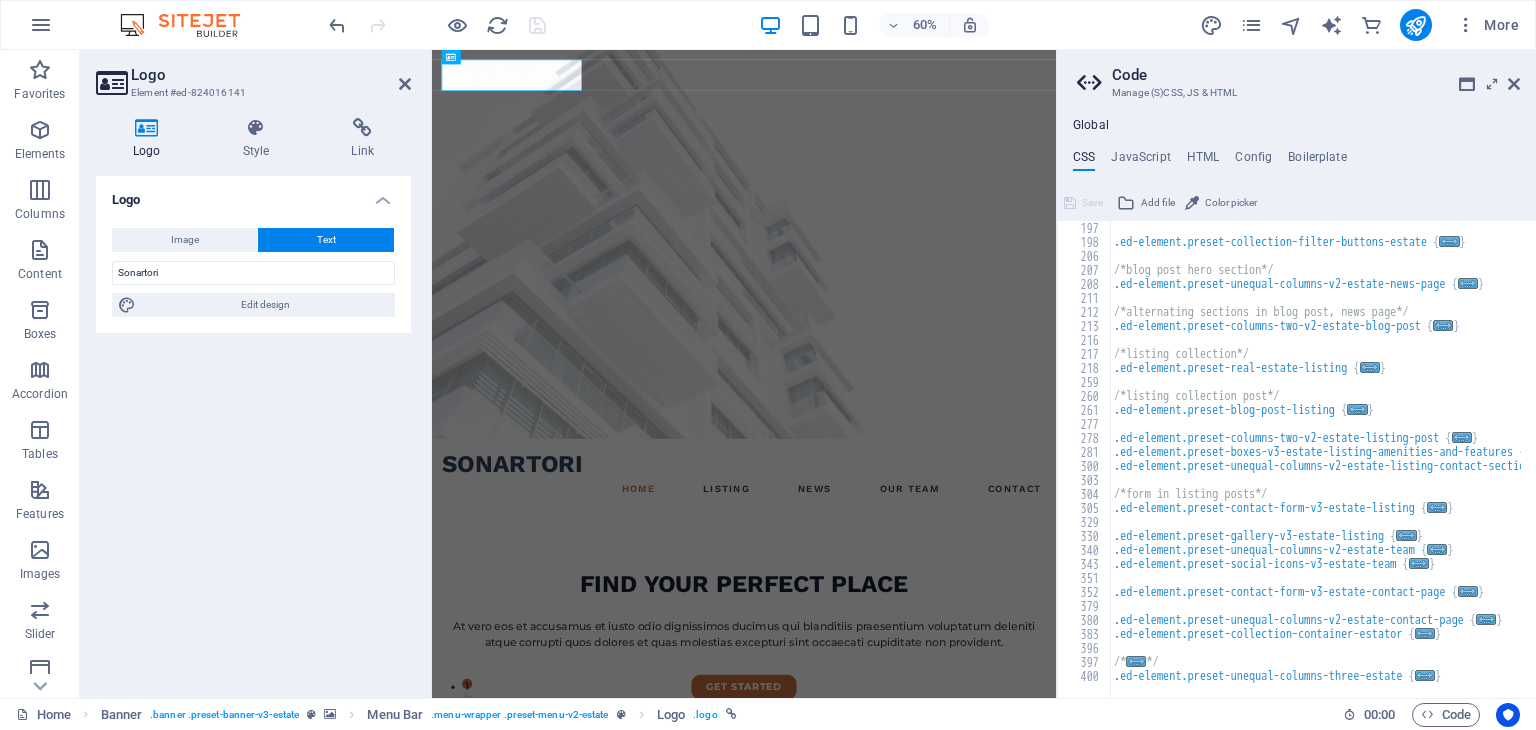 scroll, scrollTop: 602, scrollLeft: 0, axis: vertical 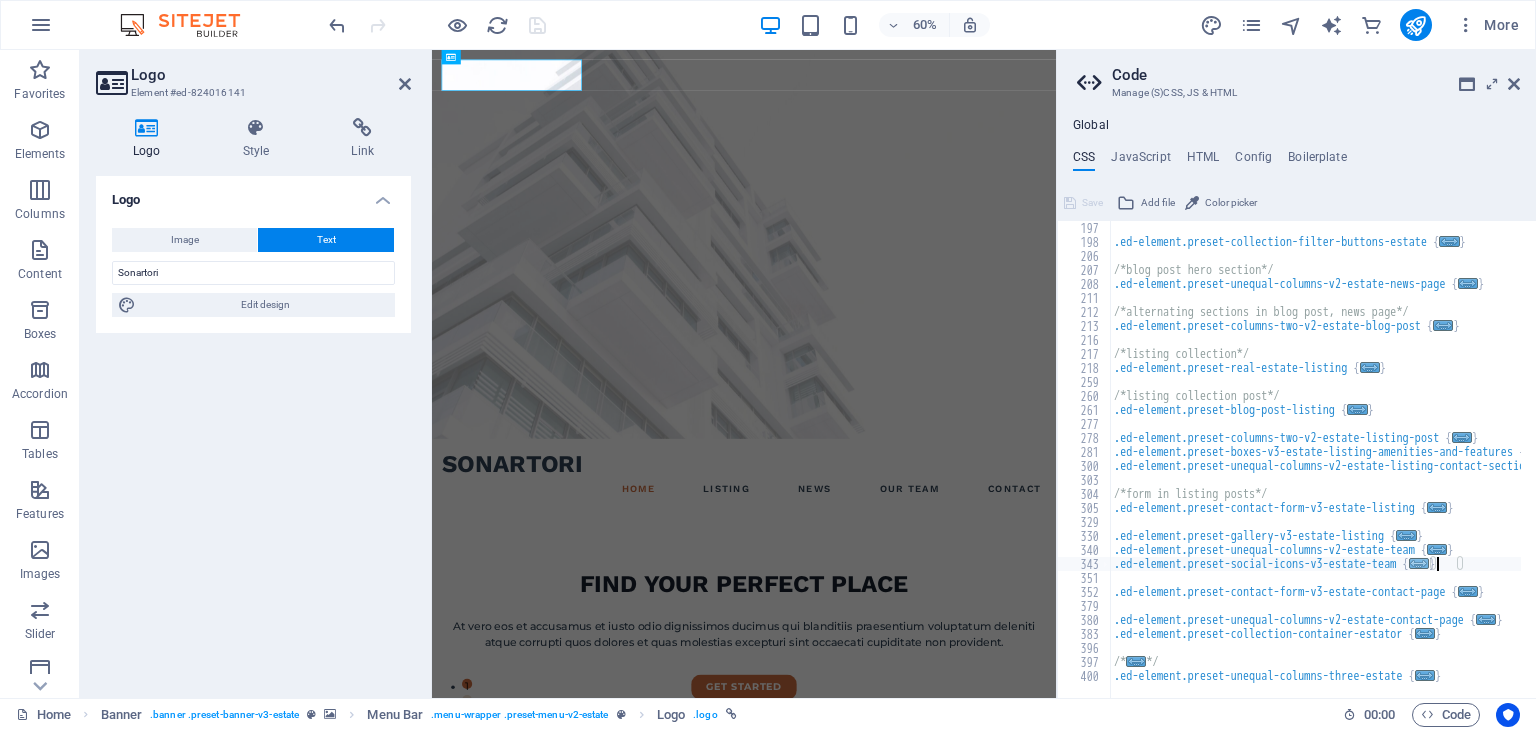 click on "..." at bounding box center (1419, 563) 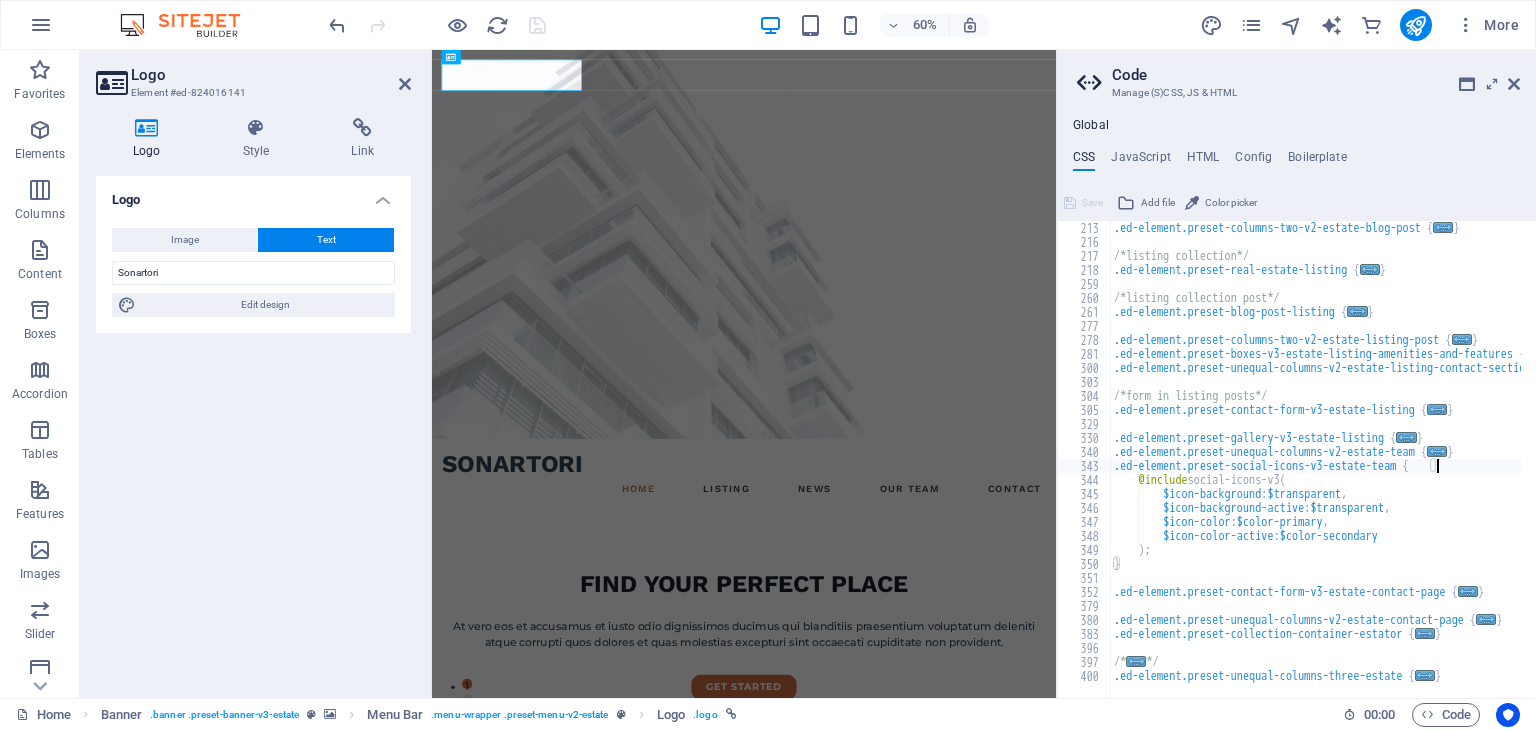 scroll, scrollTop: 700, scrollLeft: 0, axis: vertical 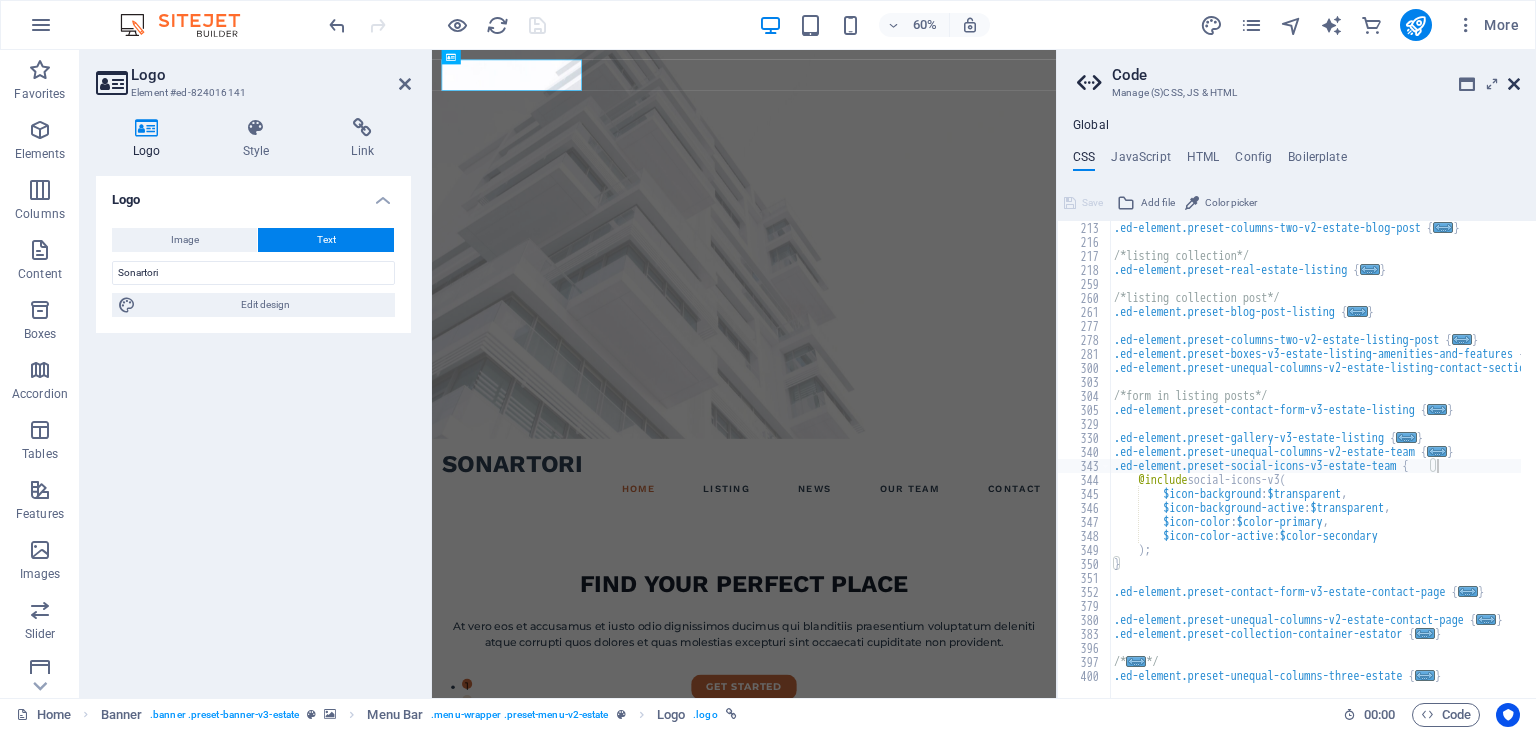 click at bounding box center [1514, 84] 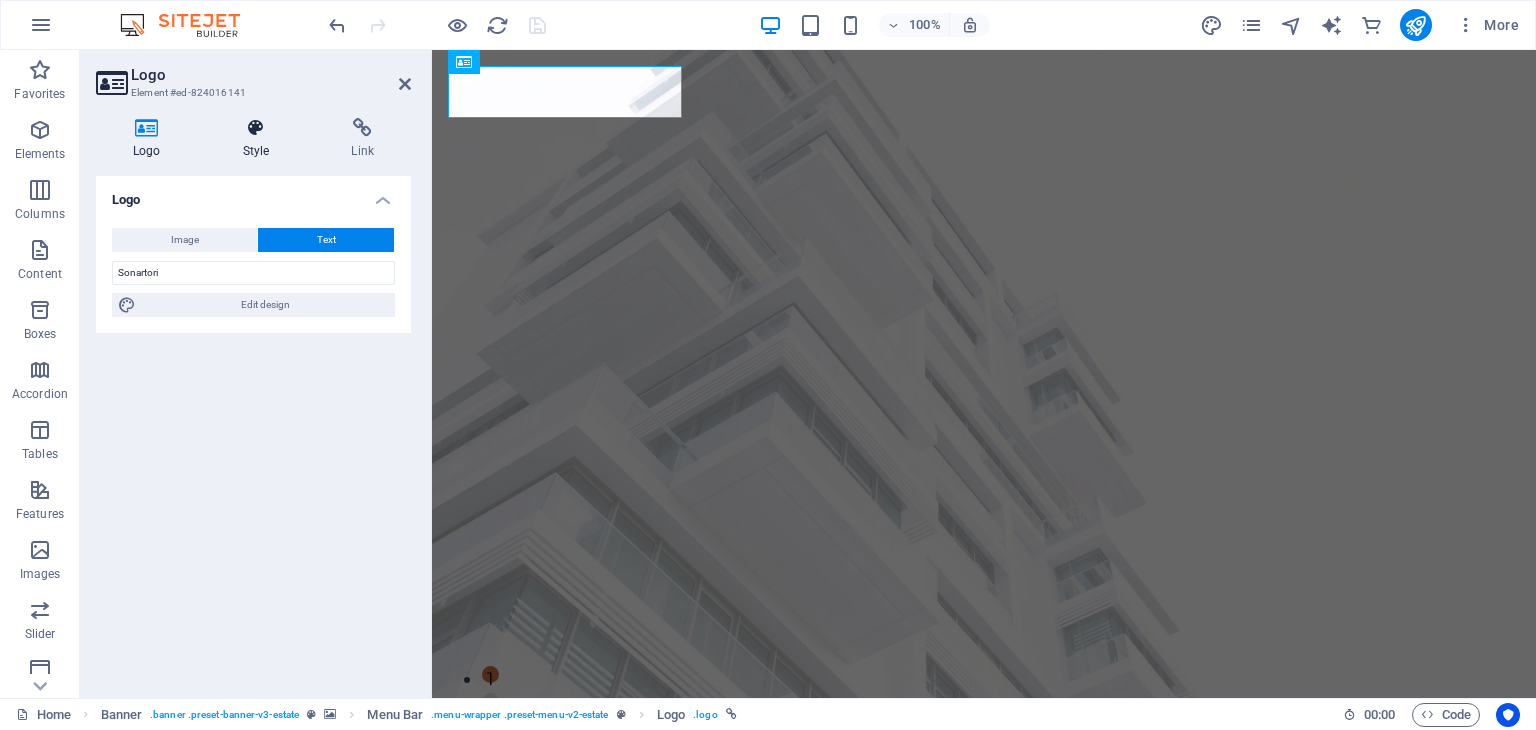 click at bounding box center [256, 128] 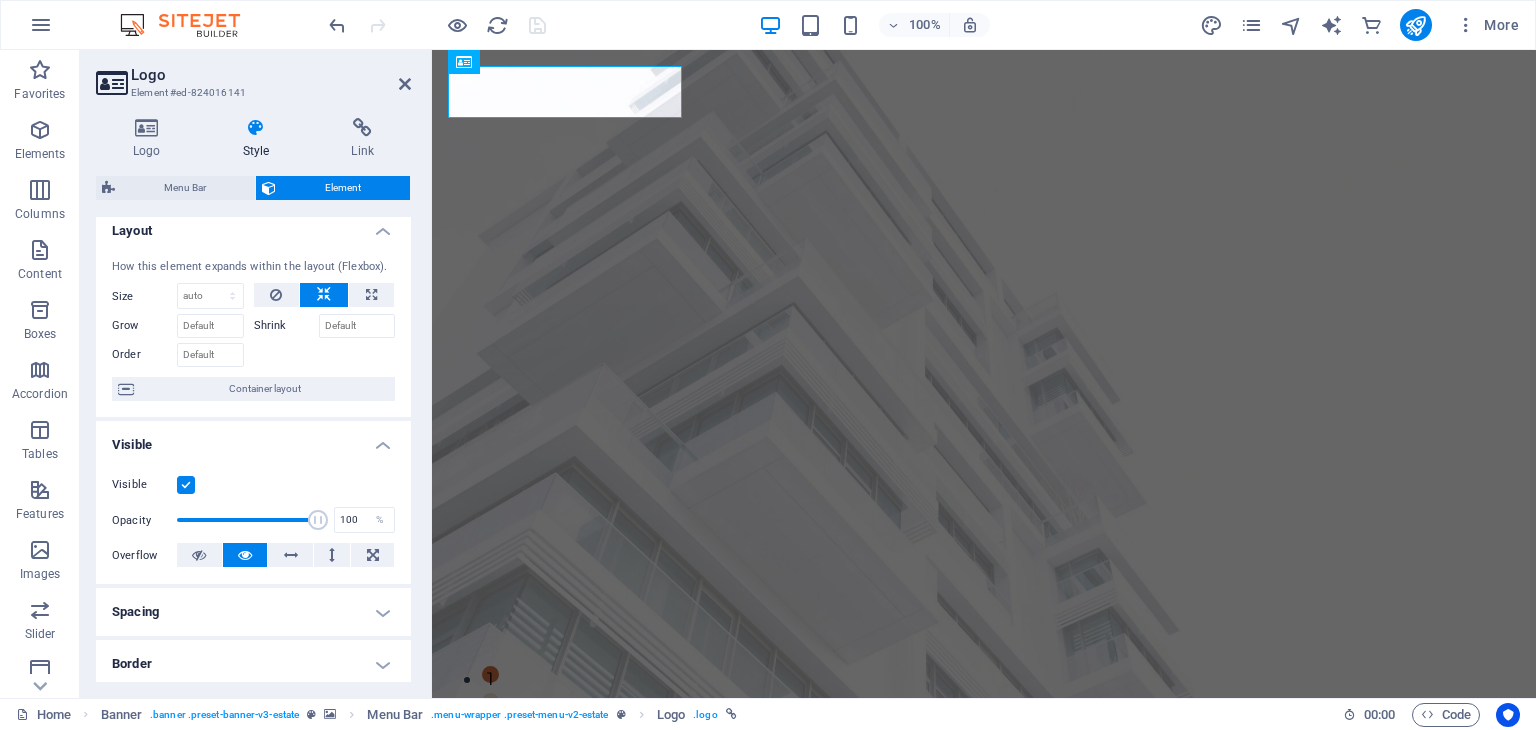 scroll, scrollTop: 0, scrollLeft: 0, axis: both 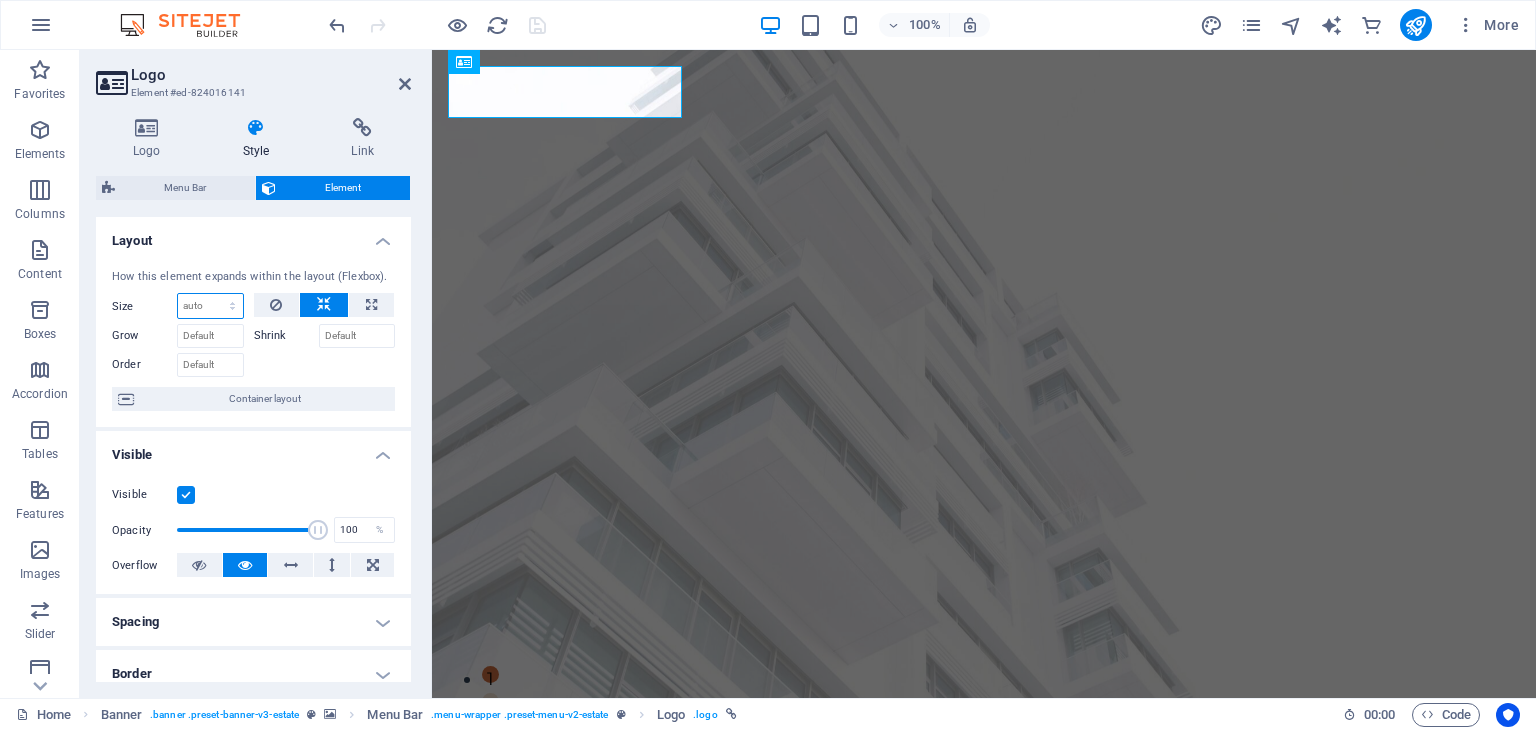 click on "Default auto px % 1/1 1/2 1/3 1/4 1/5 1/6 1/7 1/8 1/9 1/10" at bounding box center (210, 306) 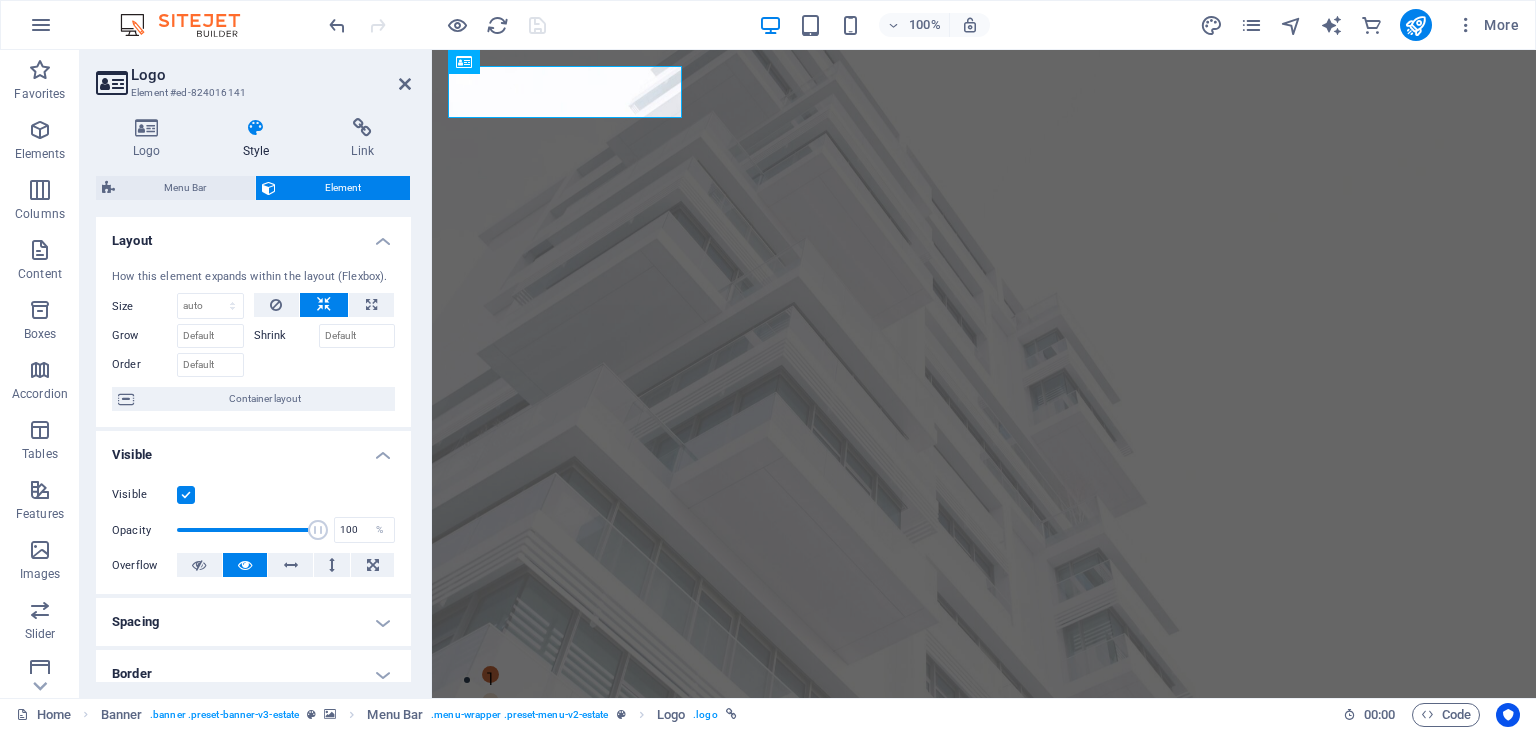 click on "Layout" at bounding box center [253, 235] 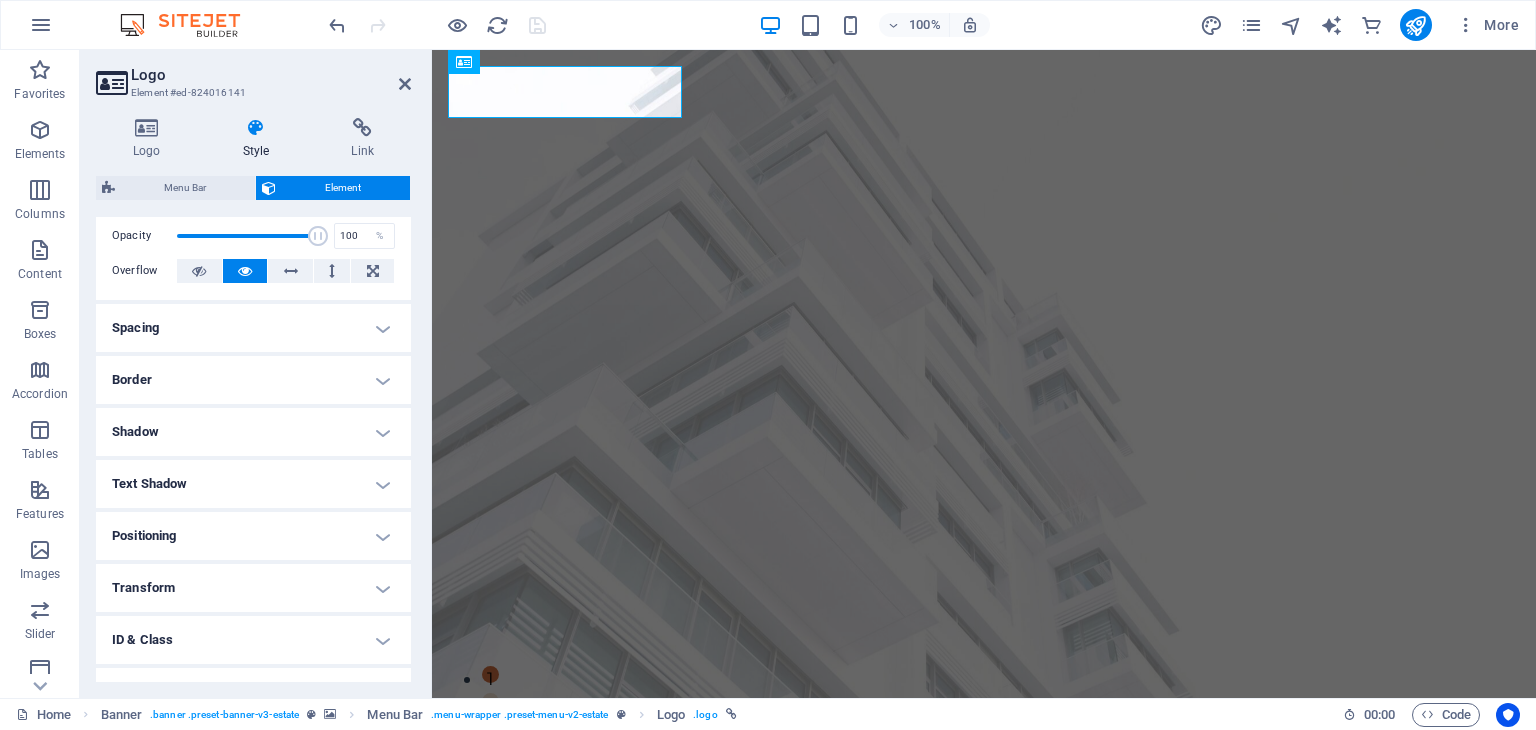scroll, scrollTop: 203, scrollLeft: 0, axis: vertical 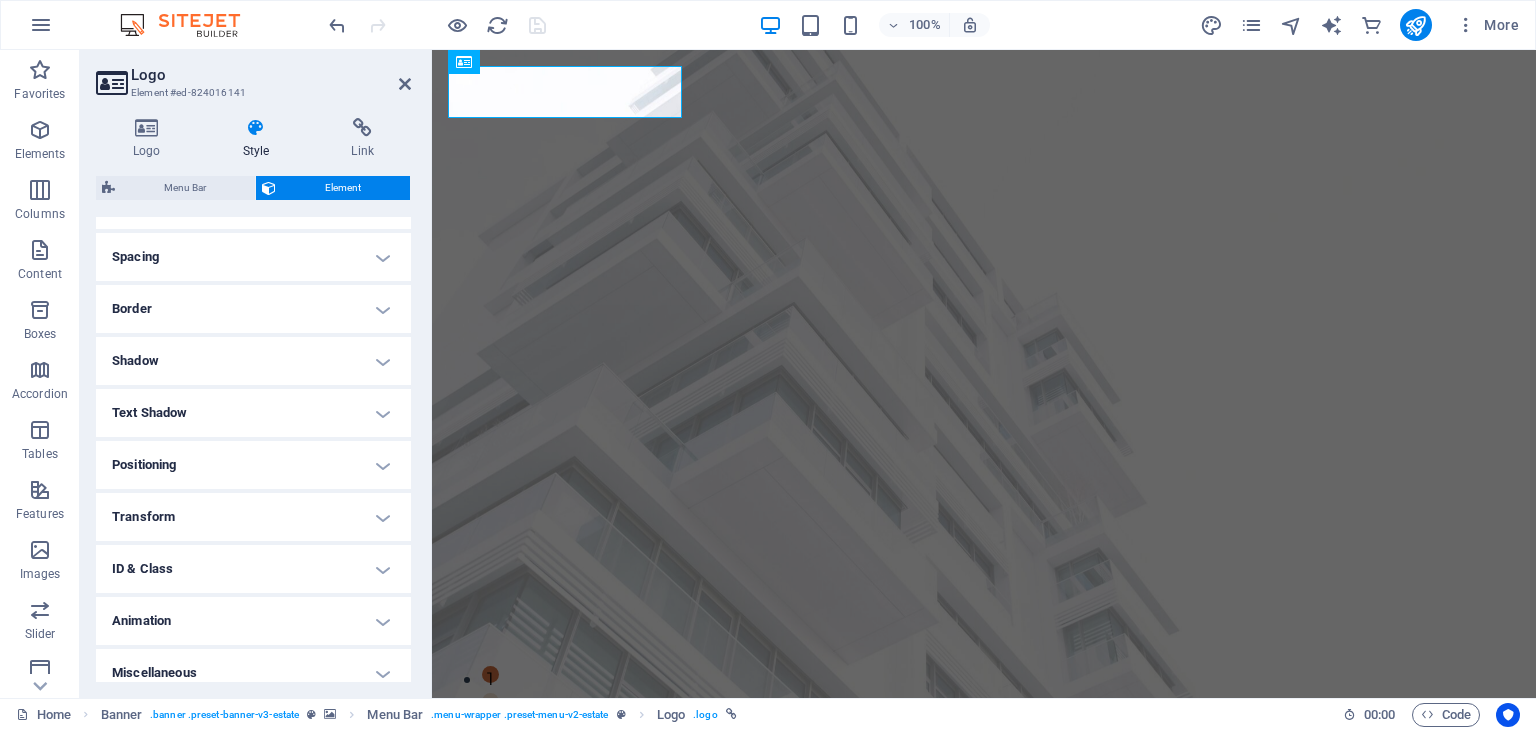 click on "Shadow" at bounding box center (253, 361) 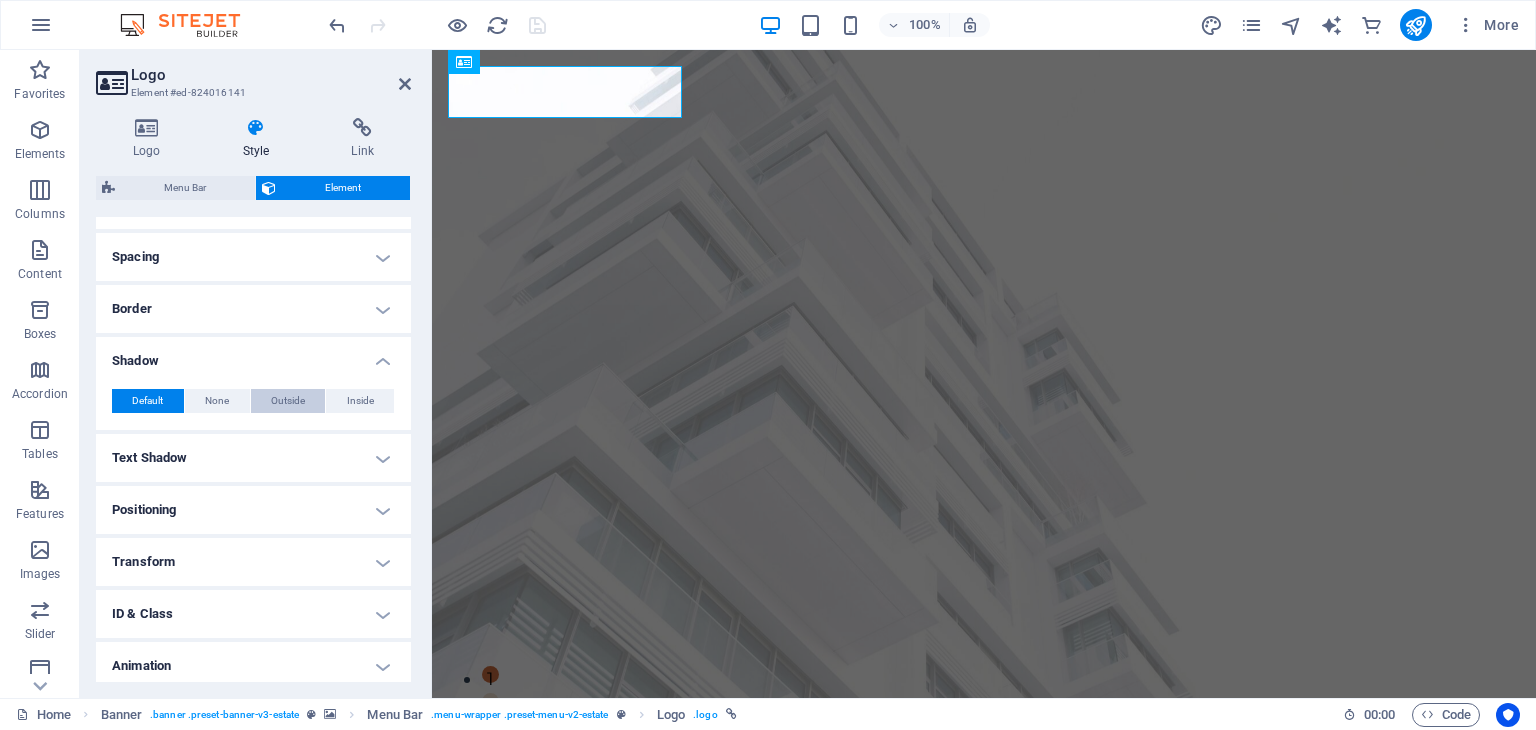 click on "Outside" at bounding box center [288, 401] 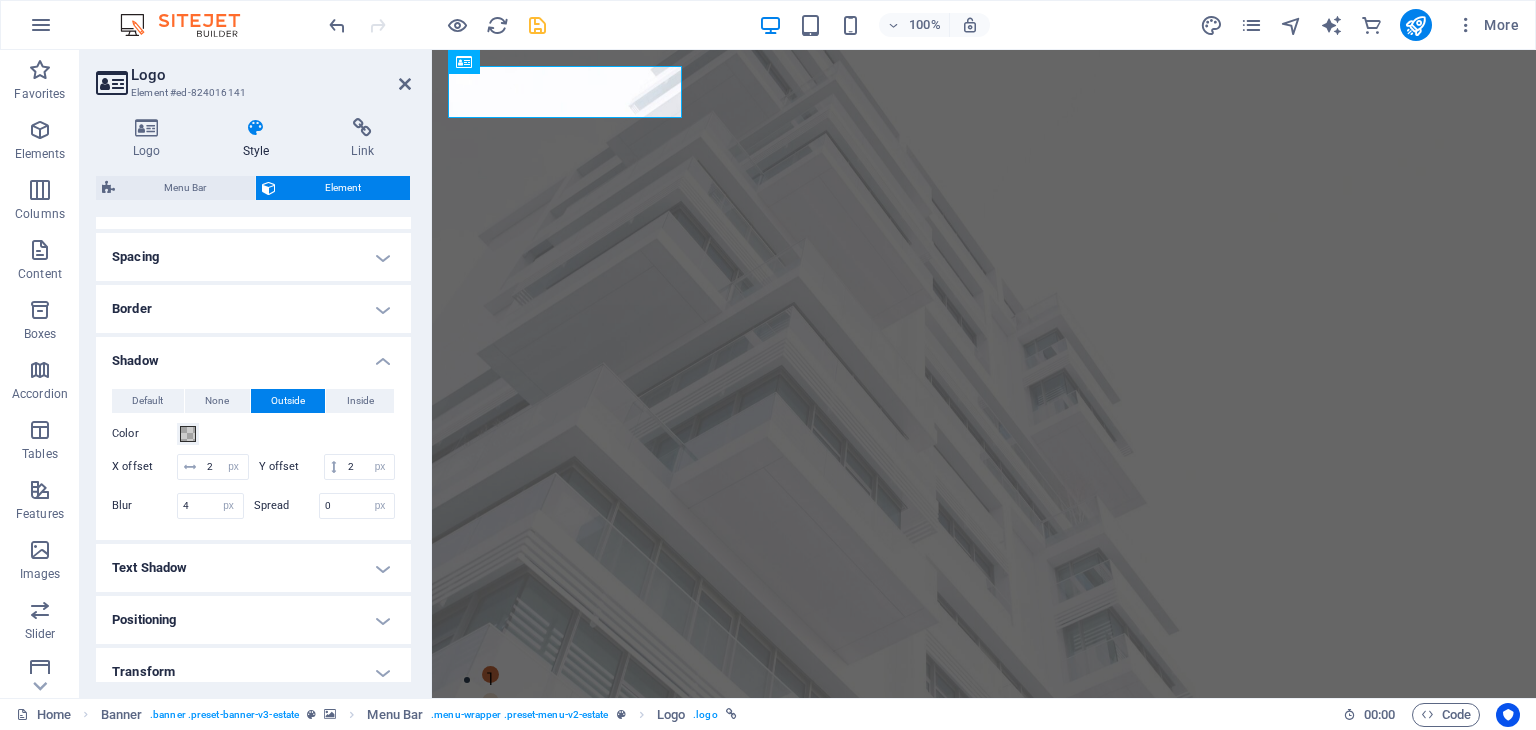 click on "Text Shadow" at bounding box center [253, 568] 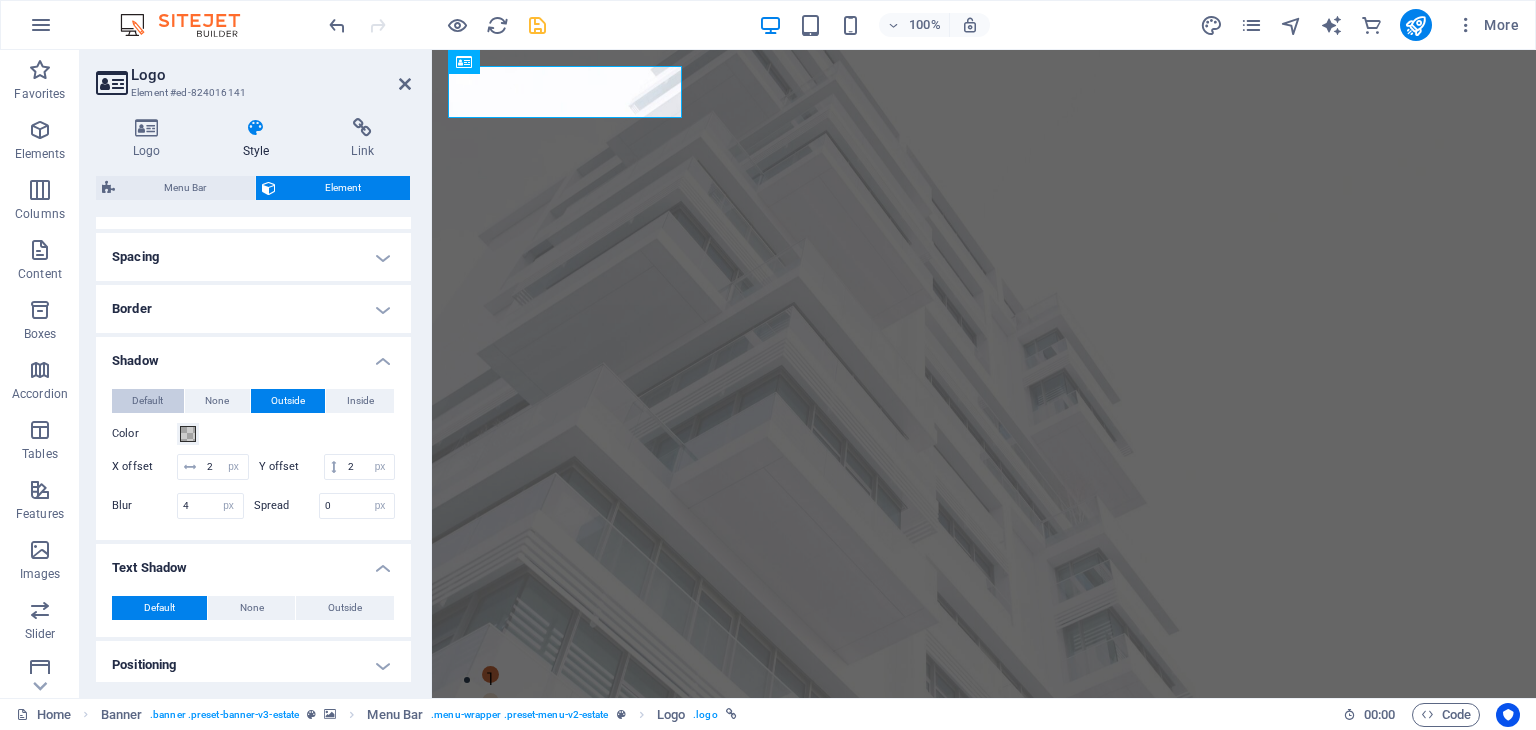 click on "Default" at bounding box center [147, 401] 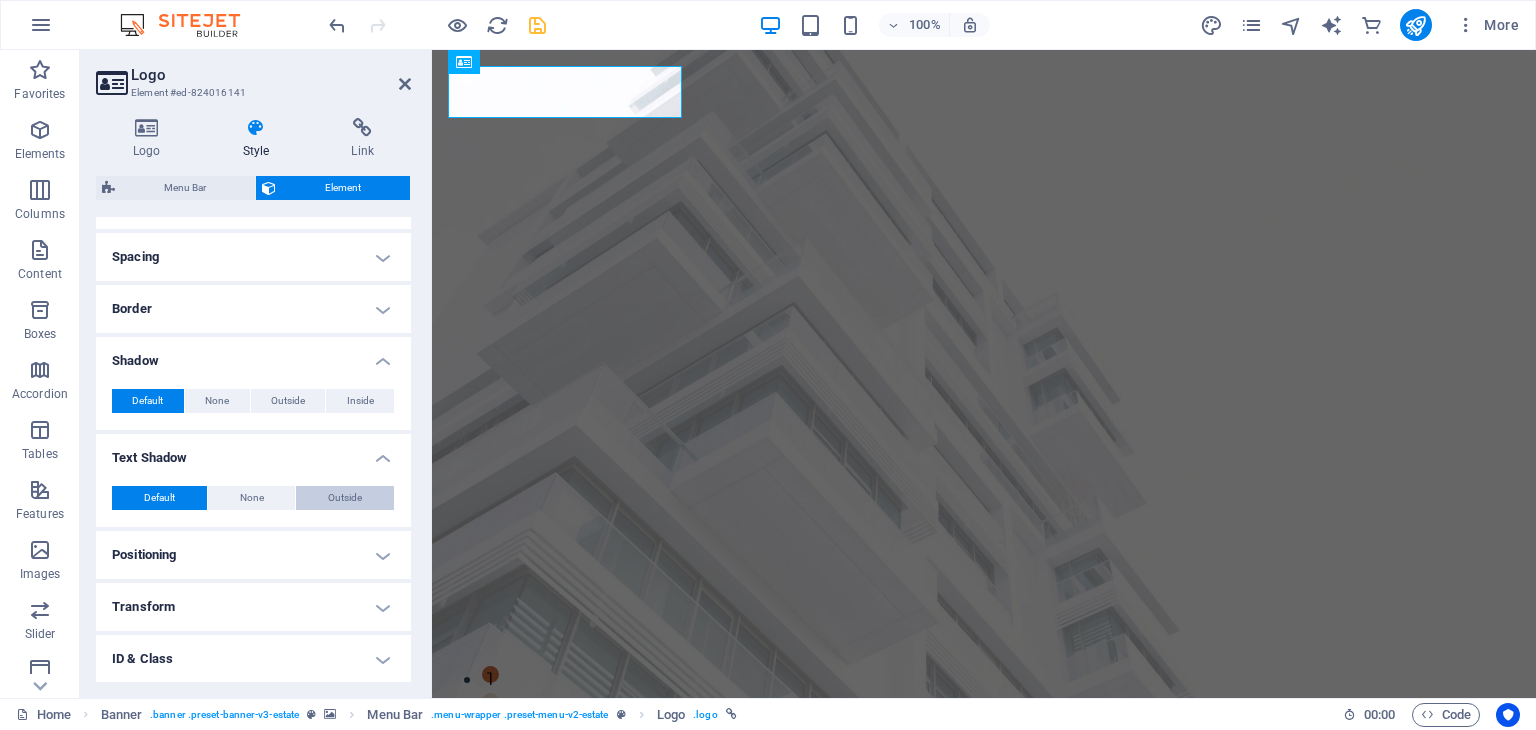 click on "Outside" at bounding box center [345, 498] 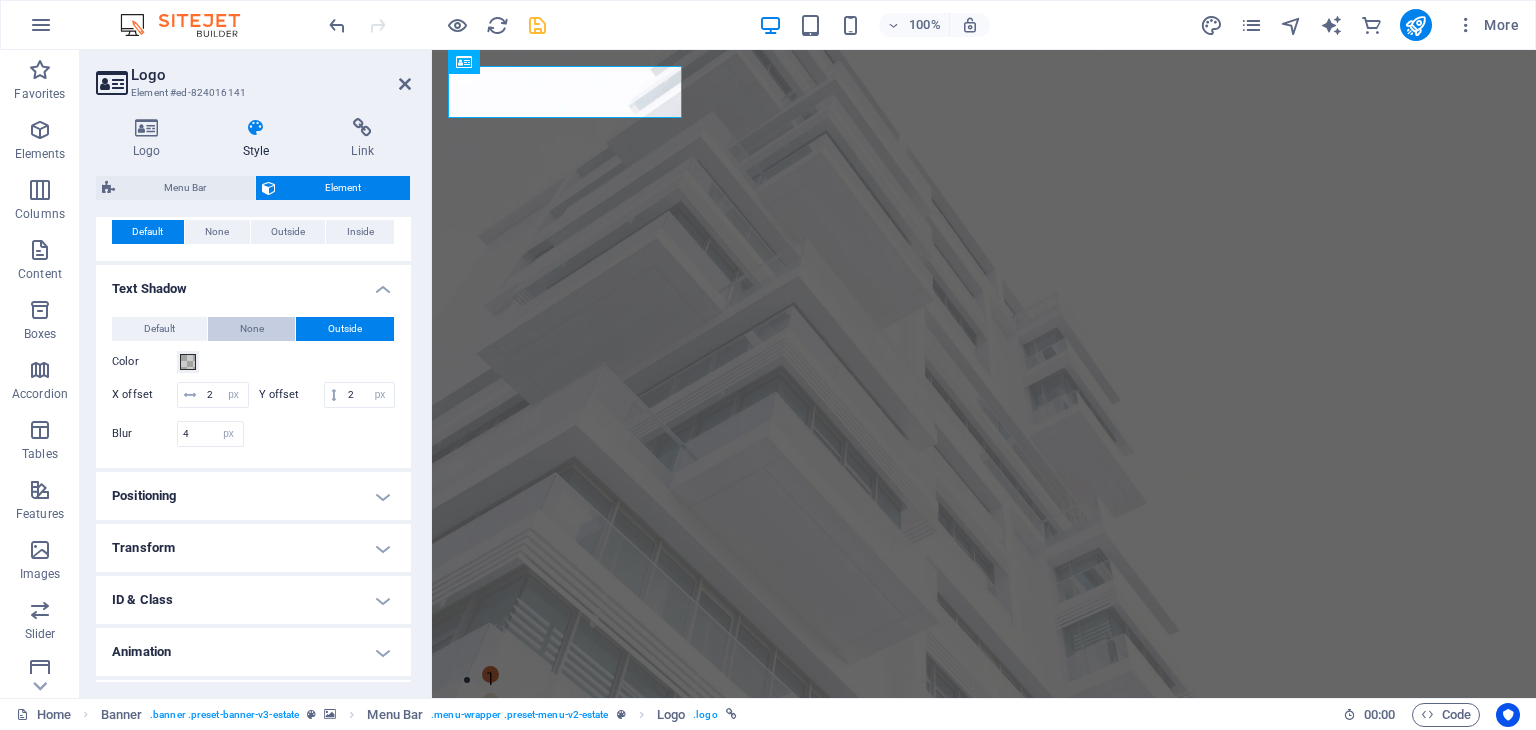 scroll, scrollTop: 376, scrollLeft: 0, axis: vertical 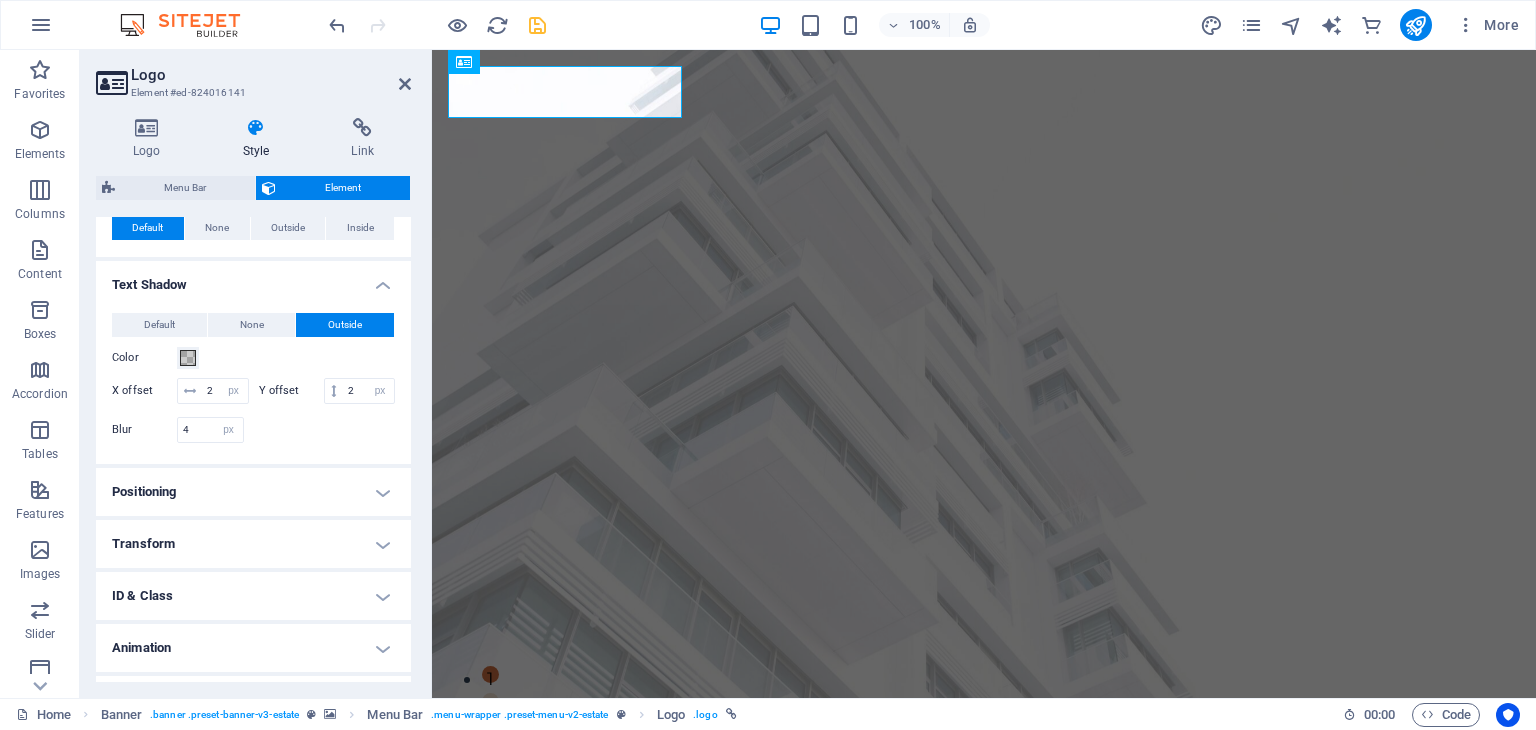 click on "Positioning" at bounding box center (253, 492) 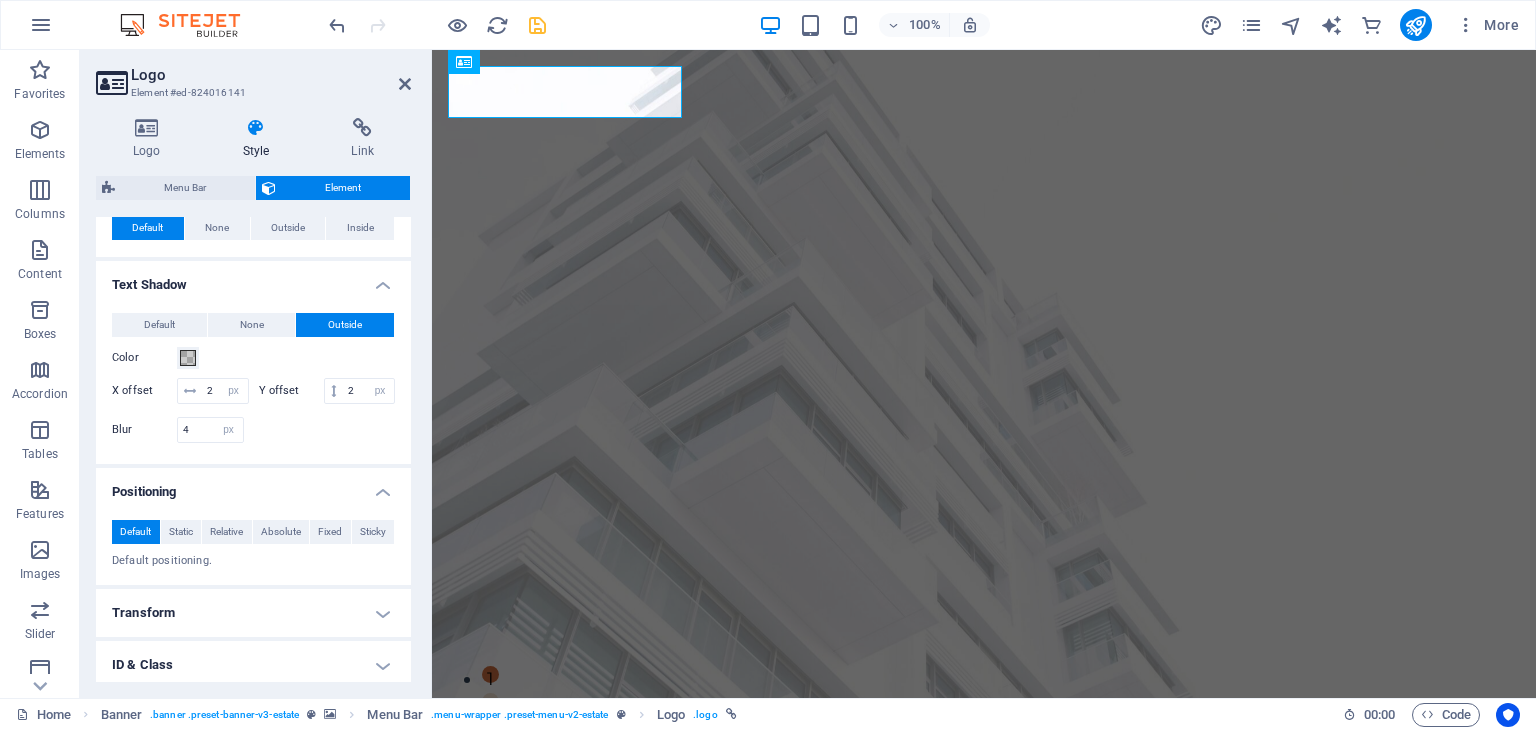 scroll, scrollTop: 512, scrollLeft: 0, axis: vertical 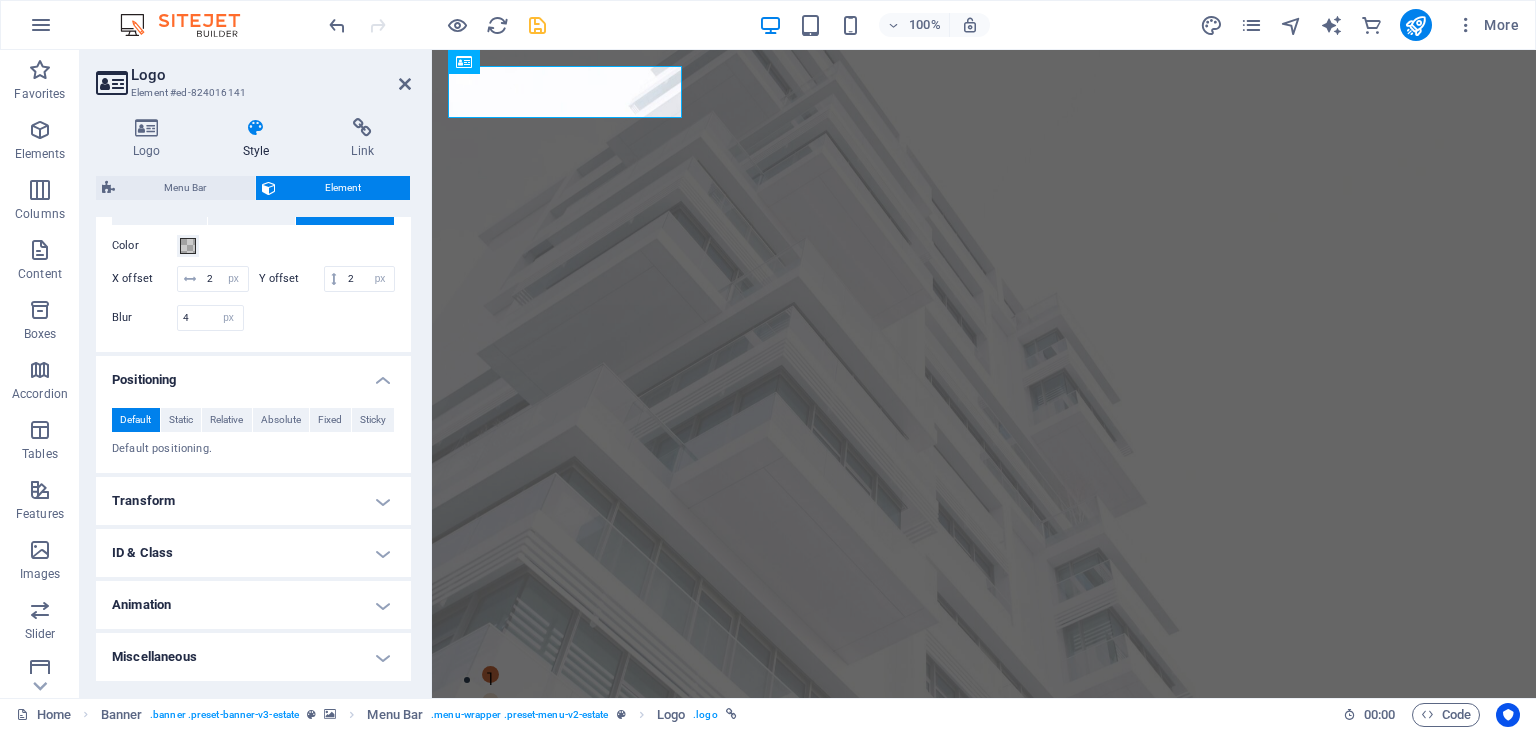 click on "ID & Class" at bounding box center (253, 553) 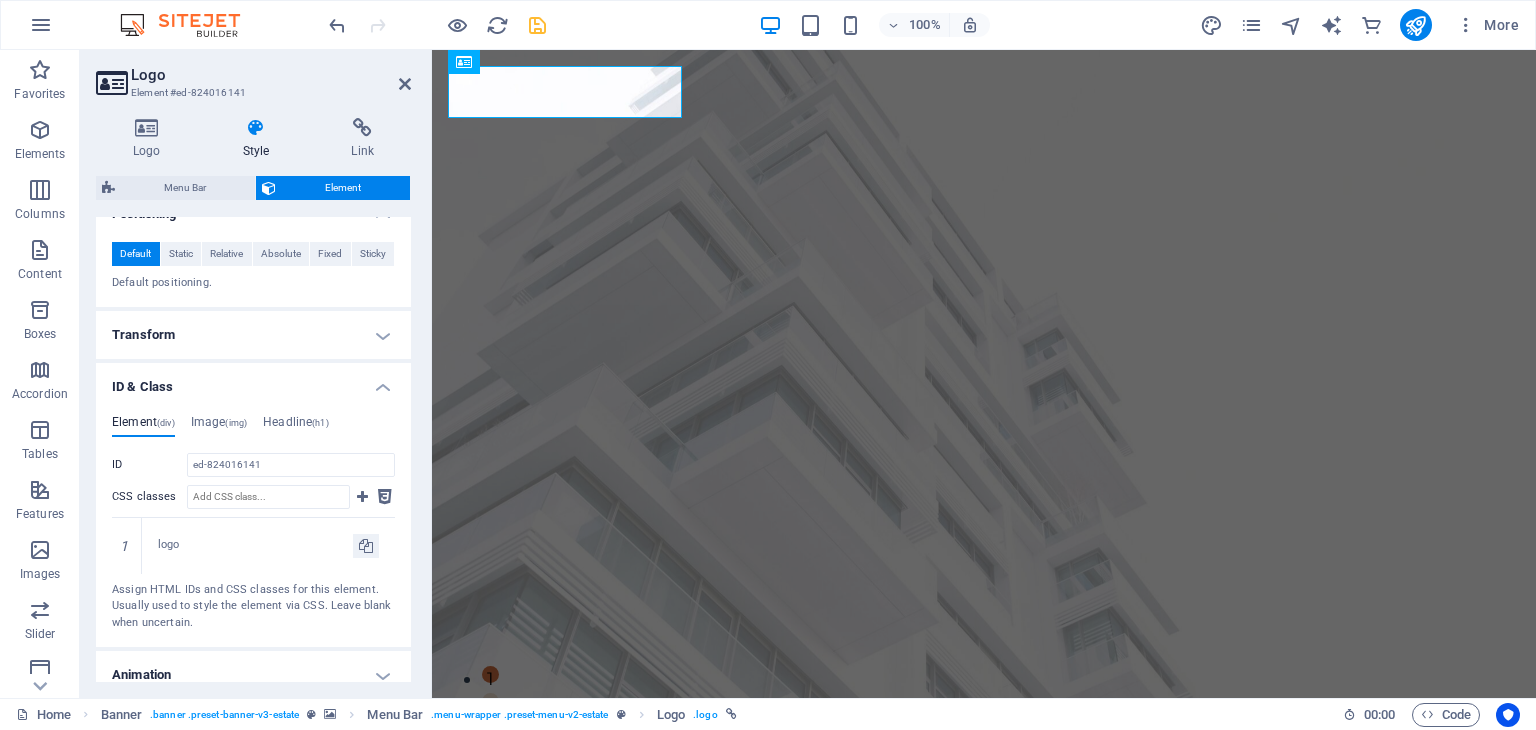 scroll, scrollTop: 666, scrollLeft: 0, axis: vertical 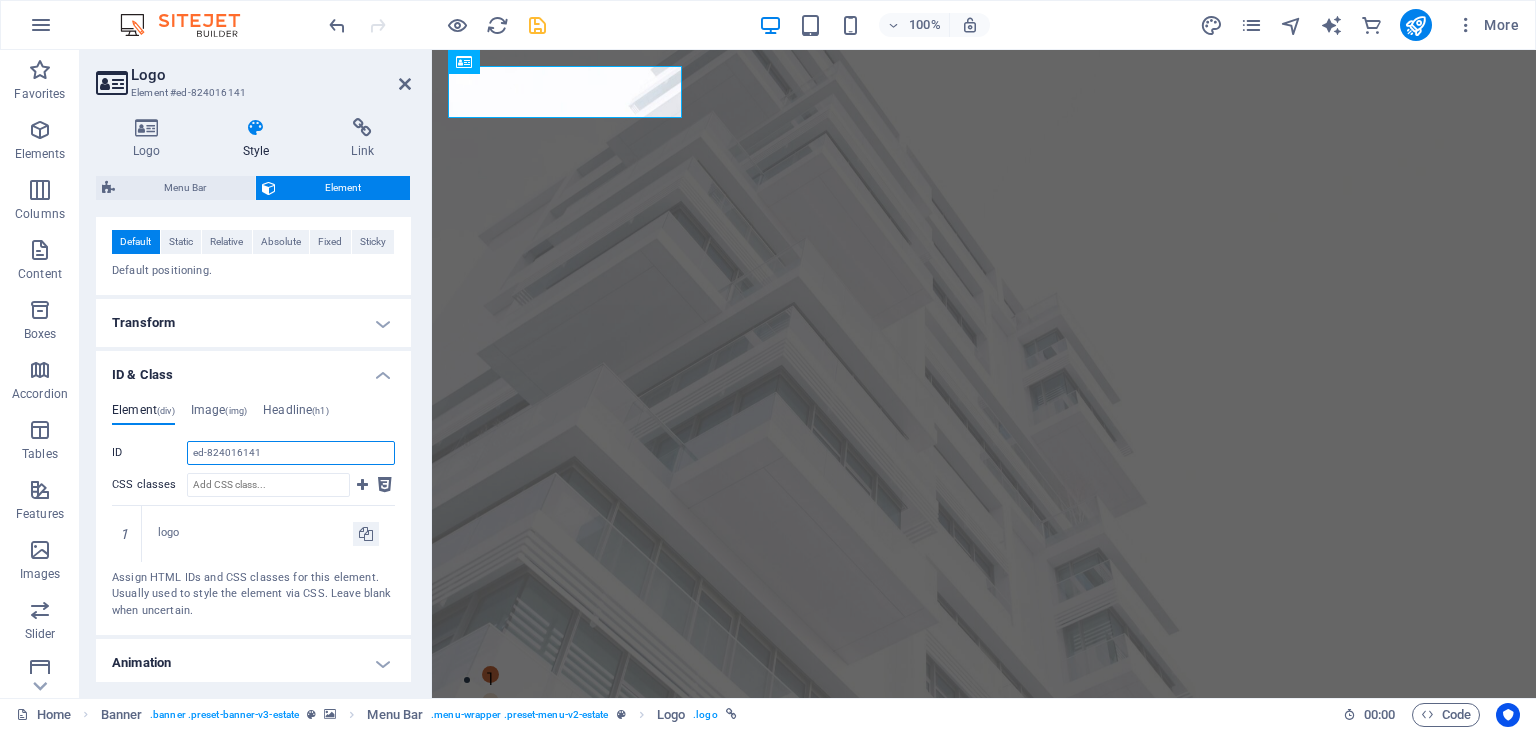 click on "ed-824016141" at bounding box center [291, 453] 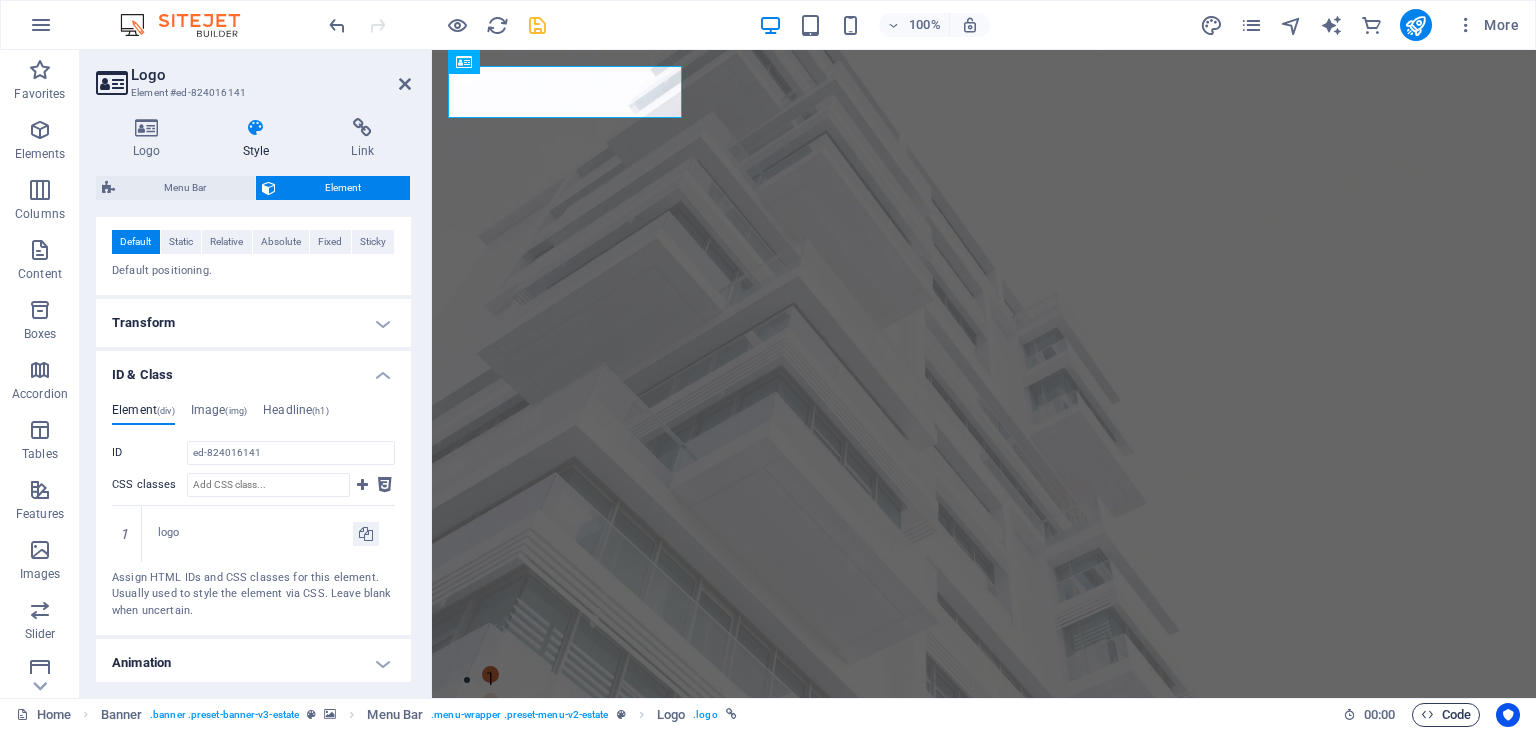 click on "Code" at bounding box center [1446, 715] 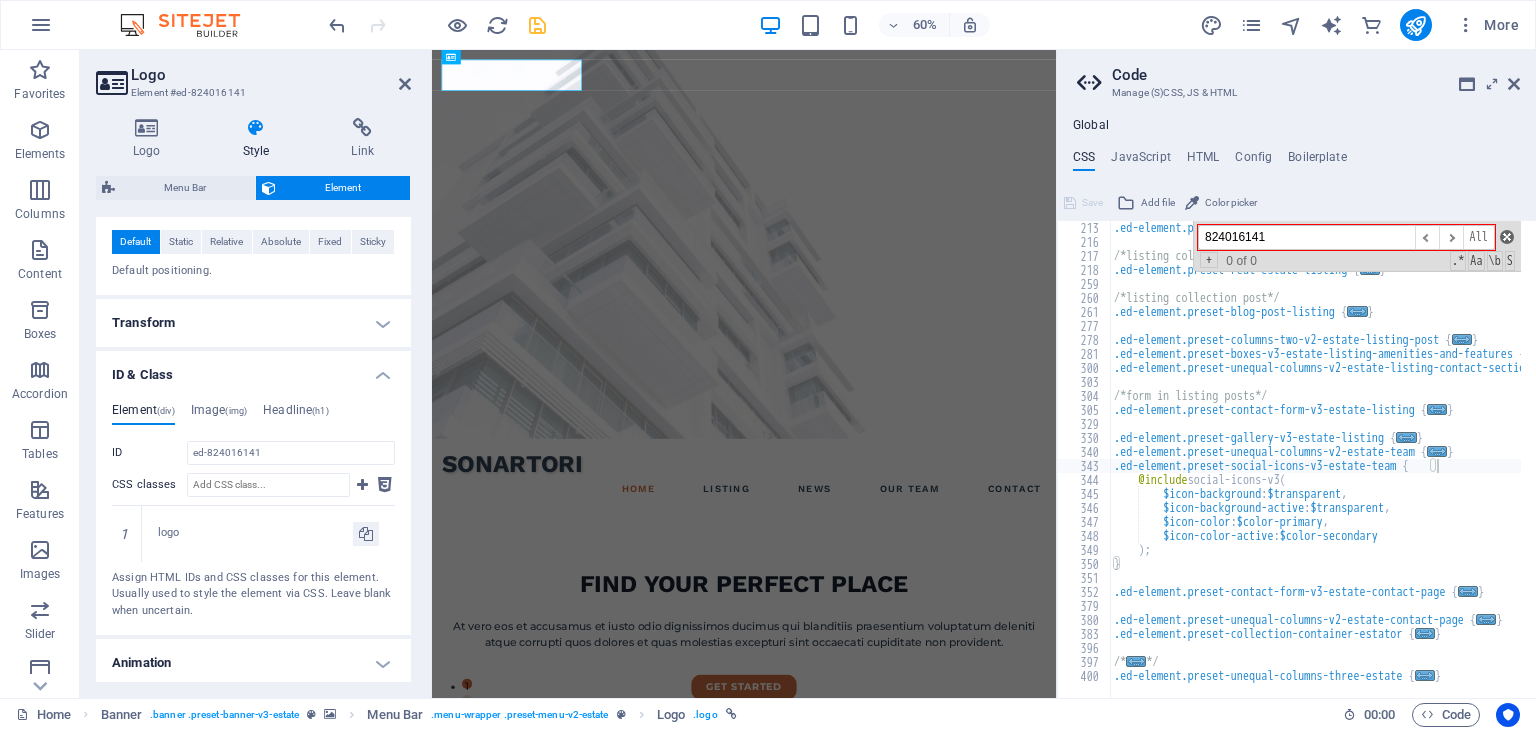 type on "824016141" 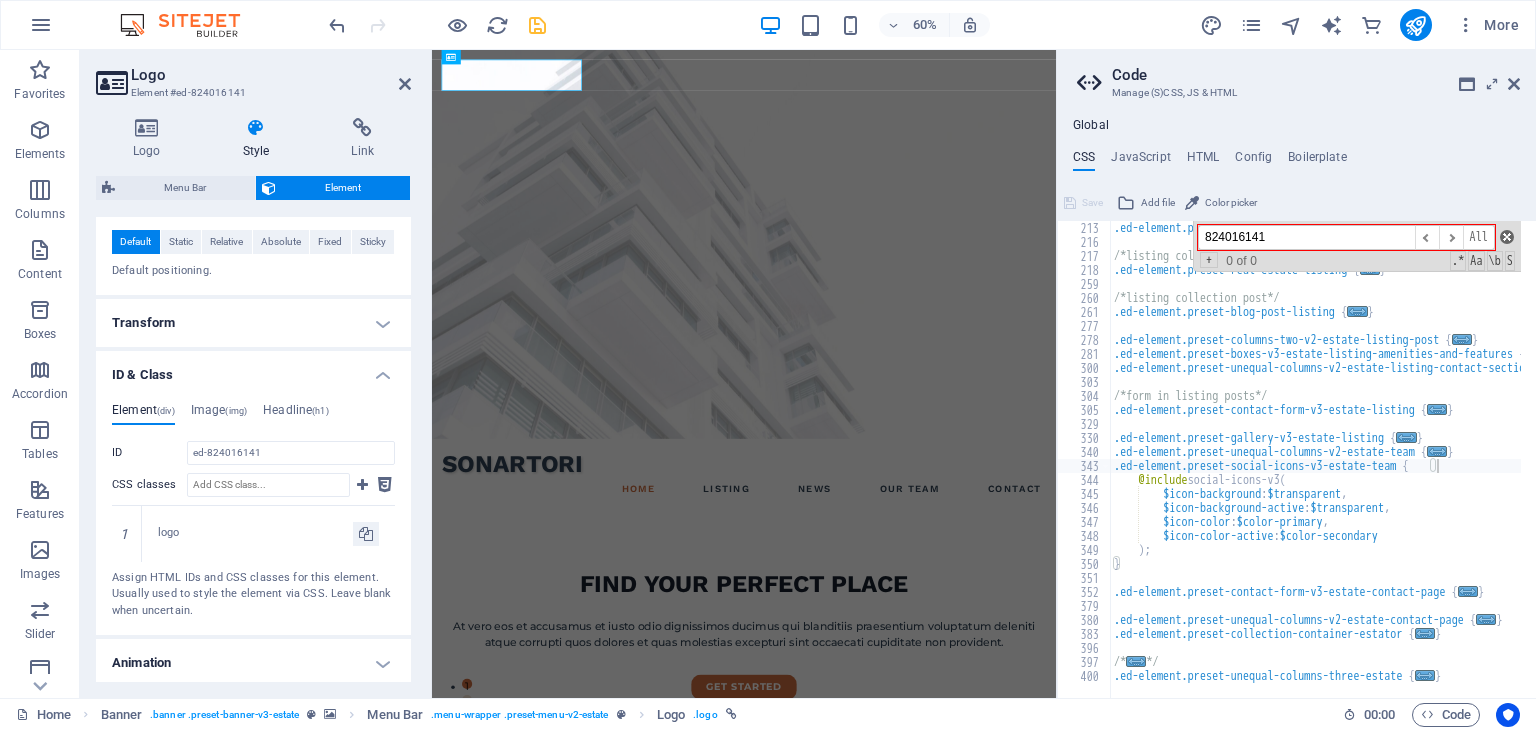 click at bounding box center (1507, 237) 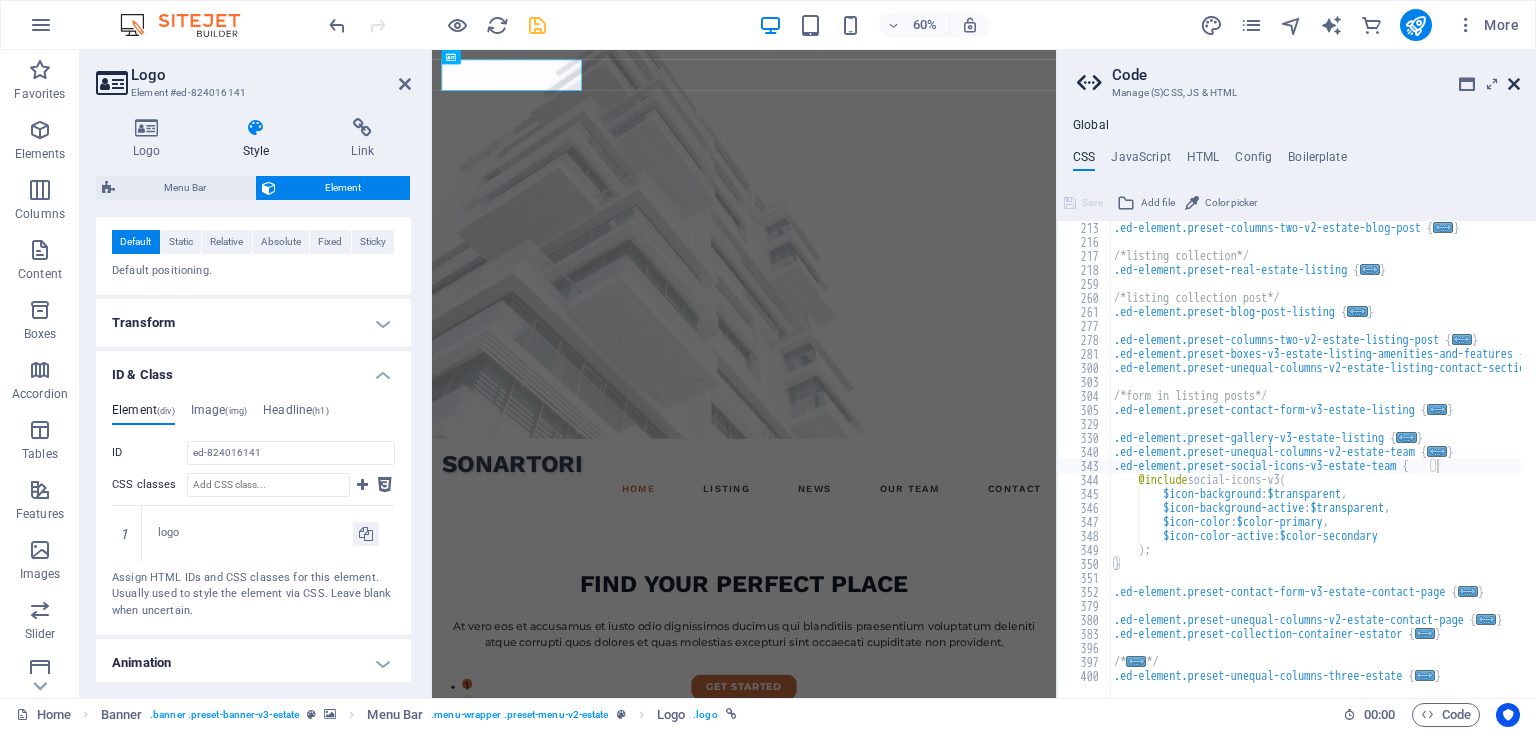 click at bounding box center [1514, 84] 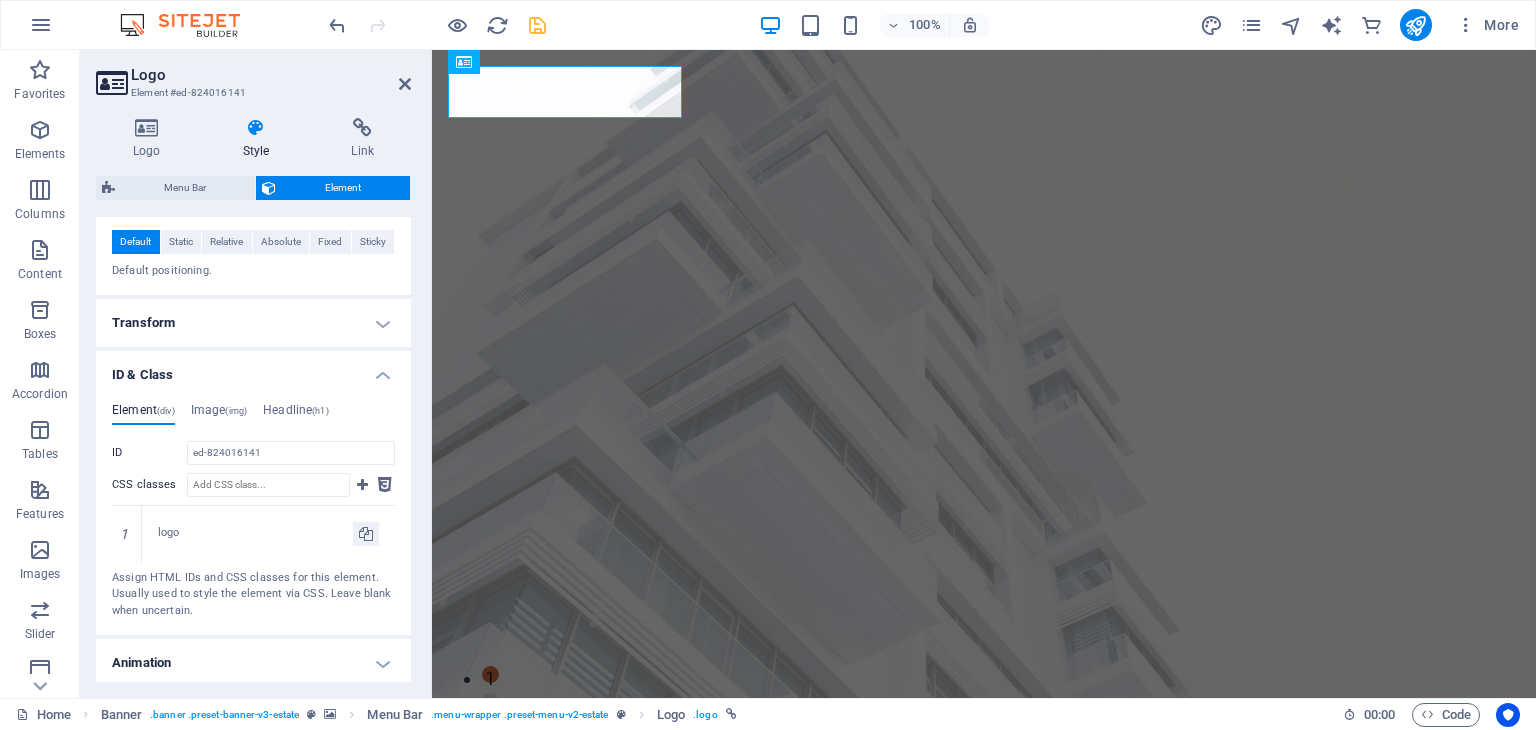 scroll, scrollTop: 748, scrollLeft: 0, axis: vertical 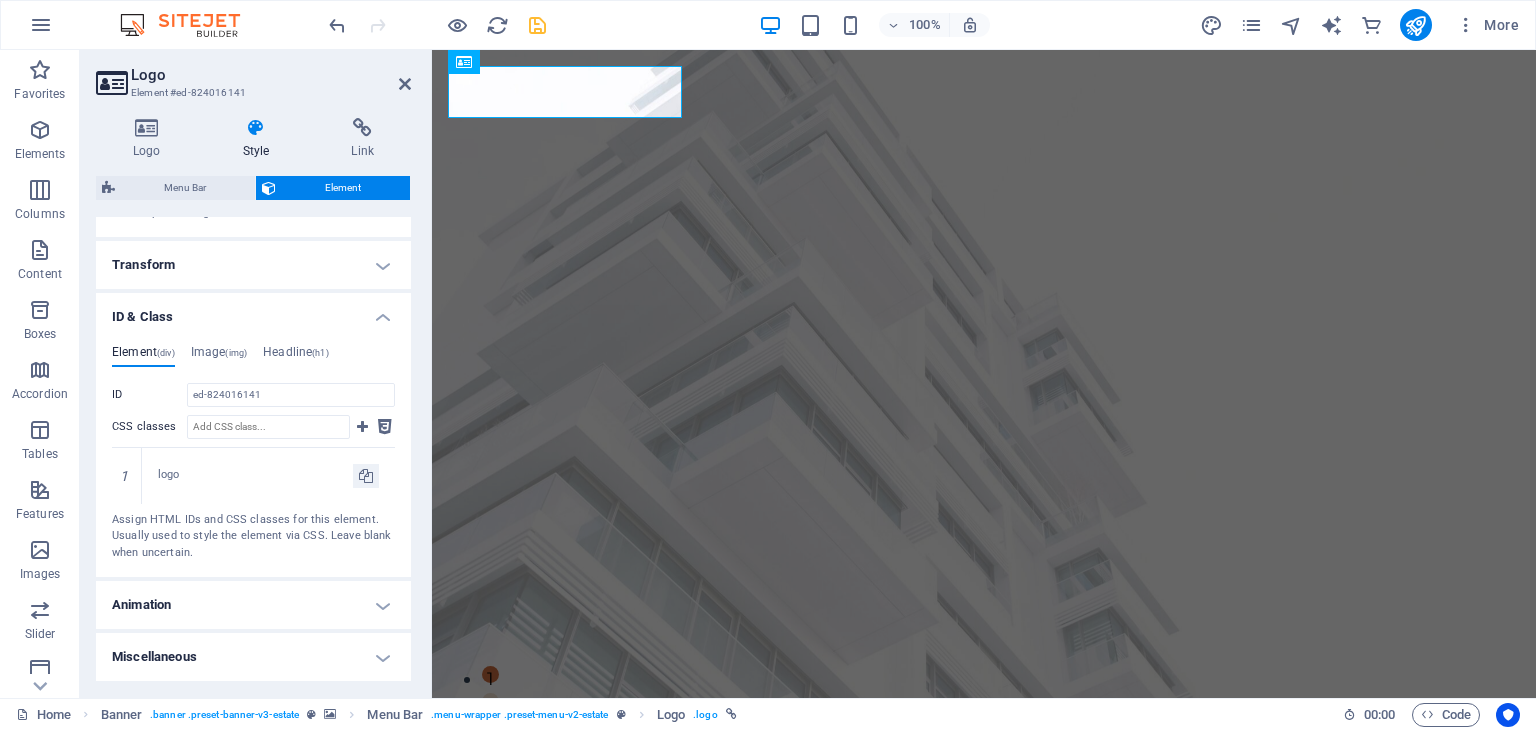 click on "Animation" at bounding box center [253, 605] 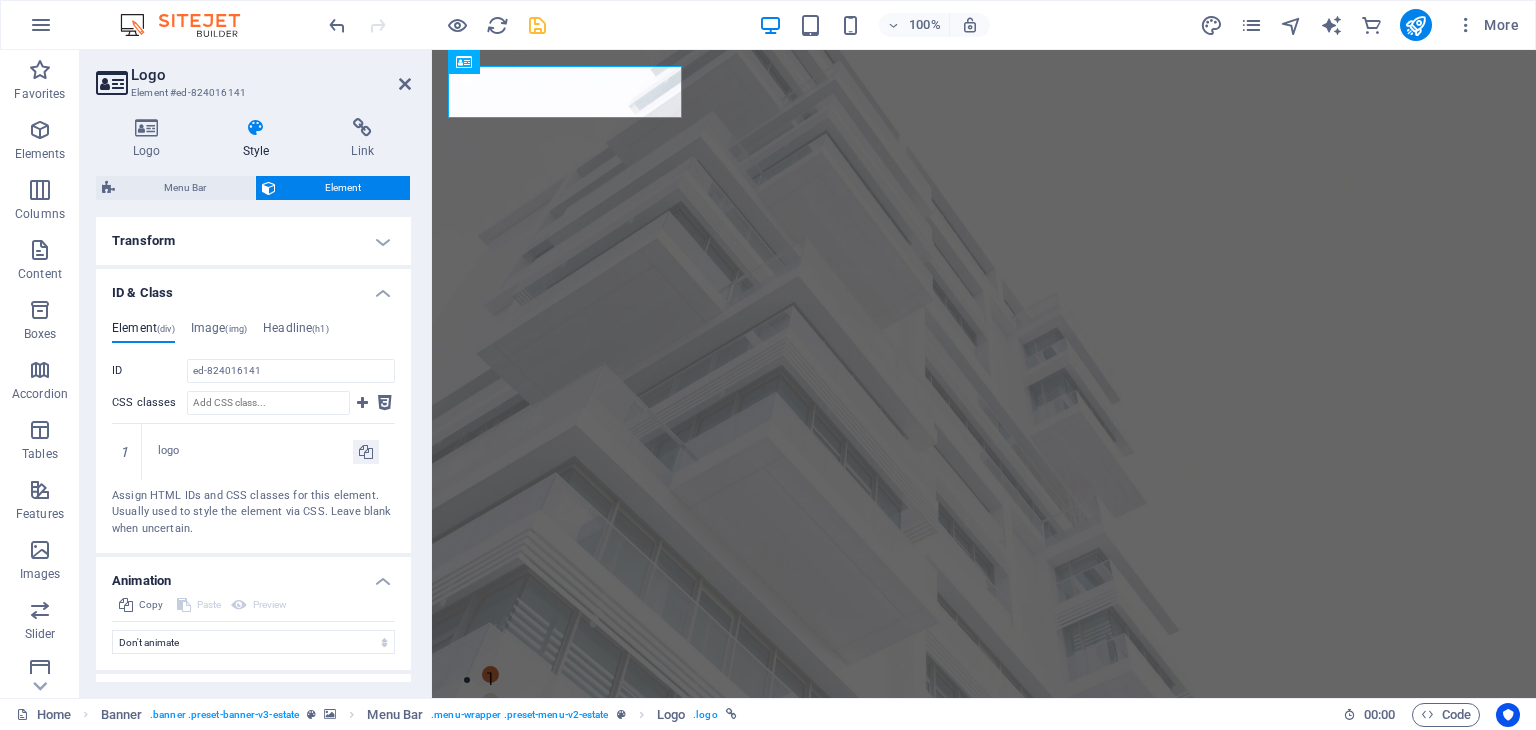 scroll, scrollTop: 812, scrollLeft: 0, axis: vertical 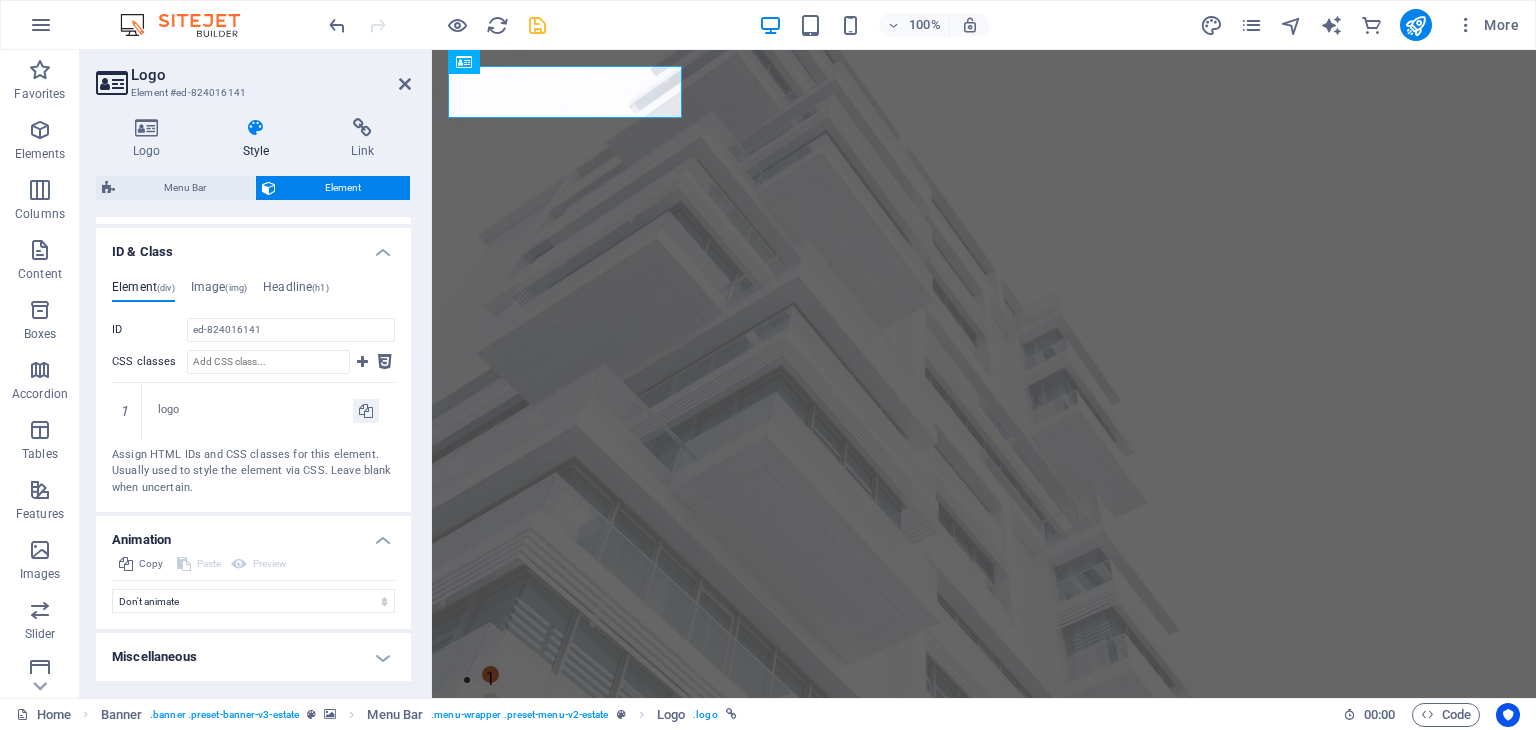 click on "Miscellaneous" at bounding box center (253, 657) 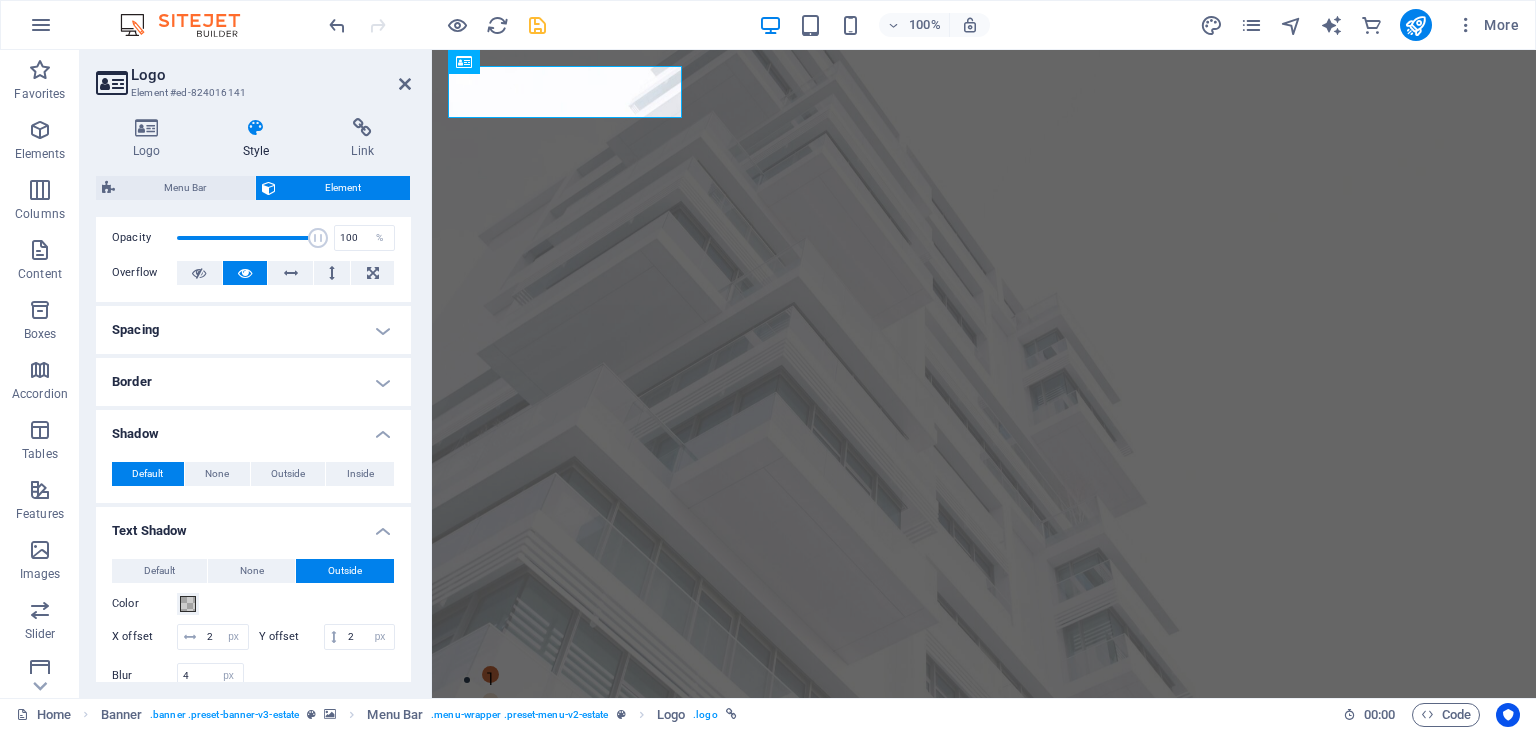 scroll, scrollTop: 0, scrollLeft: 0, axis: both 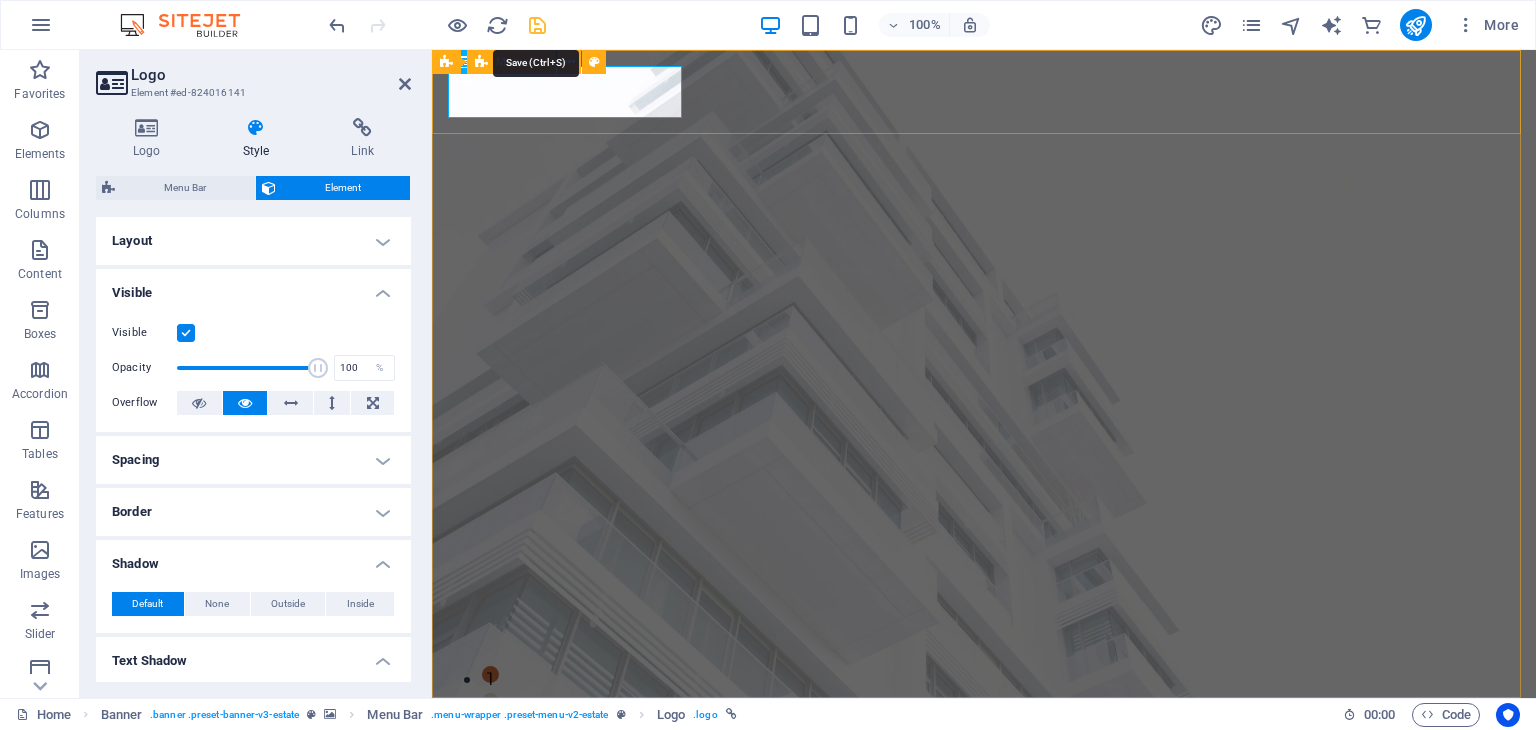 click at bounding box center [537, 25] 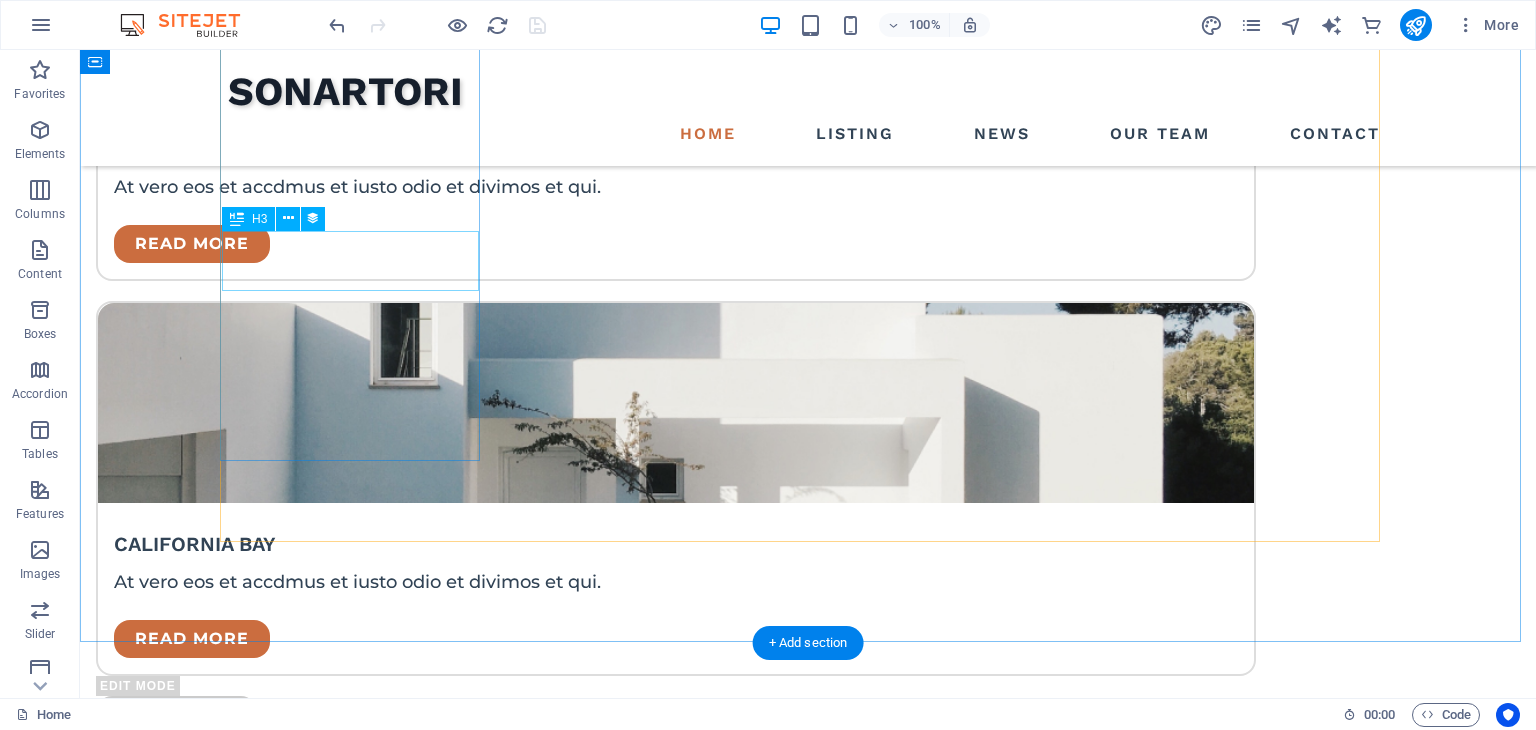 scroll, scrollTop: 4868, scrollLeft: 0, axis: vertical 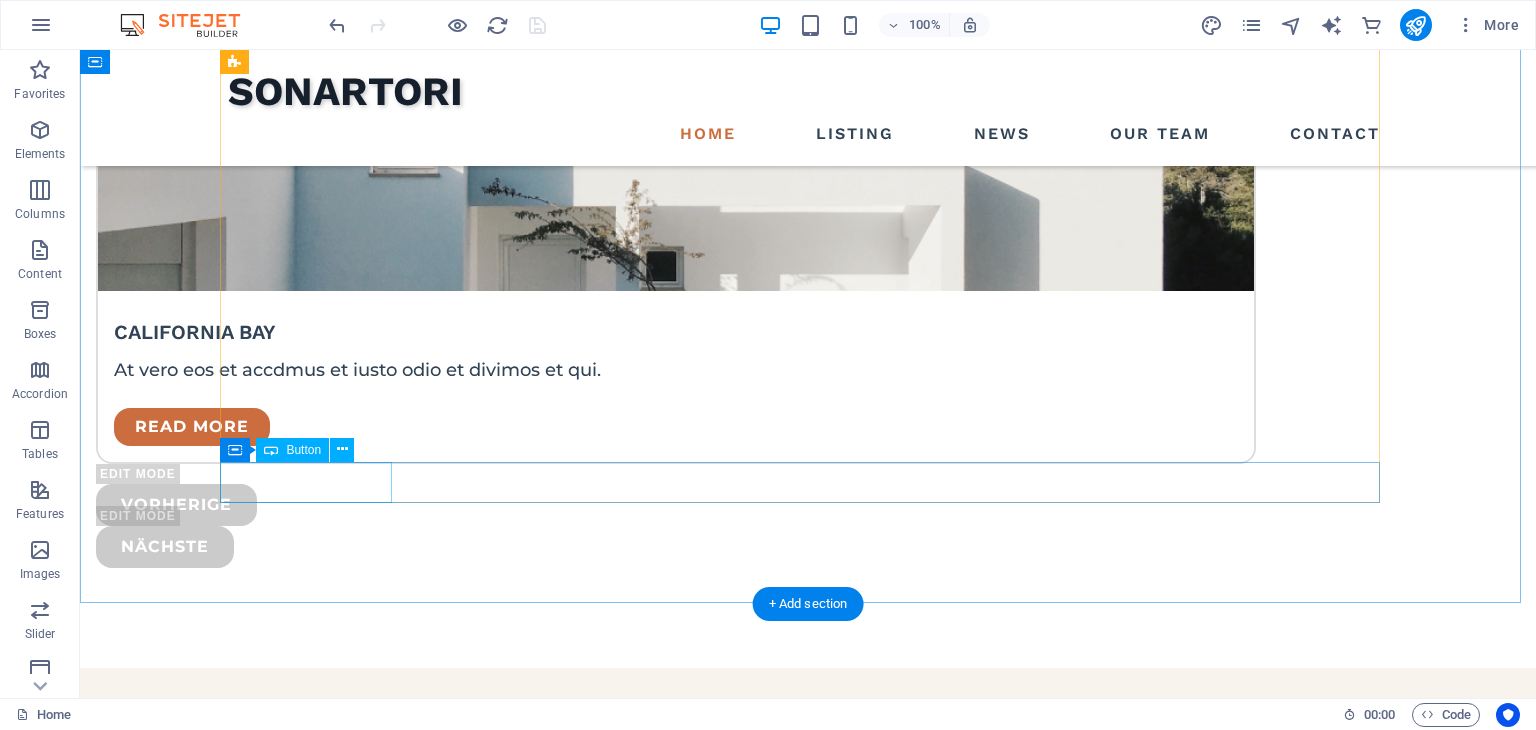 click on "Vorherige" at bounding box center (808, 6367) 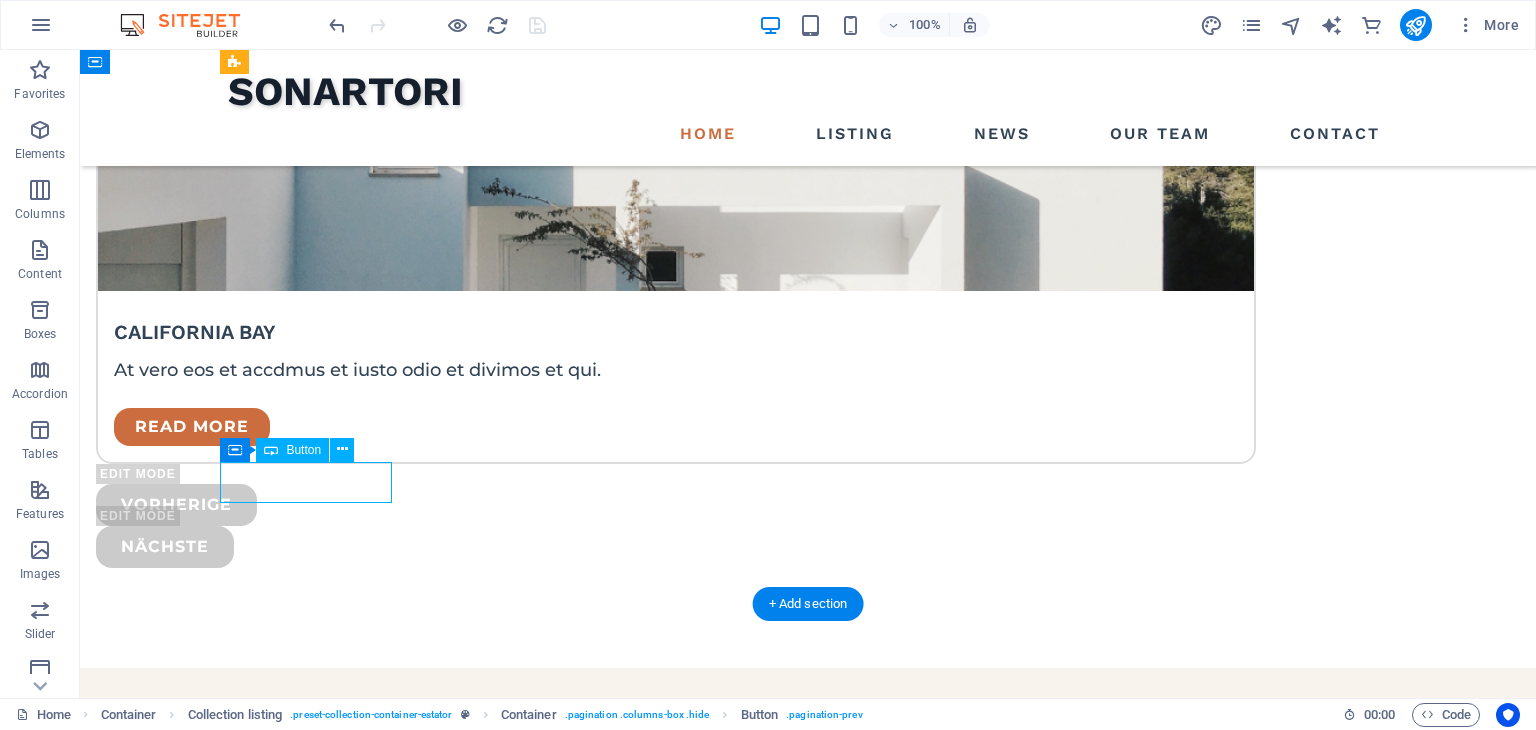 click on "Vorherige" at bounding box center (808, 6367) 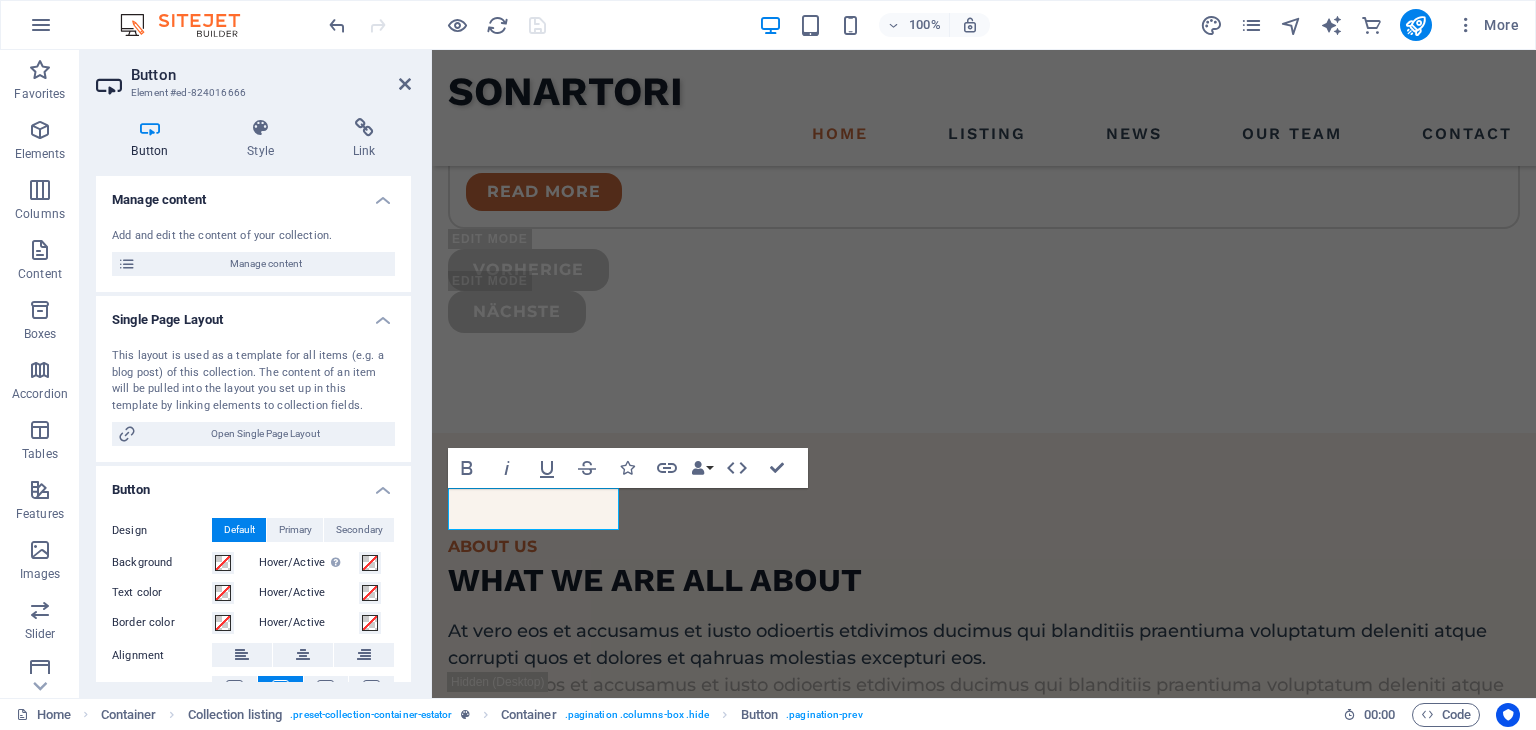scroll, scrollTop: 4996, scrollLeft: 0, axis: vertical 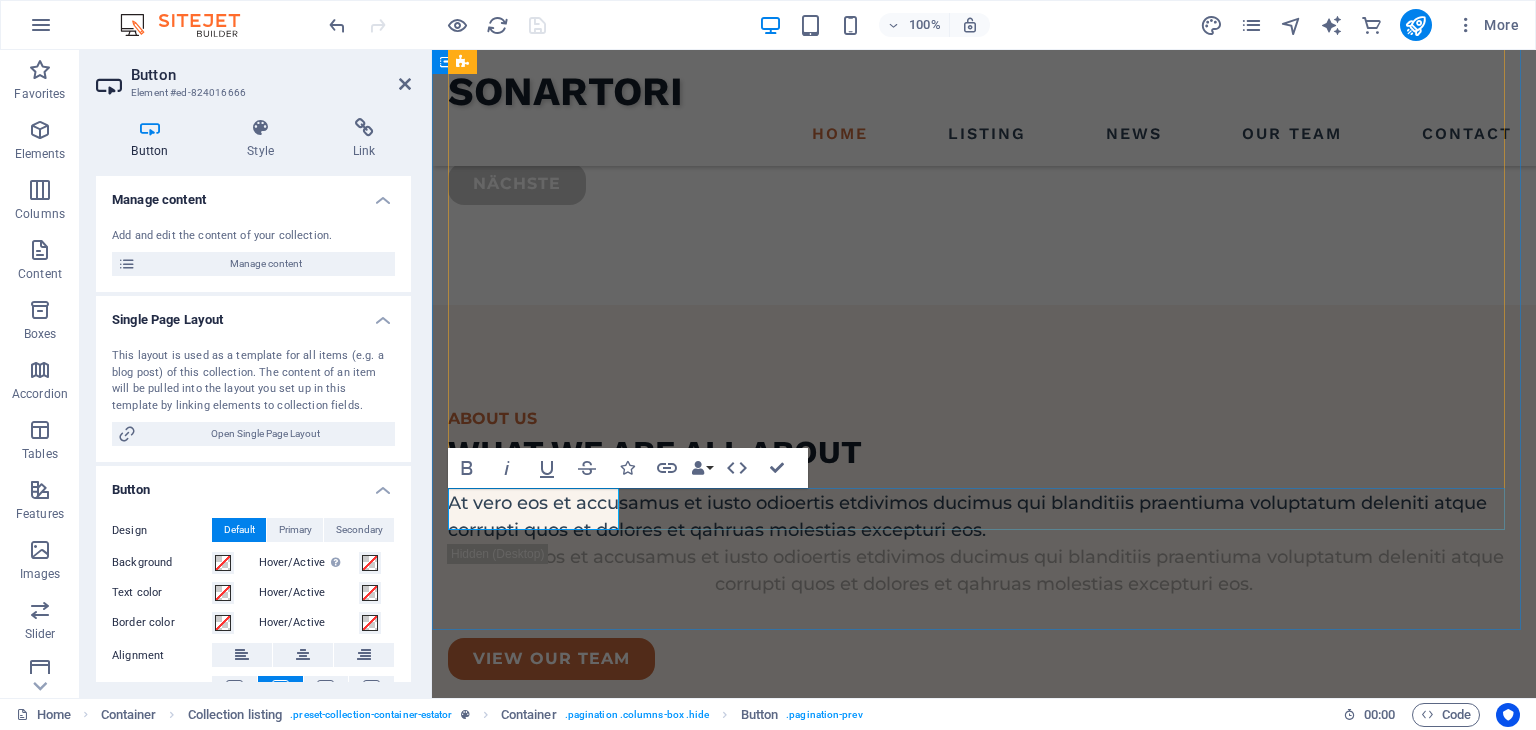 click on "Vorherige" at bounding box center [984, 5800] 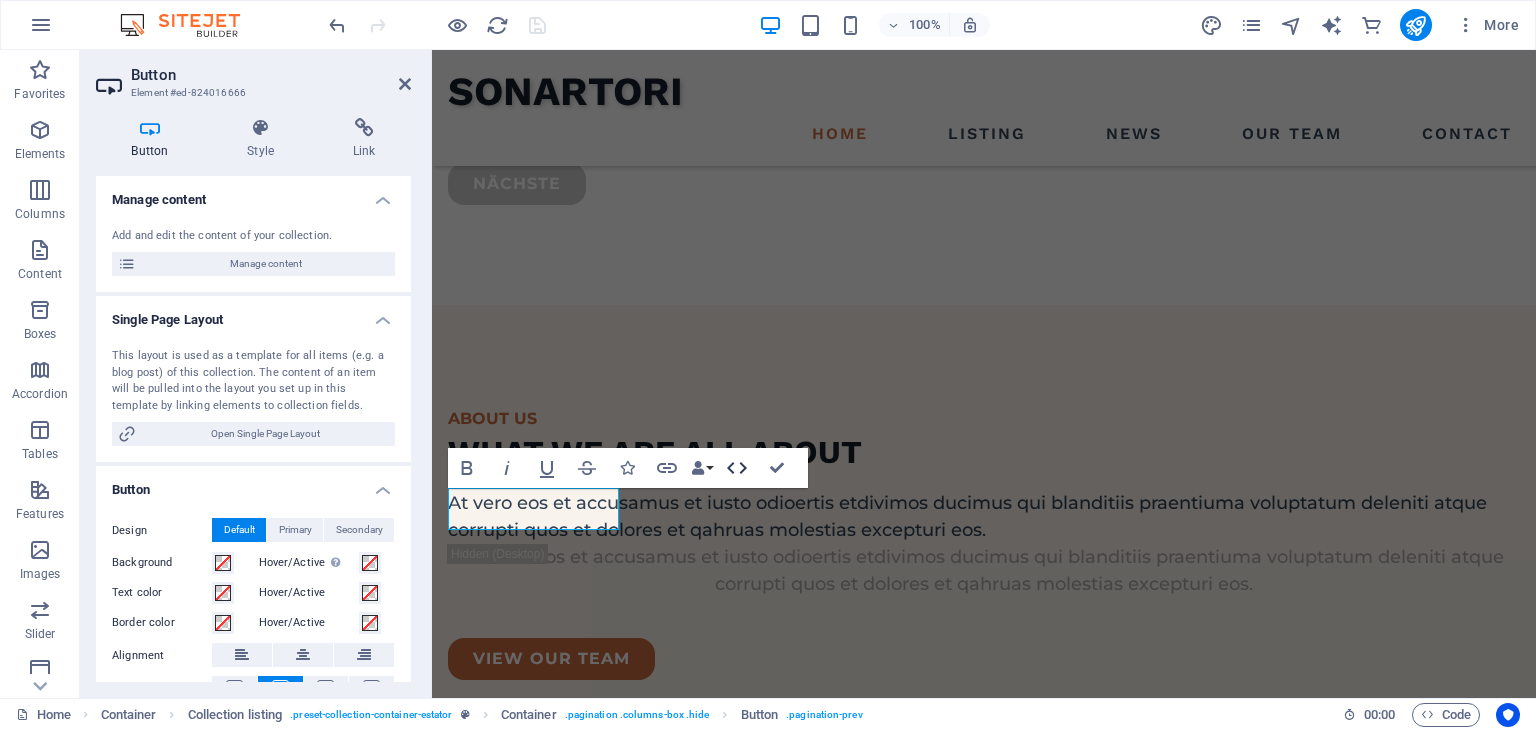 click 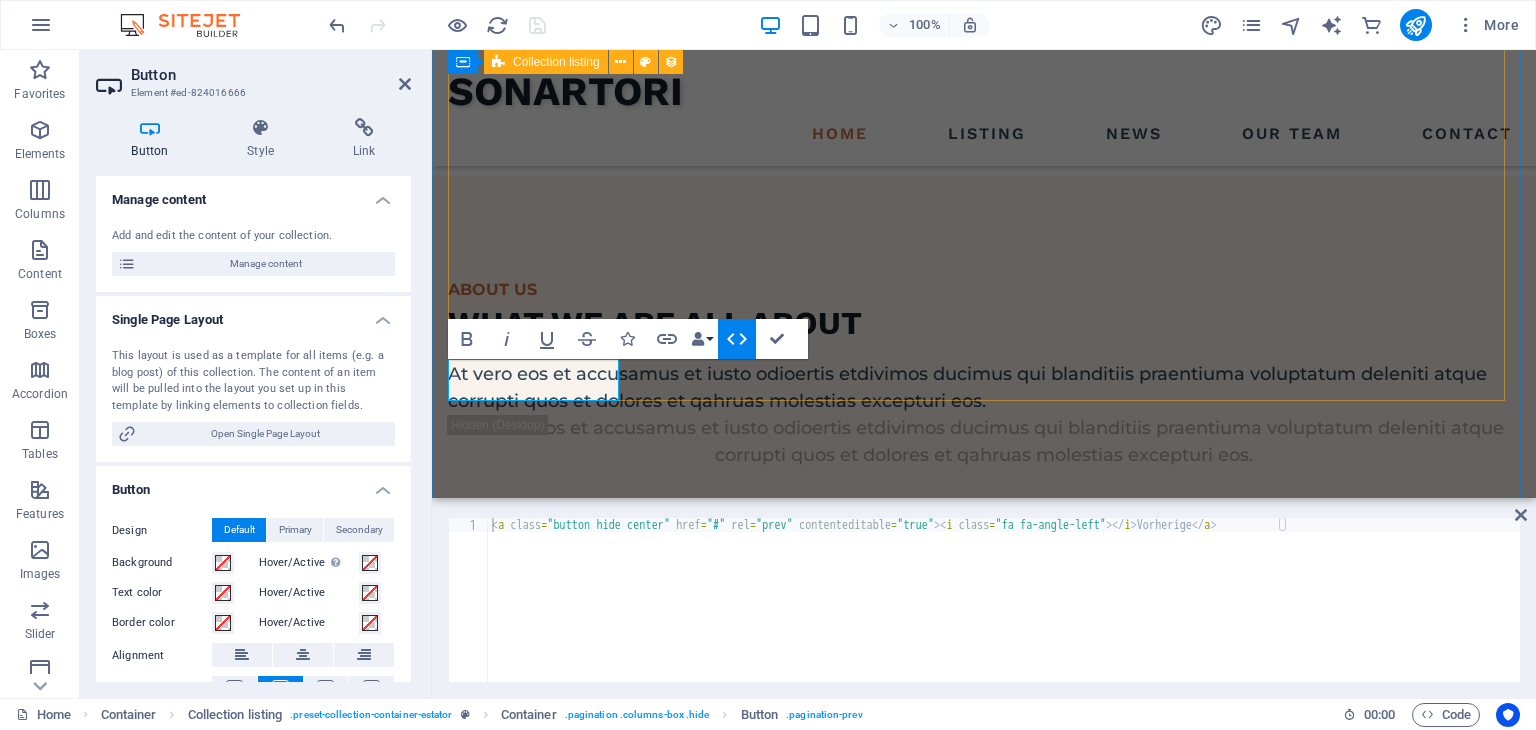 scroll, scrollTop: 5006, scrollLeft: 0, axis: vertical 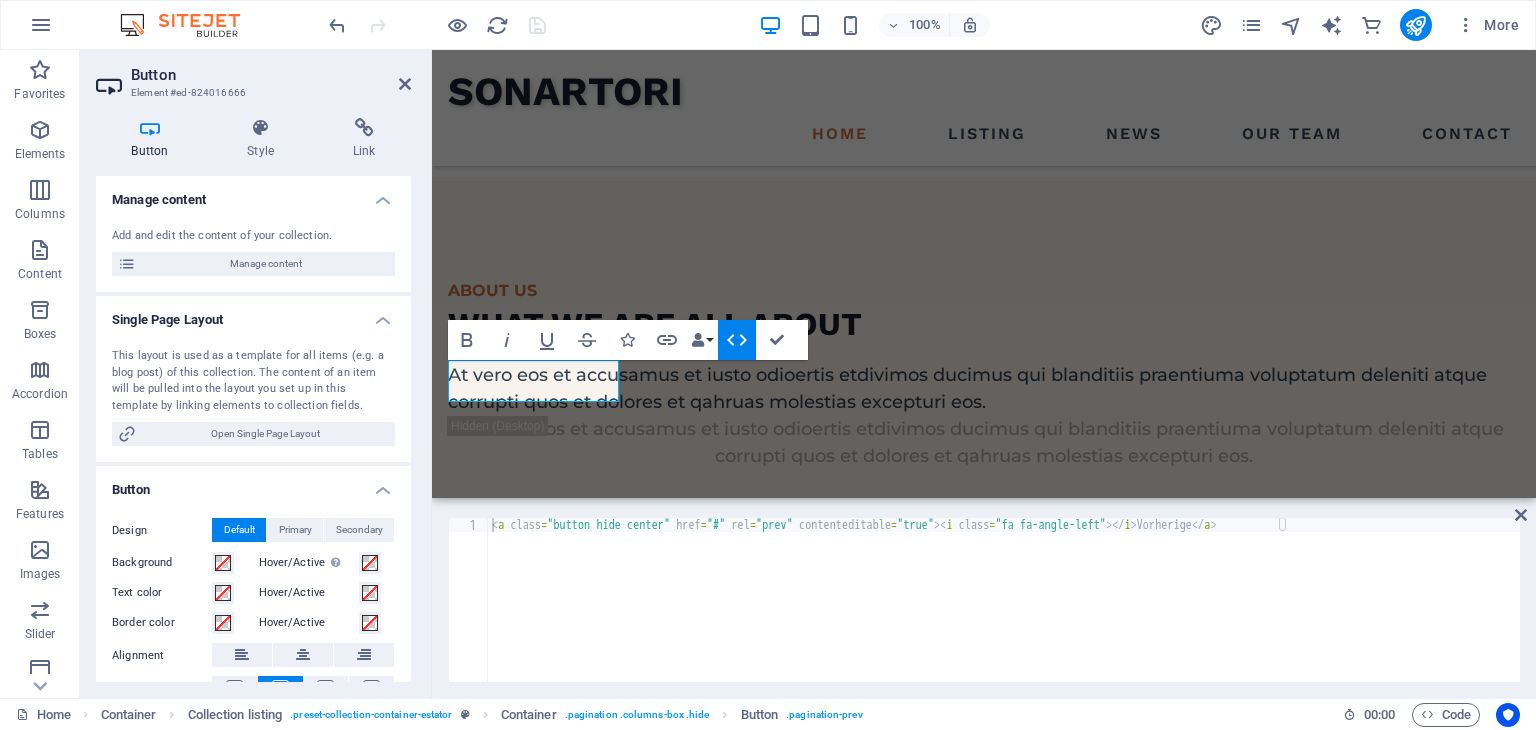 click on "< a   class = "button hide center"   href = "#"   rel = "prev"   contenteditable = "true" > < i   class = "fa fa-angle-left" > </ i >  Vorherige </ a >" at bounding box center [1004, 614] 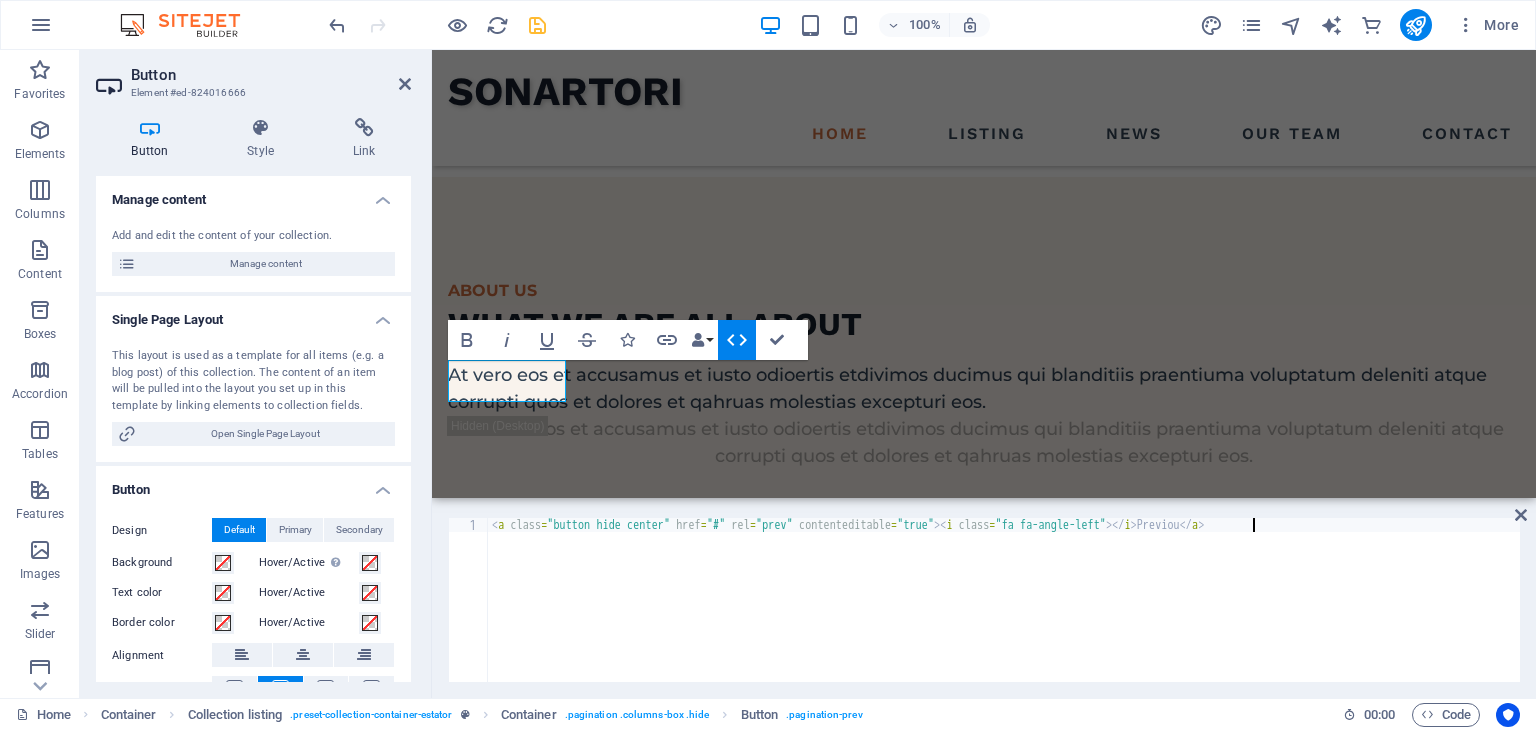 scroll, scrollTop: 0, scrollLeft: 63, axis: horizontal 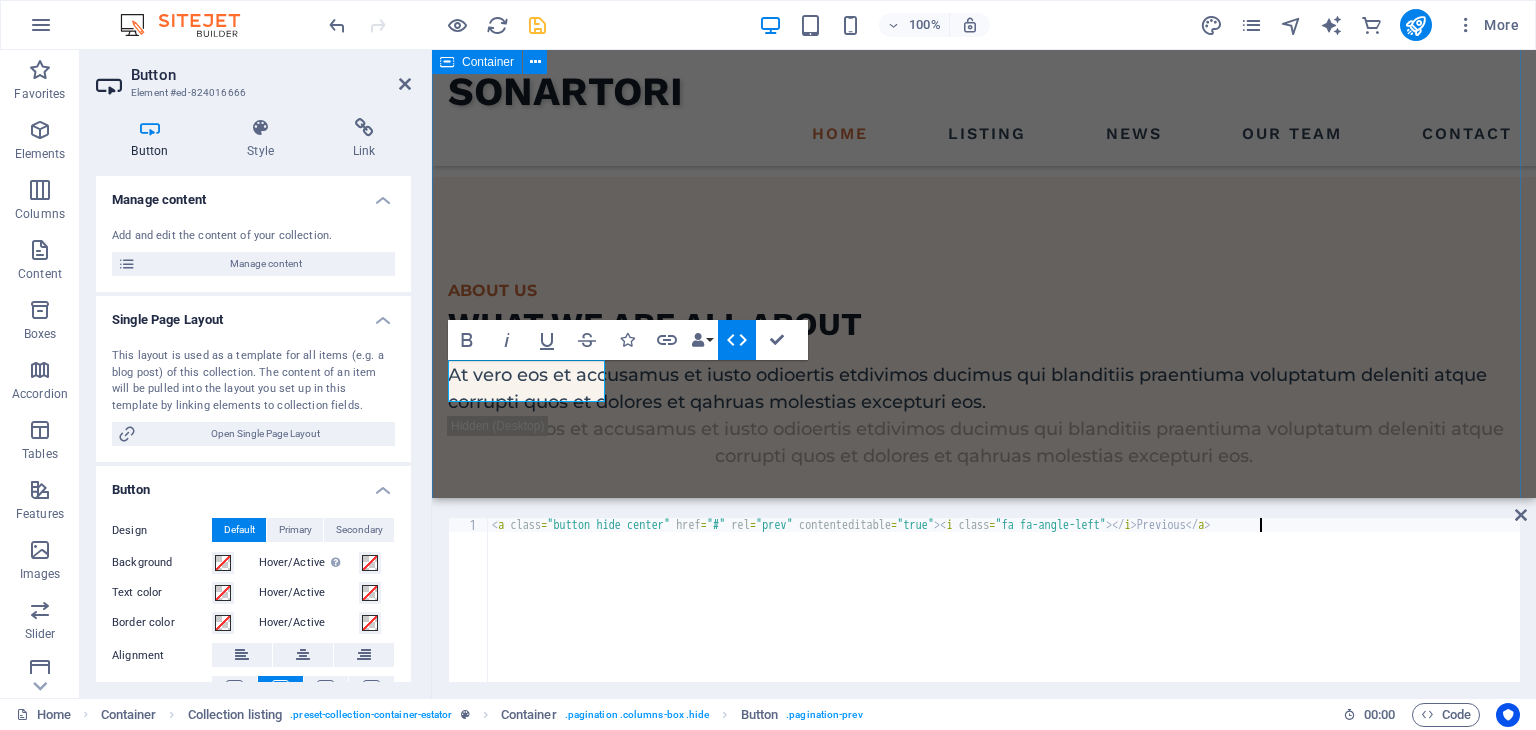 type on "[PREVIOUS]" 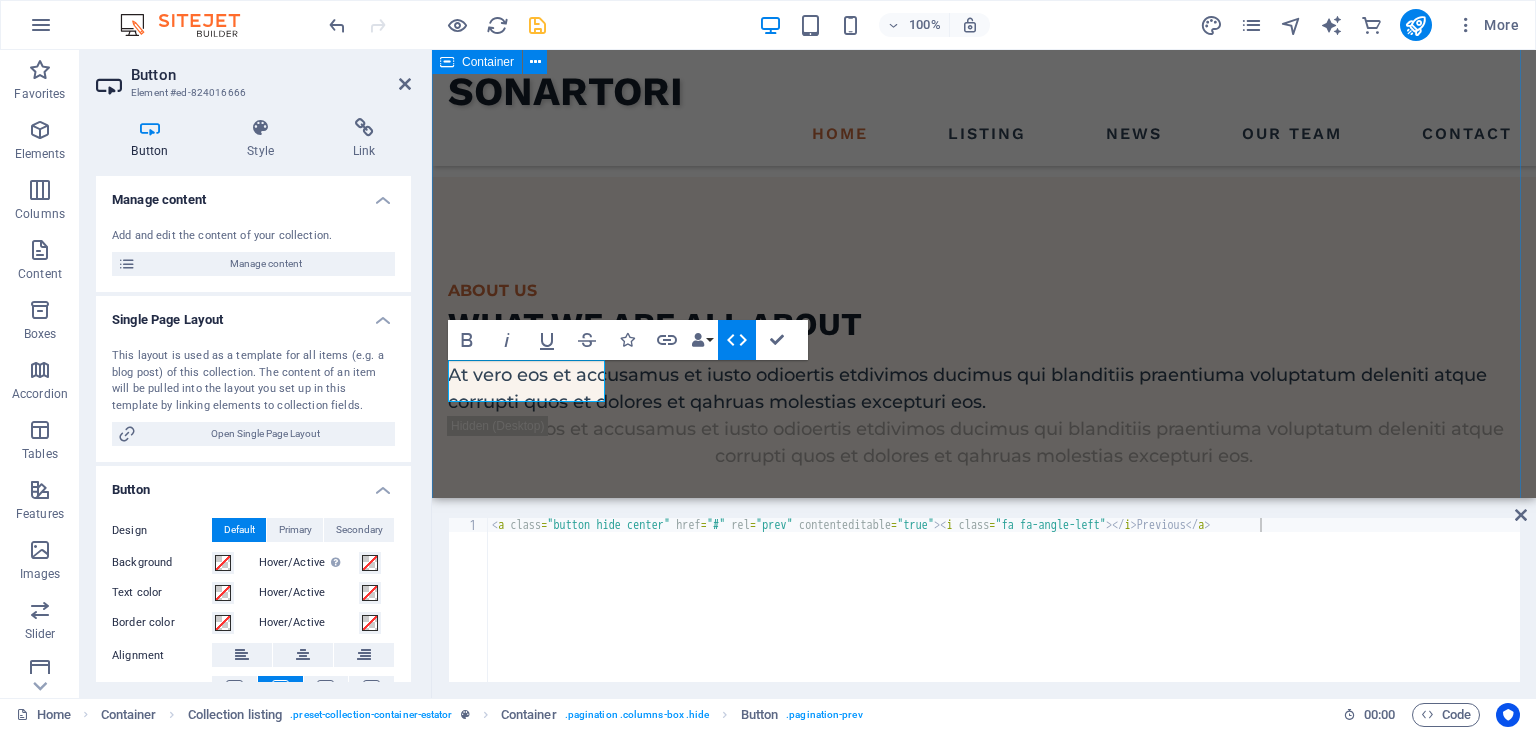 click on "BLOG
read all about real estate At vero eos et accusamus et iusto odio dignissimos ducimus qui blanditiis praesentium. At vero eos et accusamus et iusto odio dignissimos ducimus qui blanditiis praesentium. read more Your first property At vero eos et accdmus et iusto odio et divimos et qui. Read more You want to be an agent At vero eos et accdmus et iusto odio et divimos et qui. Read more Tips To Get Into Real Estate At vero eos et accdmus et iusto odio et divimos et qui. Read more Best Locations in 2022 At vero eos et accdmus et iusto odio et divimos et qui. Read more  Previous Nächste" at bounding box center (984, 4775) 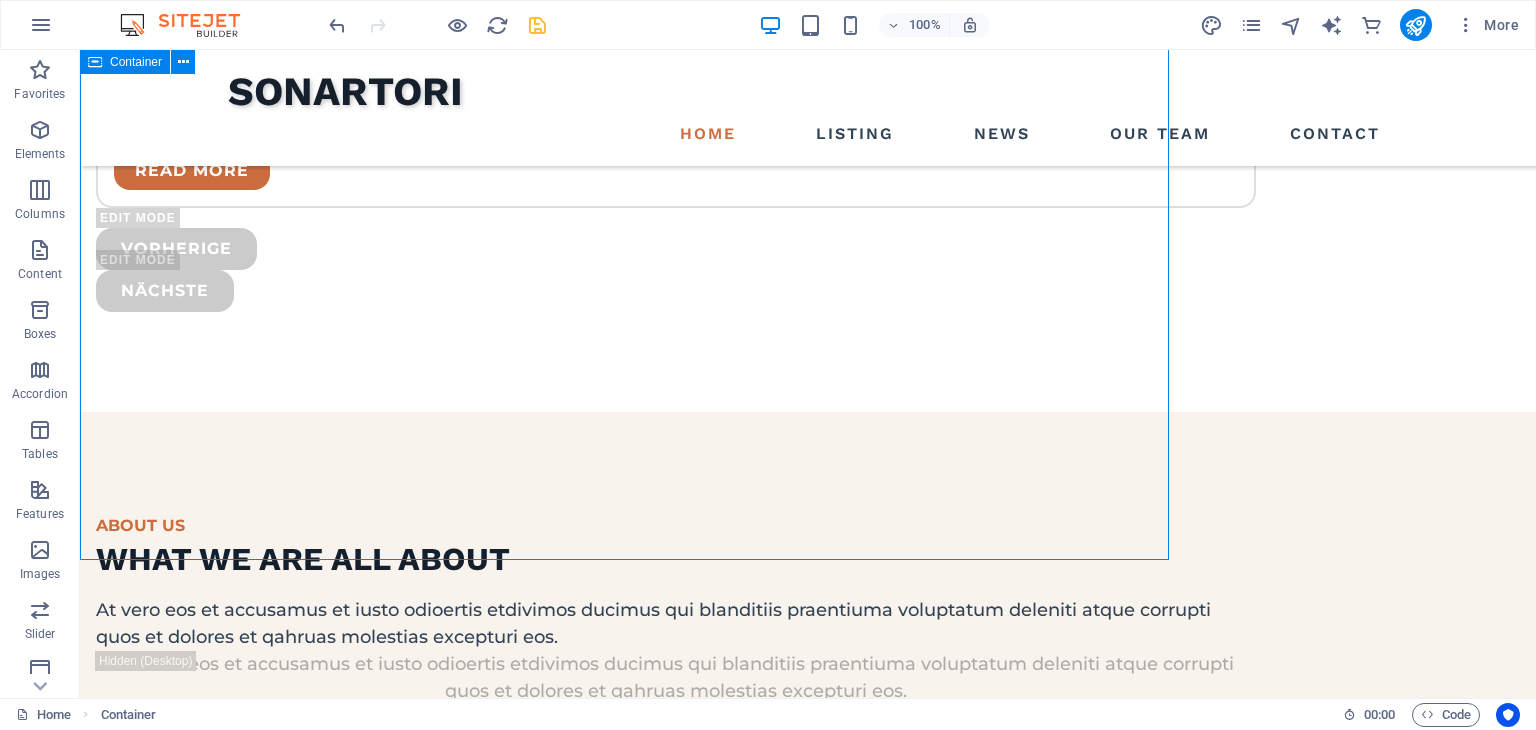 scroll, scrollTop: 4996, scrollLeft: 0, axis: vertical 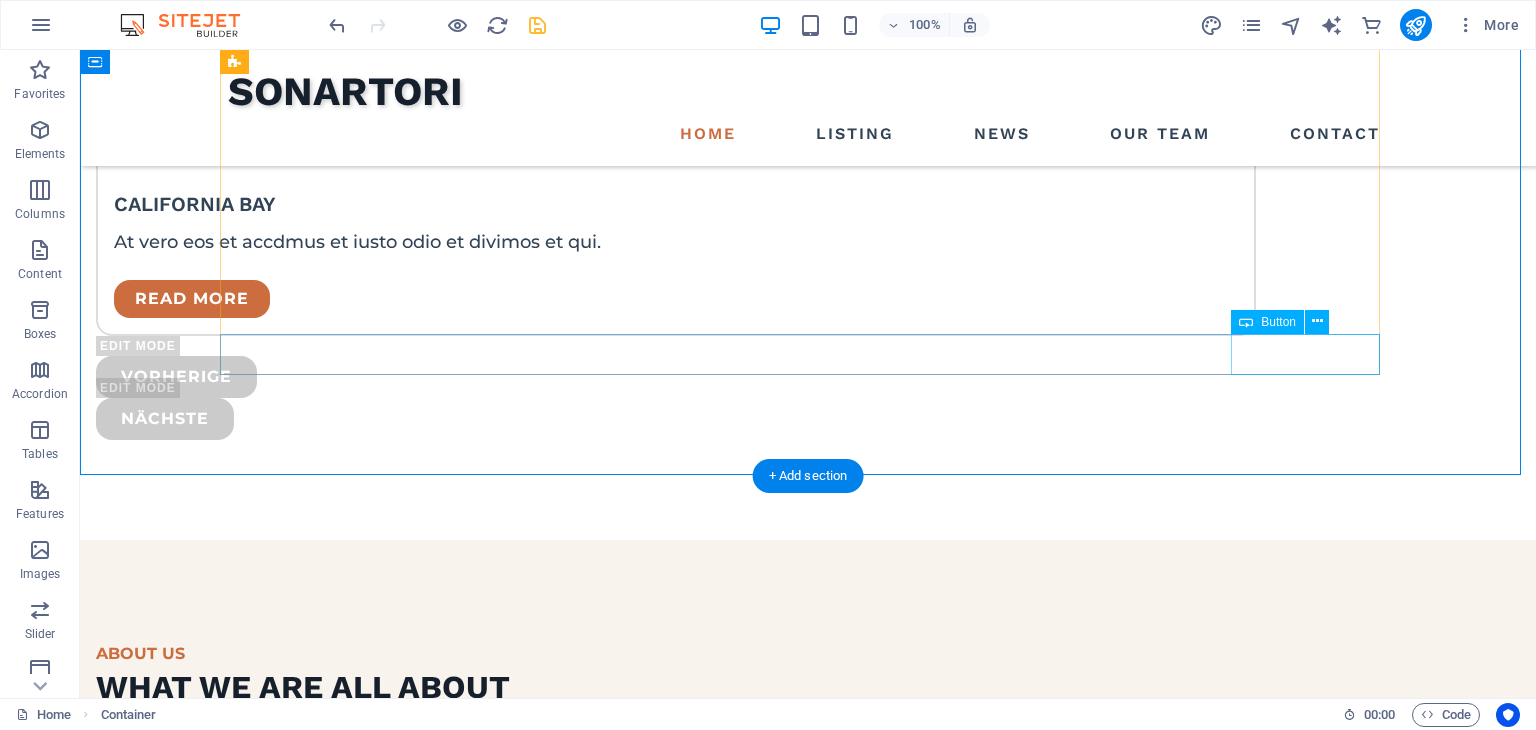 click on "Nächste" at bounding box center [808, 6281] 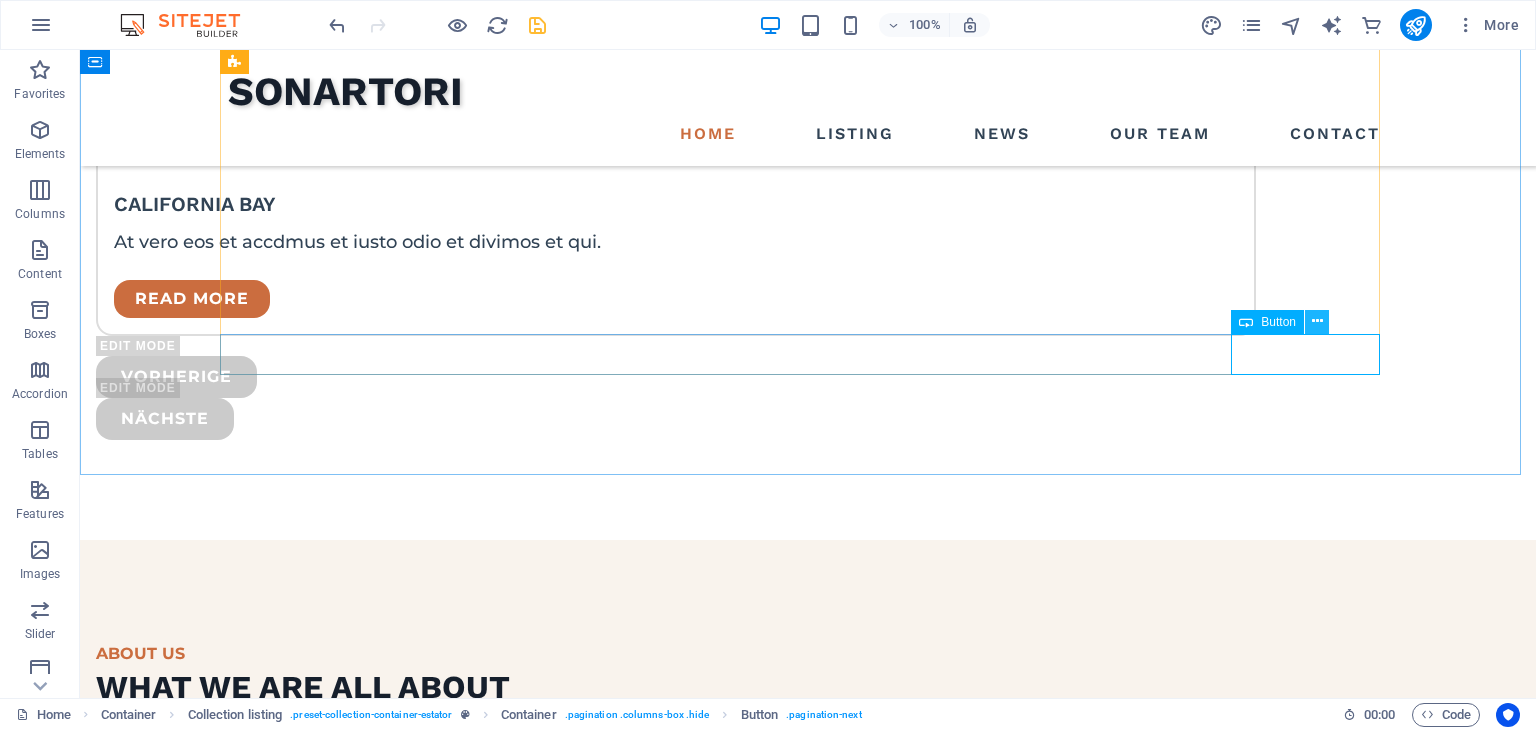 click at bounding box center (1317, 321) 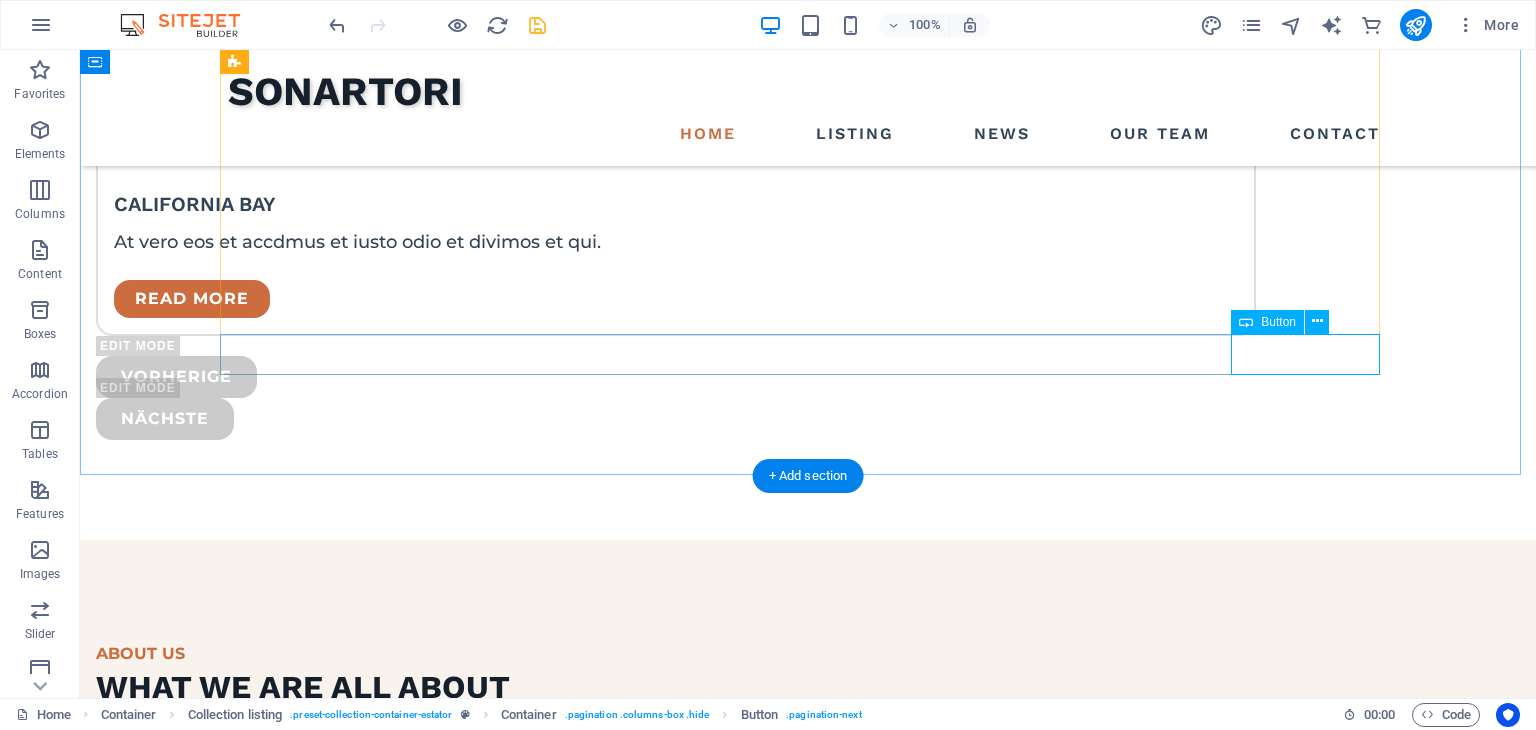 click on "Nächste" at bounding box center [808, 6281] 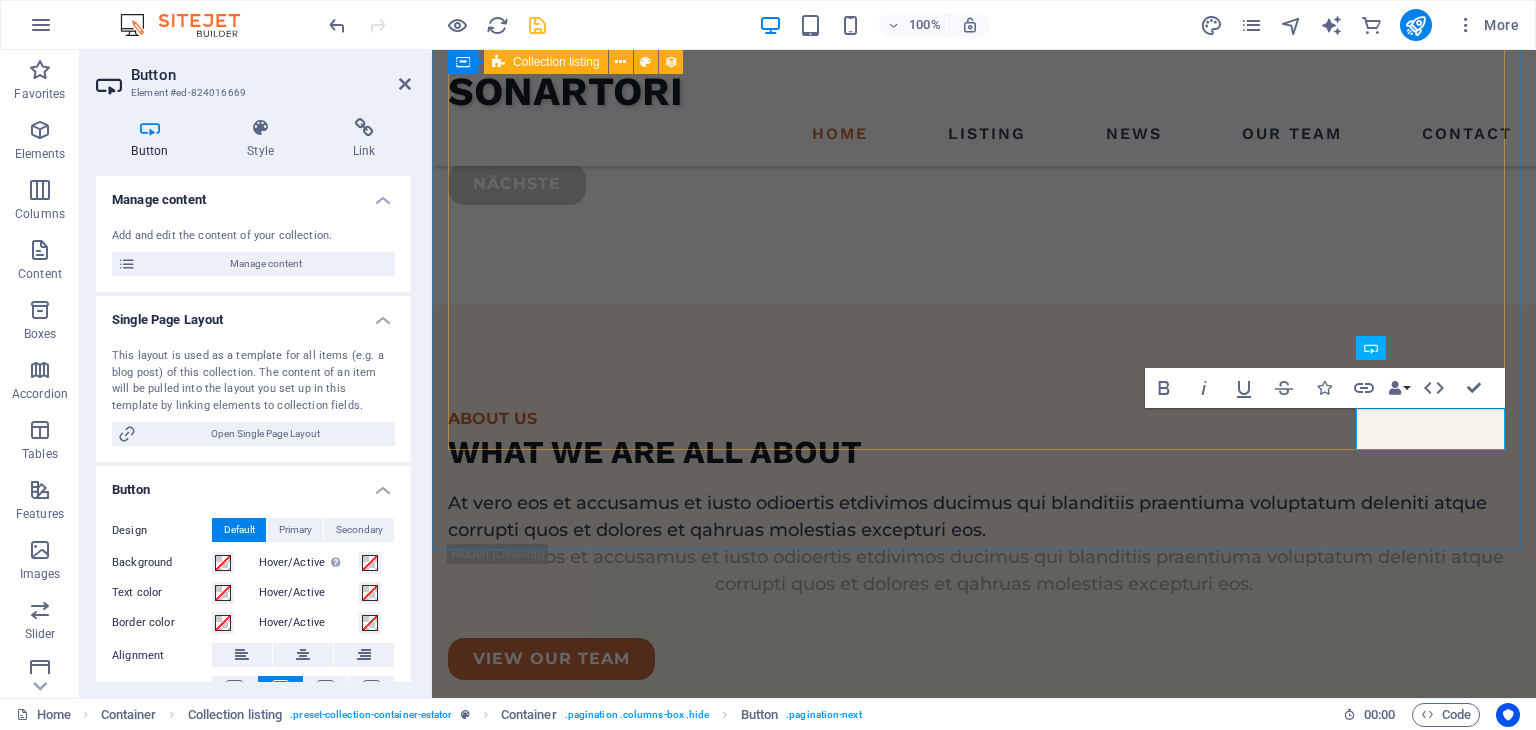 scroll, scrollTop: 5124, scrollLeft: 0, axis: vertical 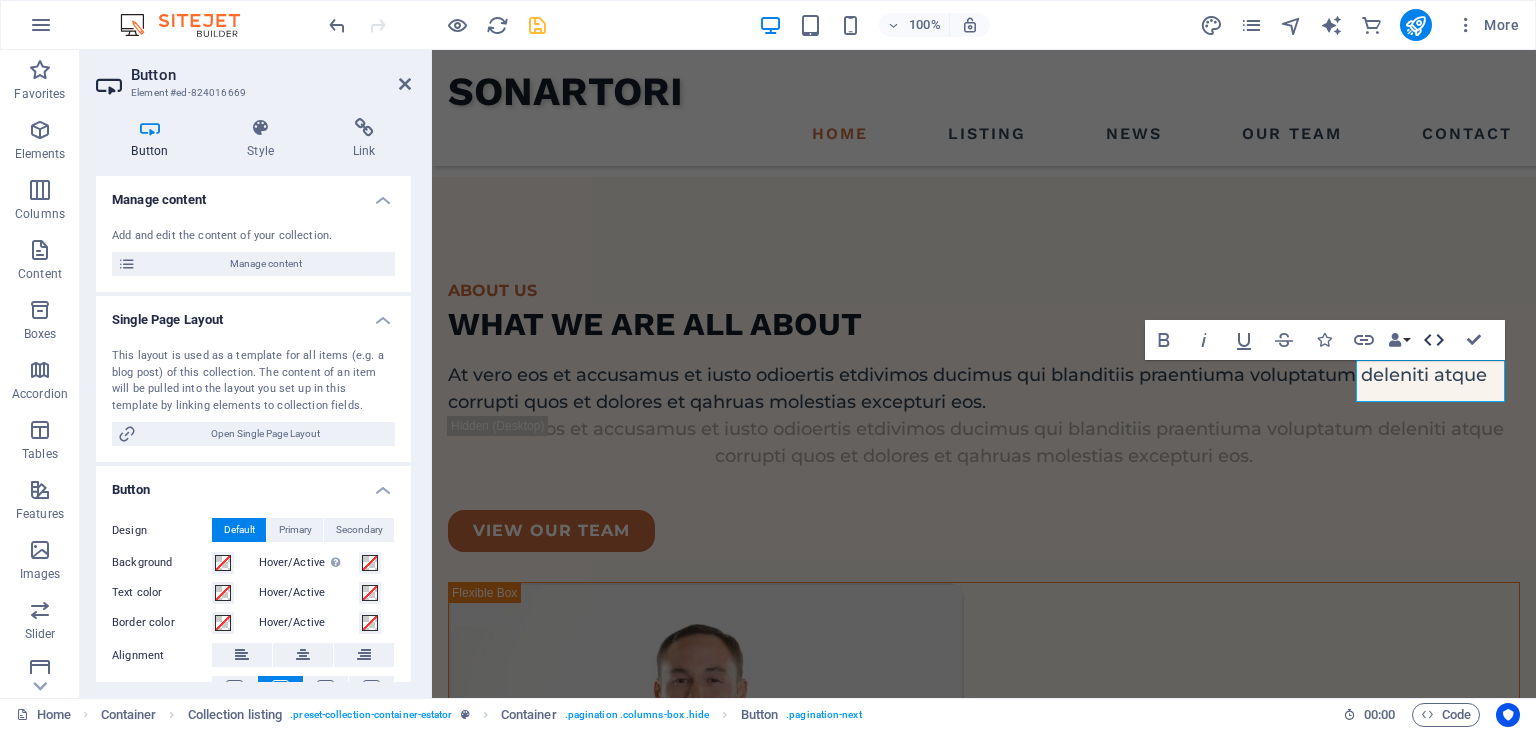 click 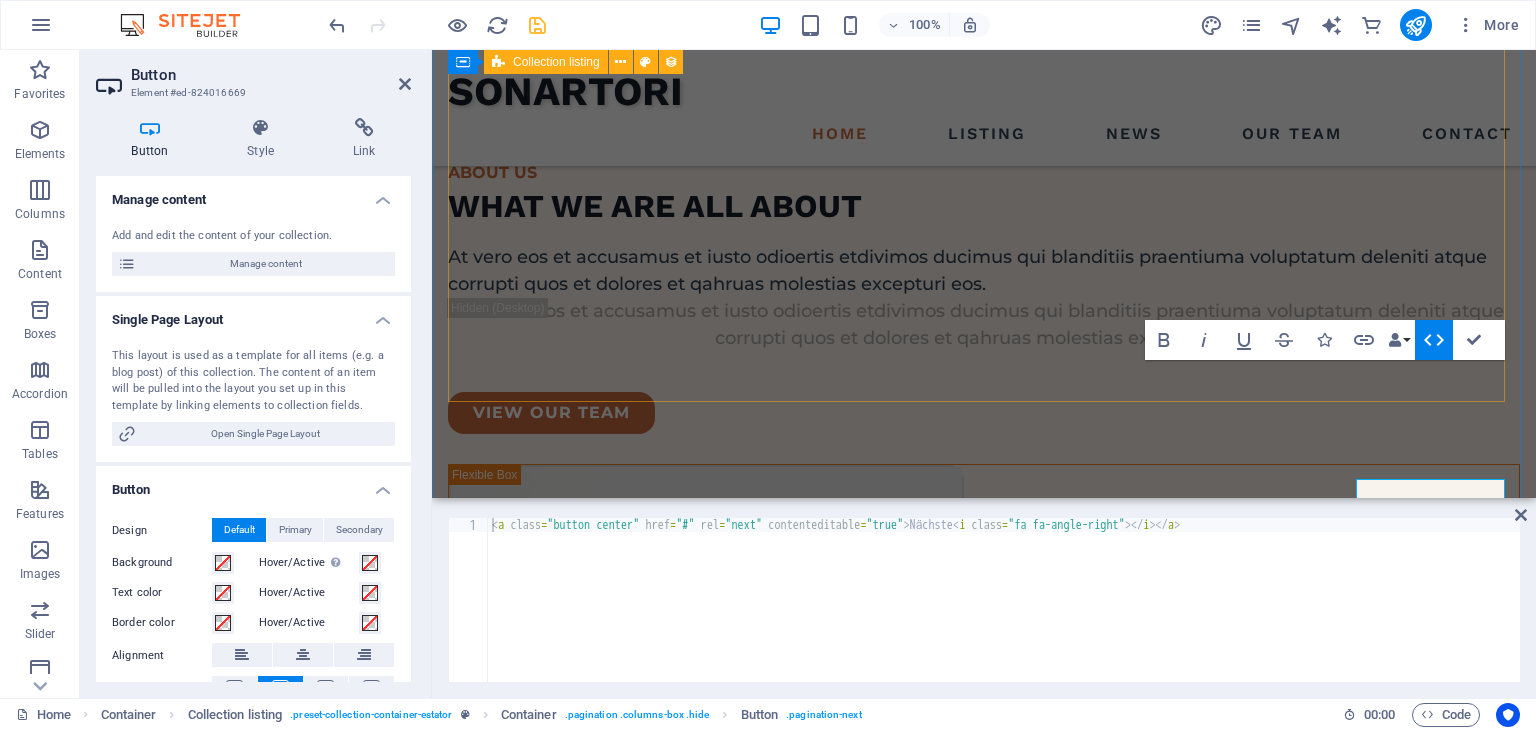 scroll, scrollTop: 5006, scrollLeft: 0, axis: vertical 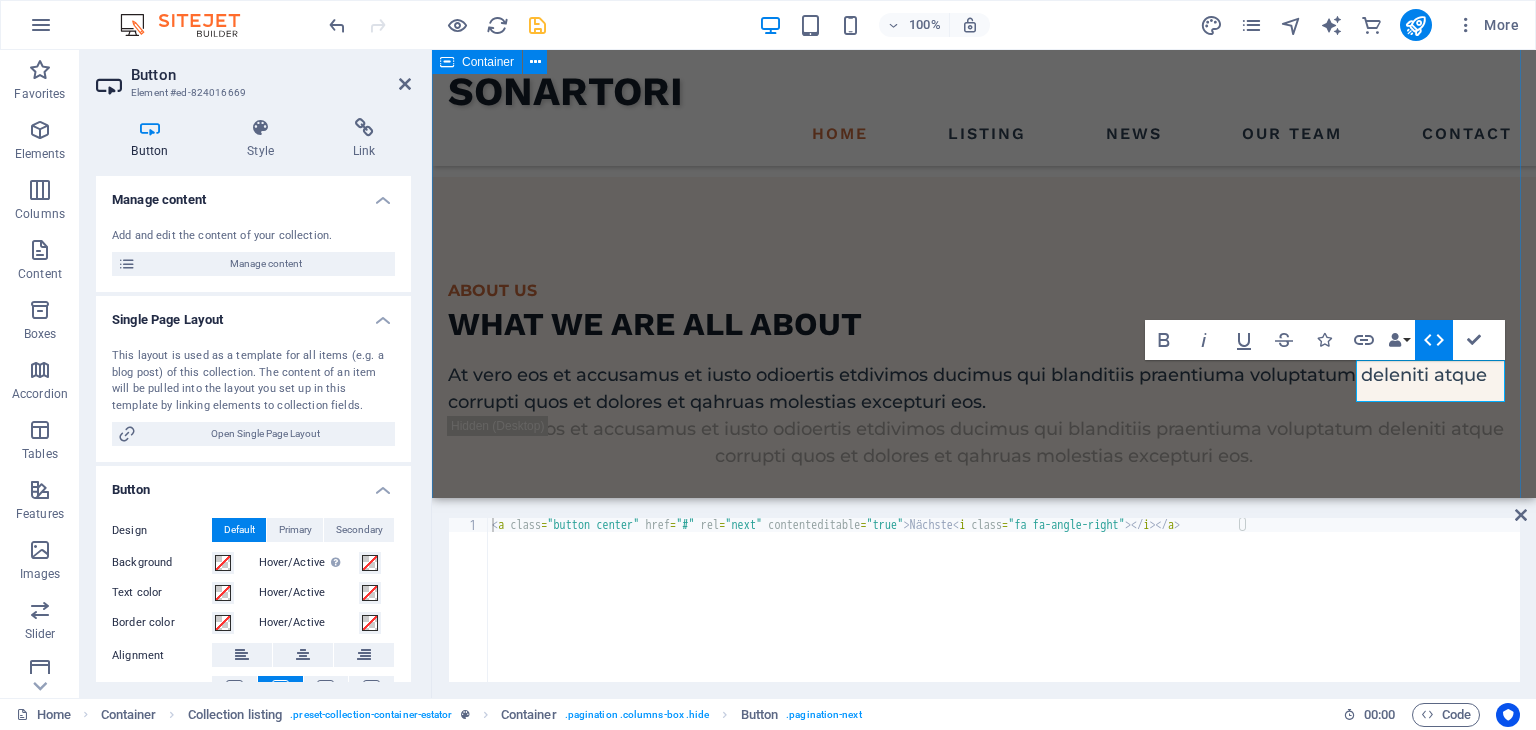 type 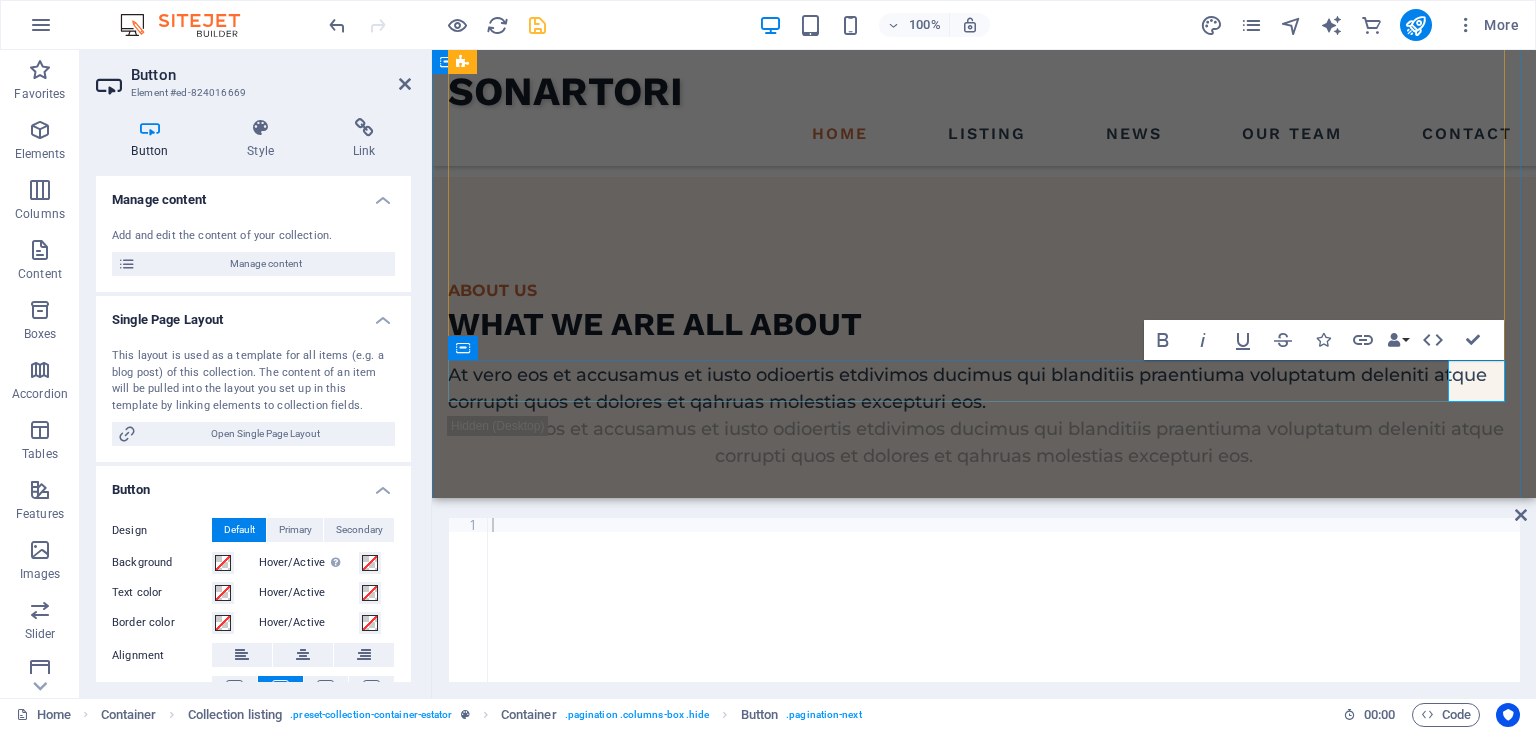 click on "​" at bounding box center [473, 5713] 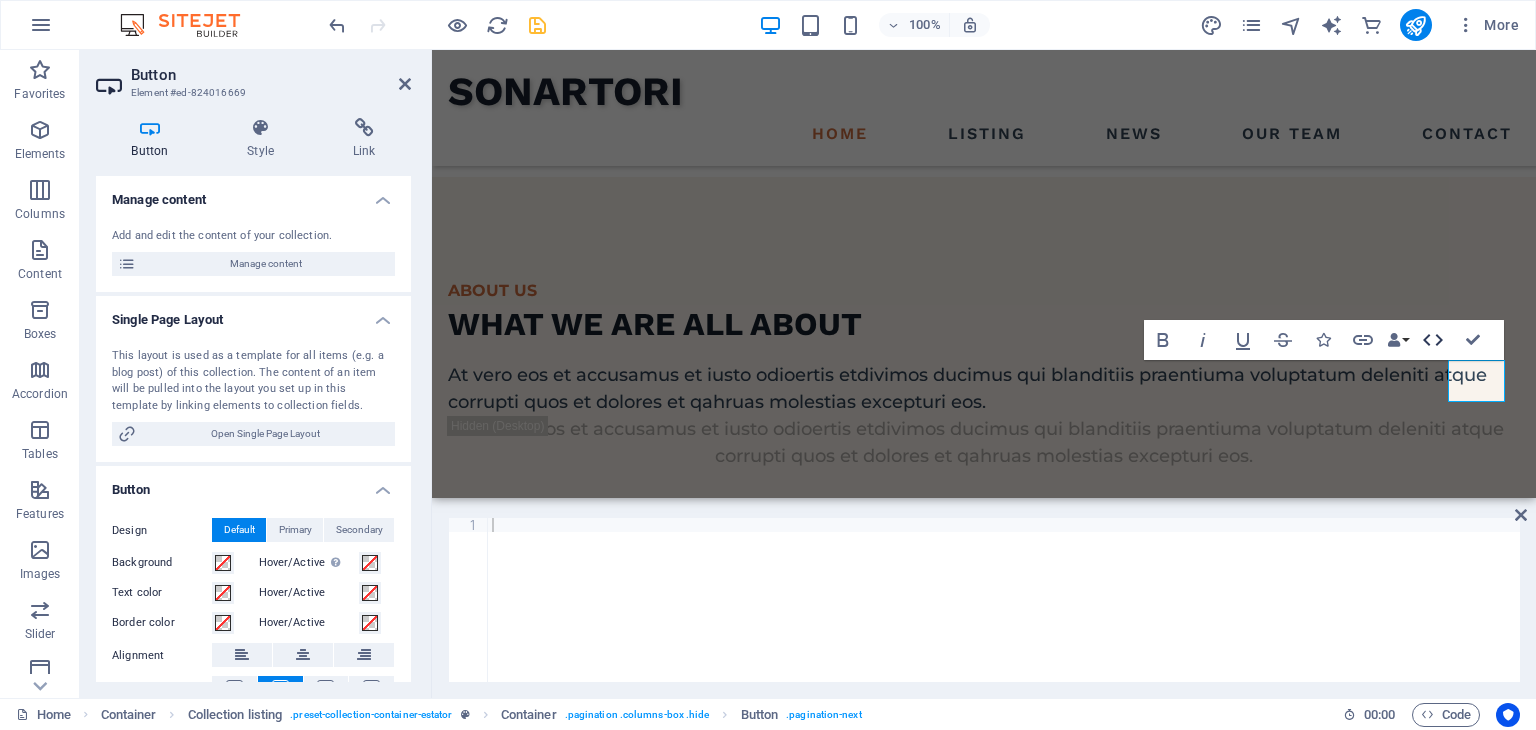 click 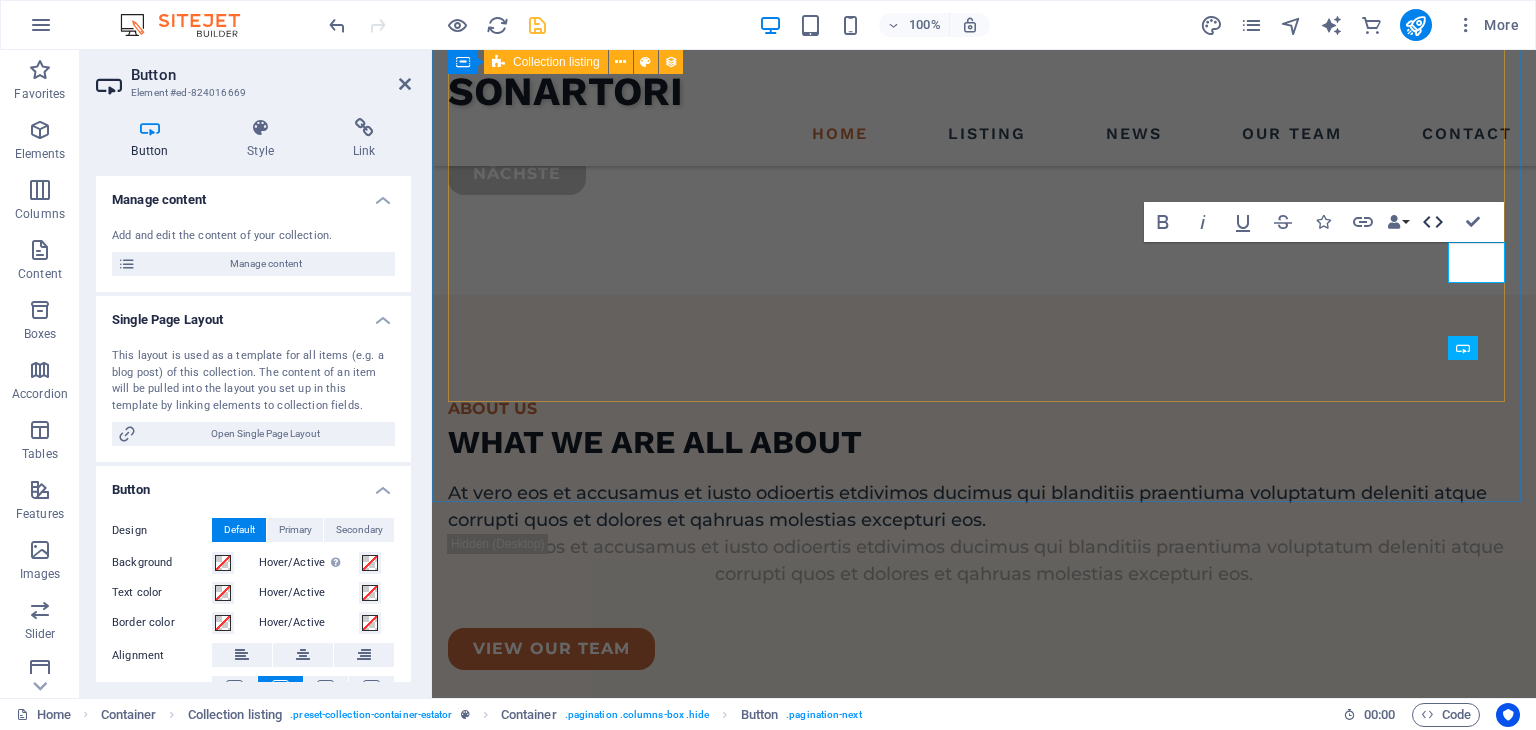 scroll, scrollTop: 5124, scrollLeft: 0, axis: vertical 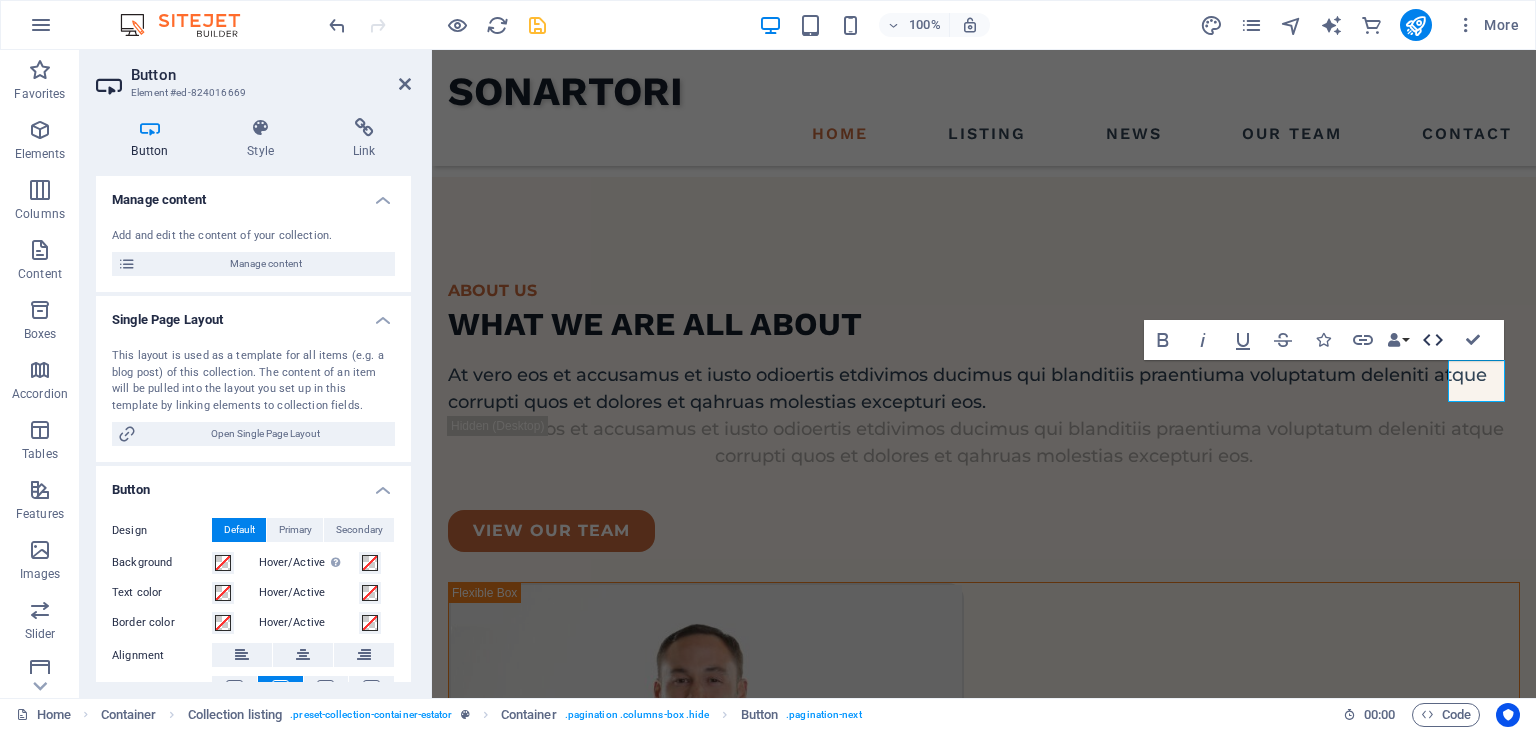 click 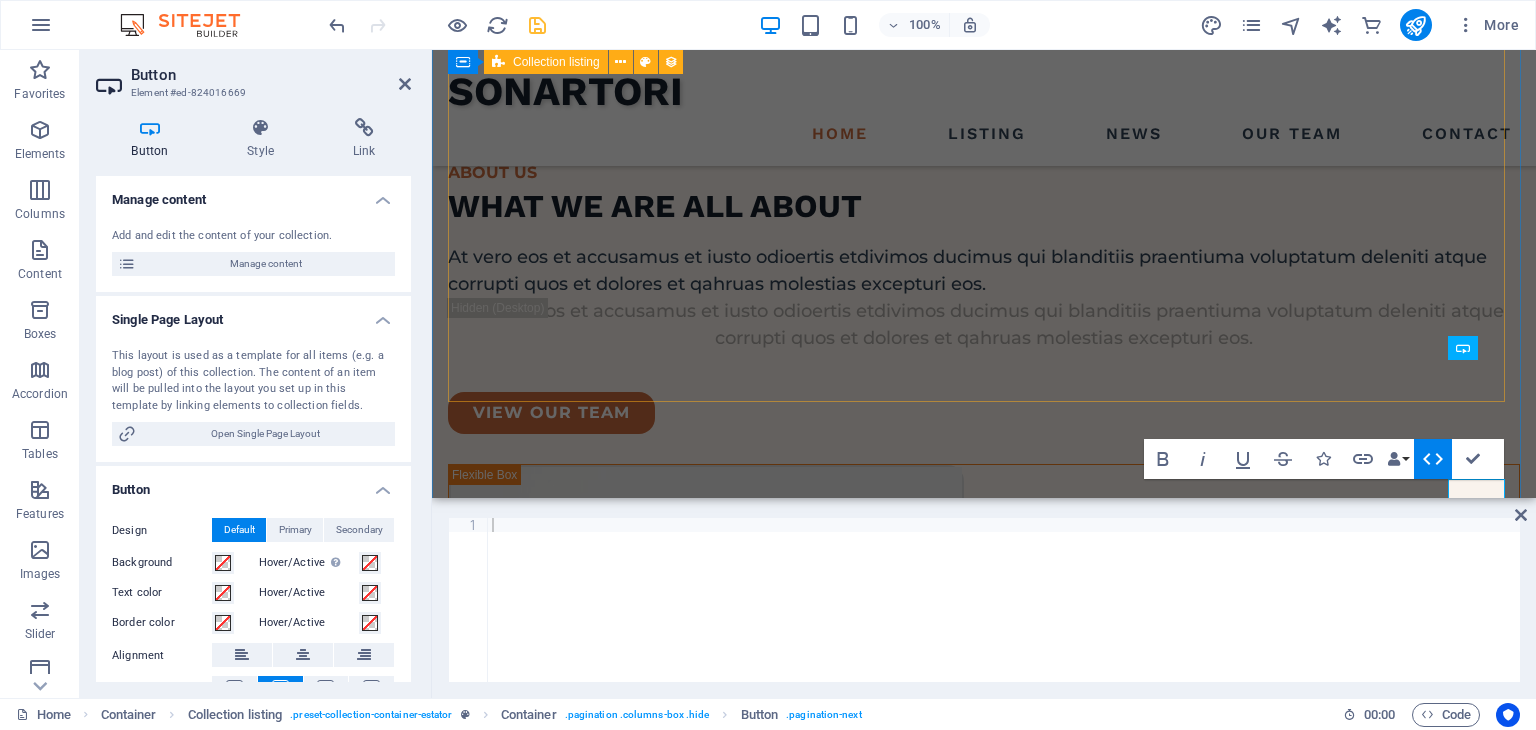 scroll, scrollTop: 5006, scrollLeft: 0, axis: vertical 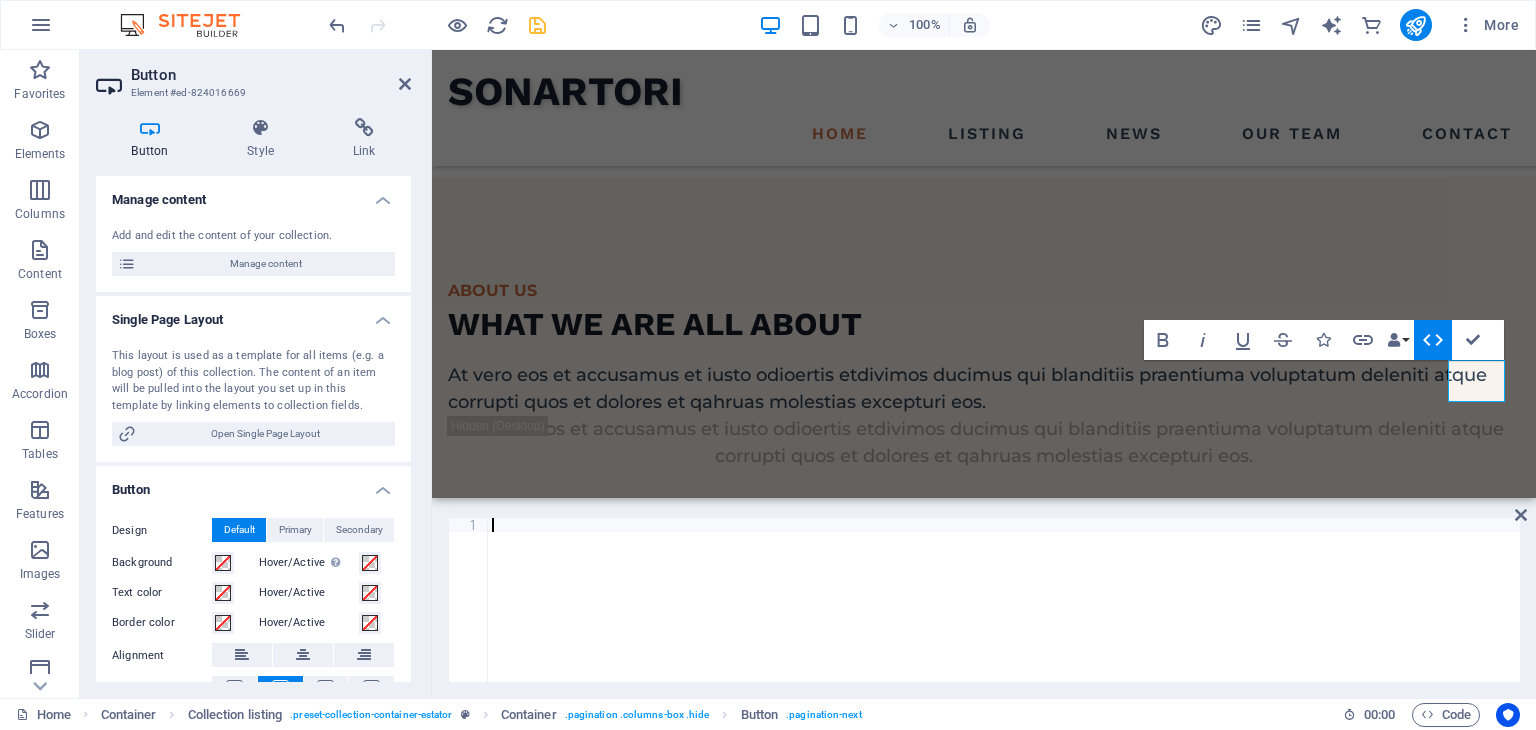 type 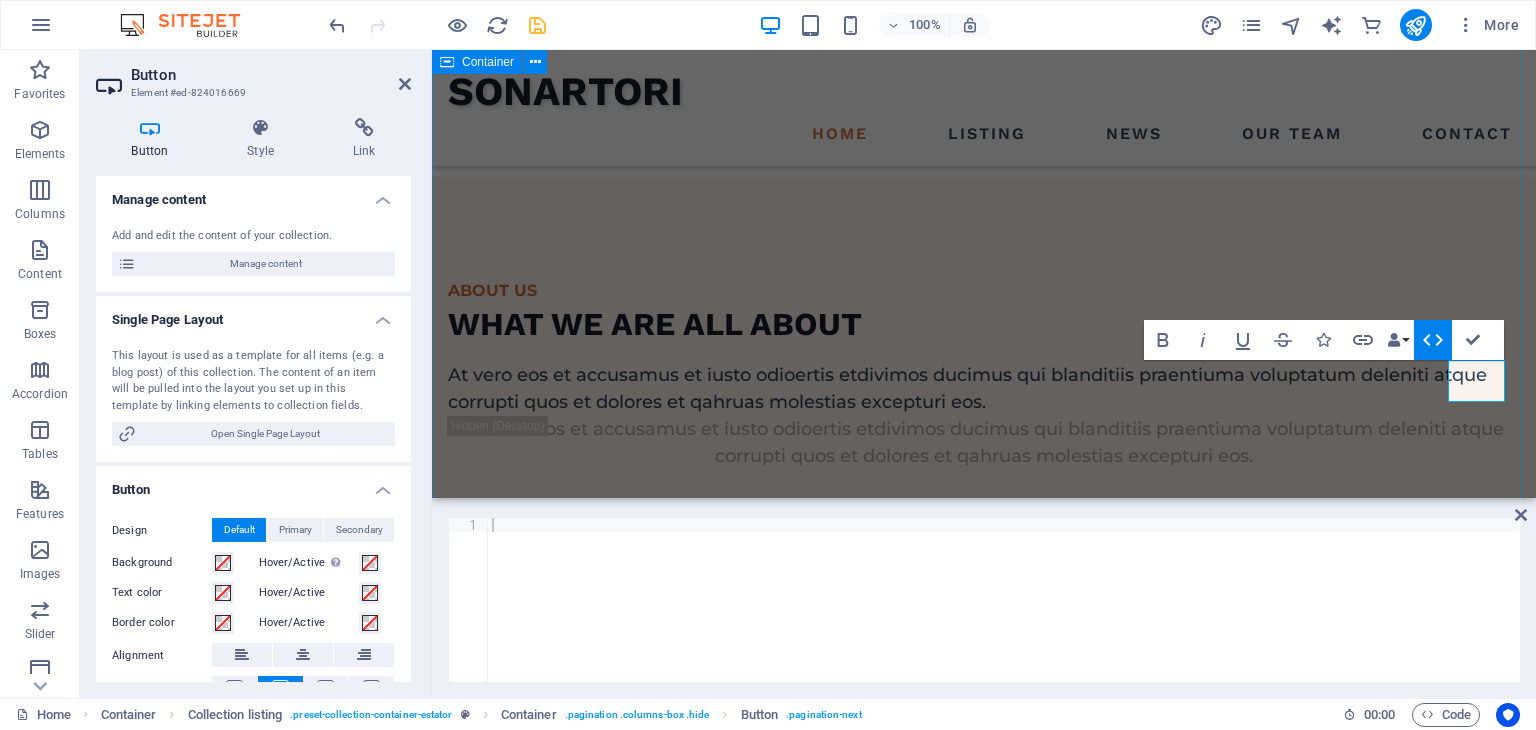 click on "BLOG
read all about real estate At vero eos et accusamus et iusto odio dignissimos ducimus qui blanditiis praesentium. At vero eos et accusamus et iusto odio dignissimos ducimus qui blanditiis praesentium. read more Your first property At vero eos et accdmus et iusto odio et divimos et qui. Read more You want to be an agent At vero eos et accdmus et iusto odio et divimos et qui. Read more Tips To Get Into Real Estate At vero eos et accdmus et iusto odio et divimos et qui. Read more Best Locations in 2022 At vero eos et accdmus et iusto odio et divimos et qui. Read more  Previous ​" at bounding box center (984, 4775) 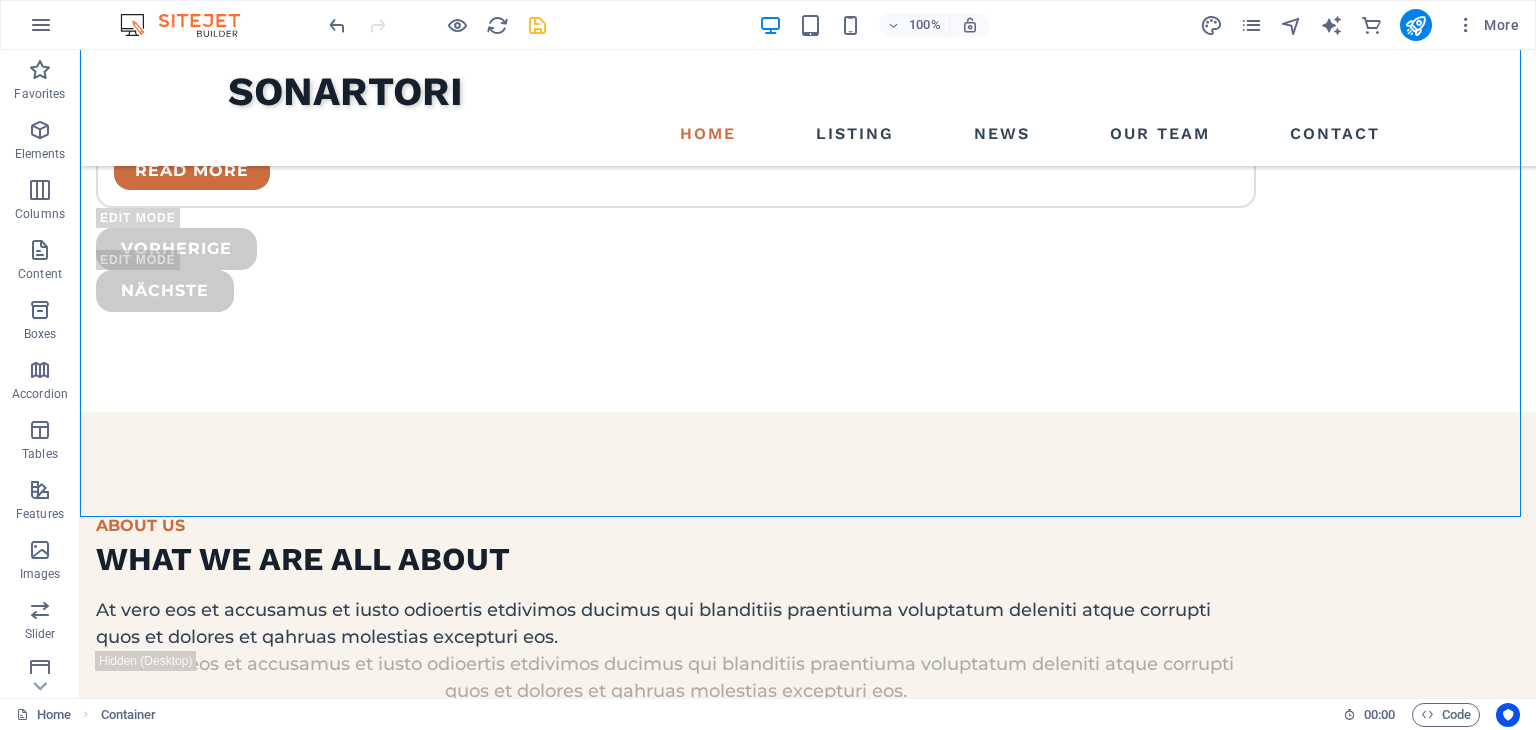 scroll, scrollTop: 4996, scrollLeft: 0, axis: vertical 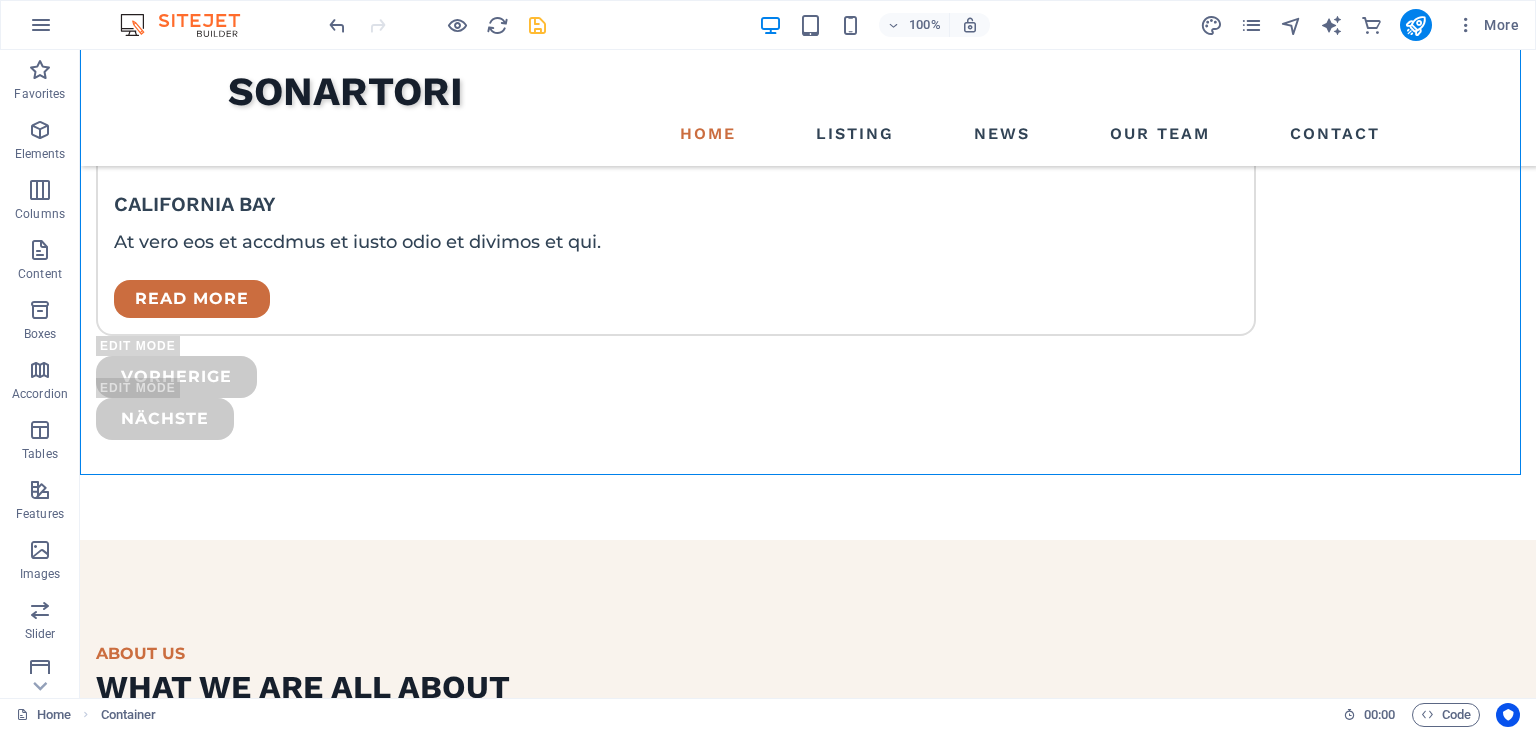 click on "BLOG
read all about real estate At vero eos et accusamus et iusto odio dignissimos ducimus qui blanditiis praesentium. At vero eos et accusamus et iusto odio dignissimos ducimus qui blanditiis praesentium. read more Your first property At vero eos et accdmus et iusto odio et divimos et qui. Read more You want to be an agent At vero eos et accdmus et iusto odio et divimos et qui. Read more Tips To Get Into Real Estate At vero eos et accdmus et iusto odio et divimos et qui. Read more Best Locations in 2022 At vero eos et accdmus et iusto odio et divimos et qui. Read more  Previous" at bounding box center [808, 5321] 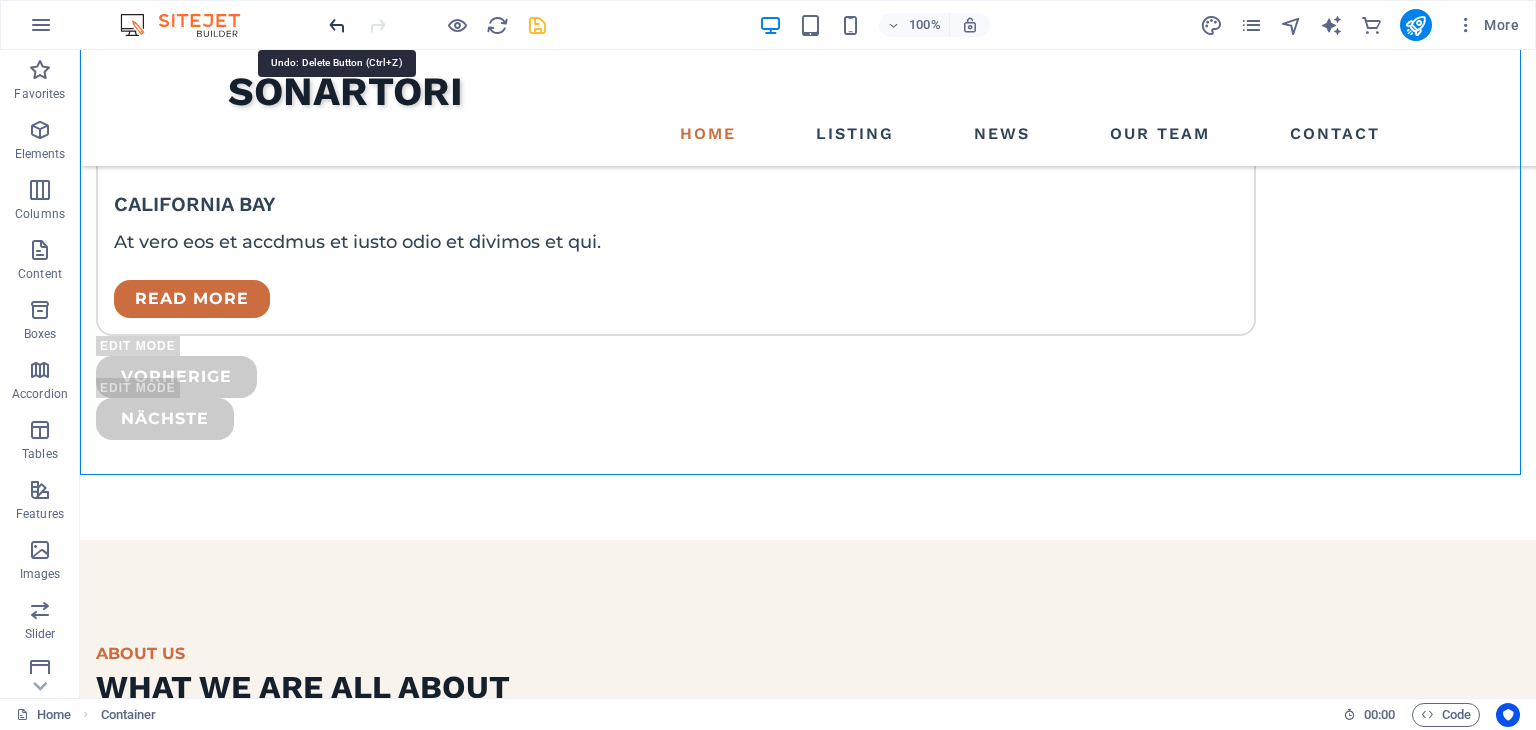 click at bounding box center (337, 25) 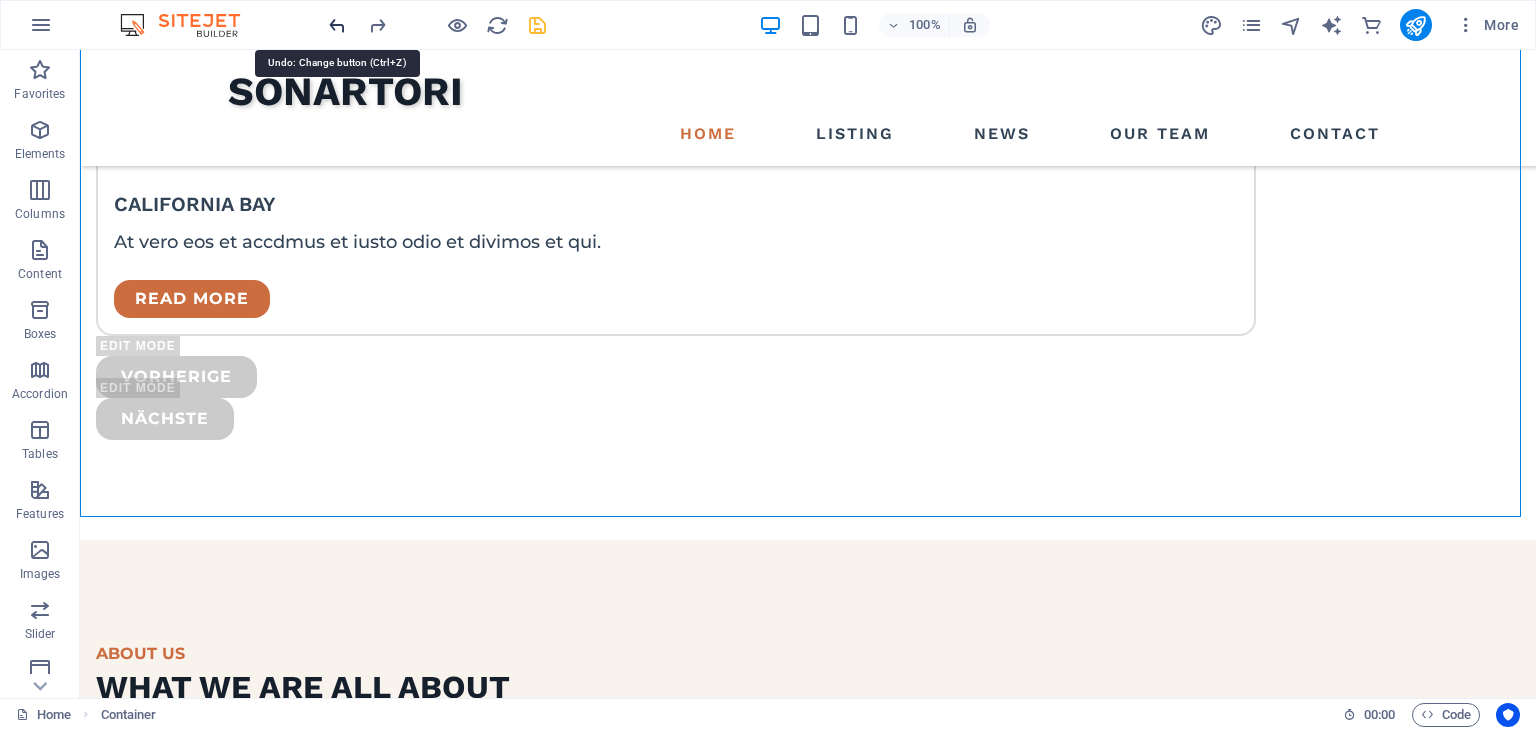 click at bounding box center (337, 25) 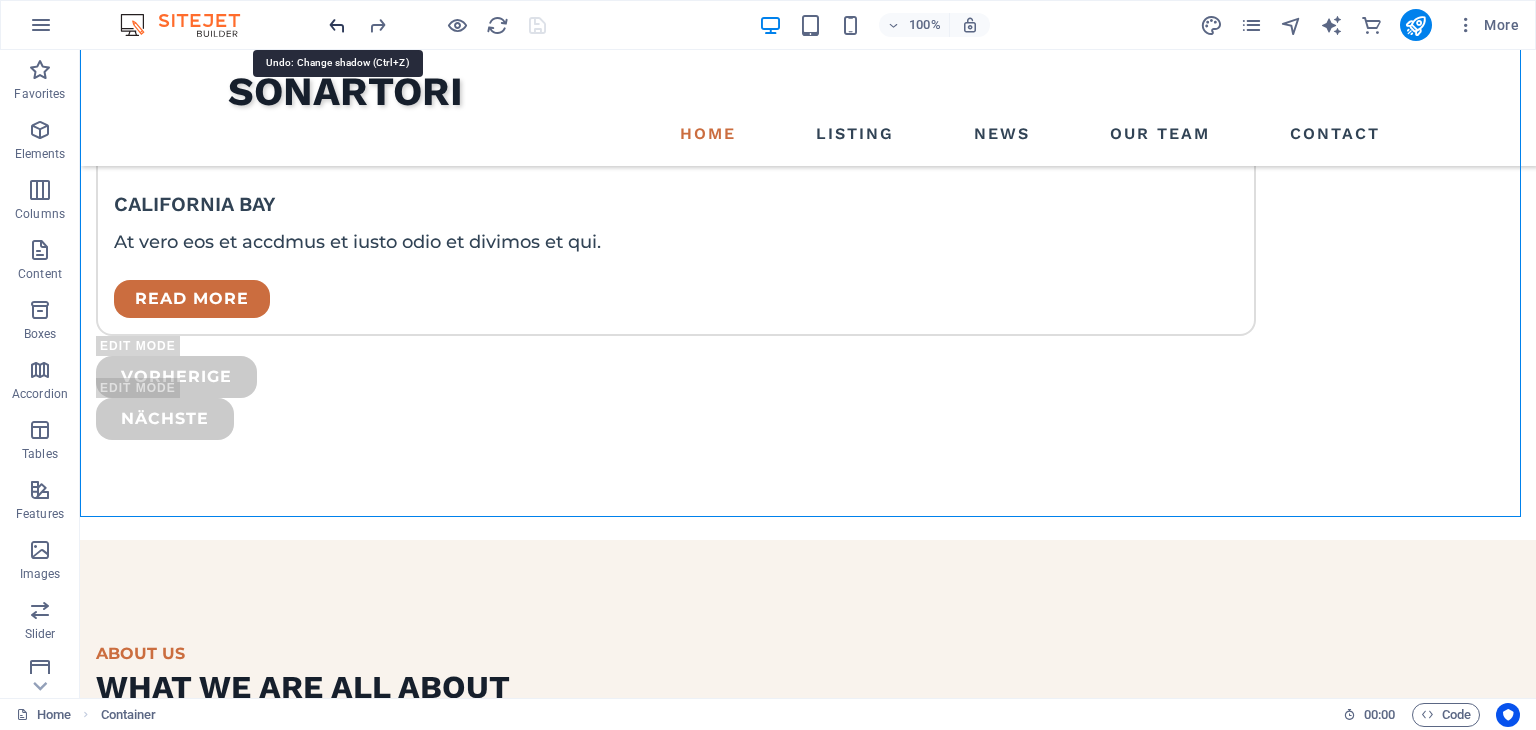 click at bounding box center (337, 25) 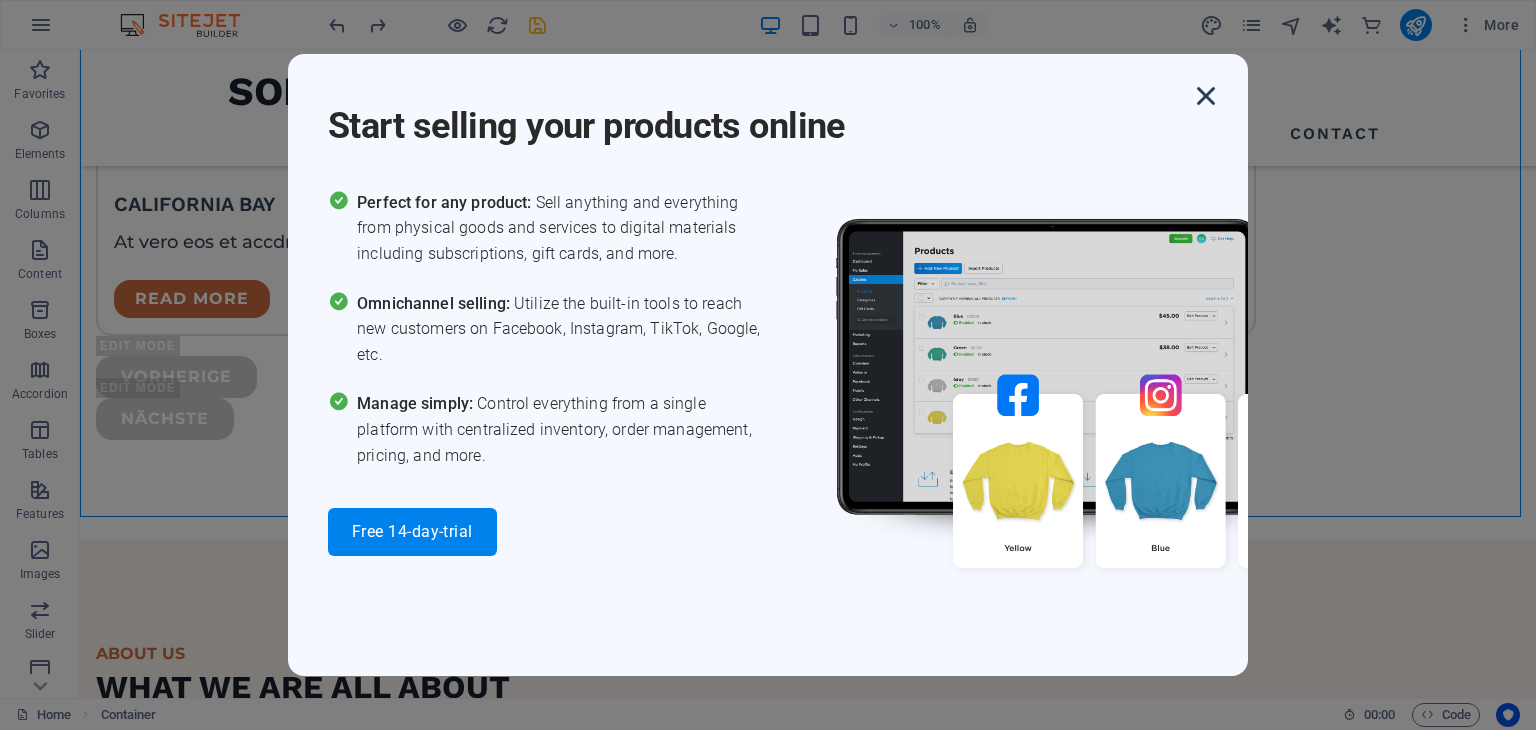 click at bounding box center [1206, 96] 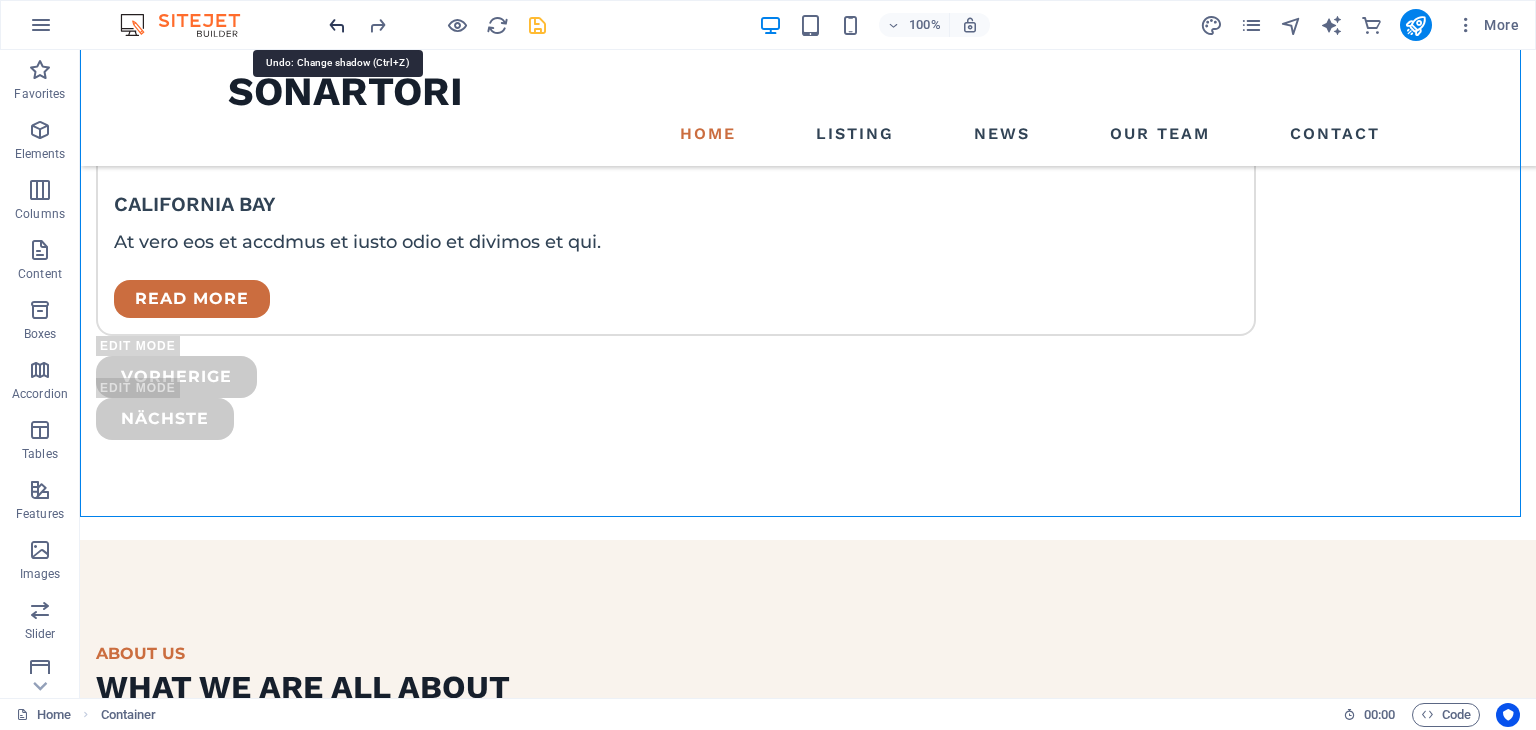 click at bounding box center (337, 25) 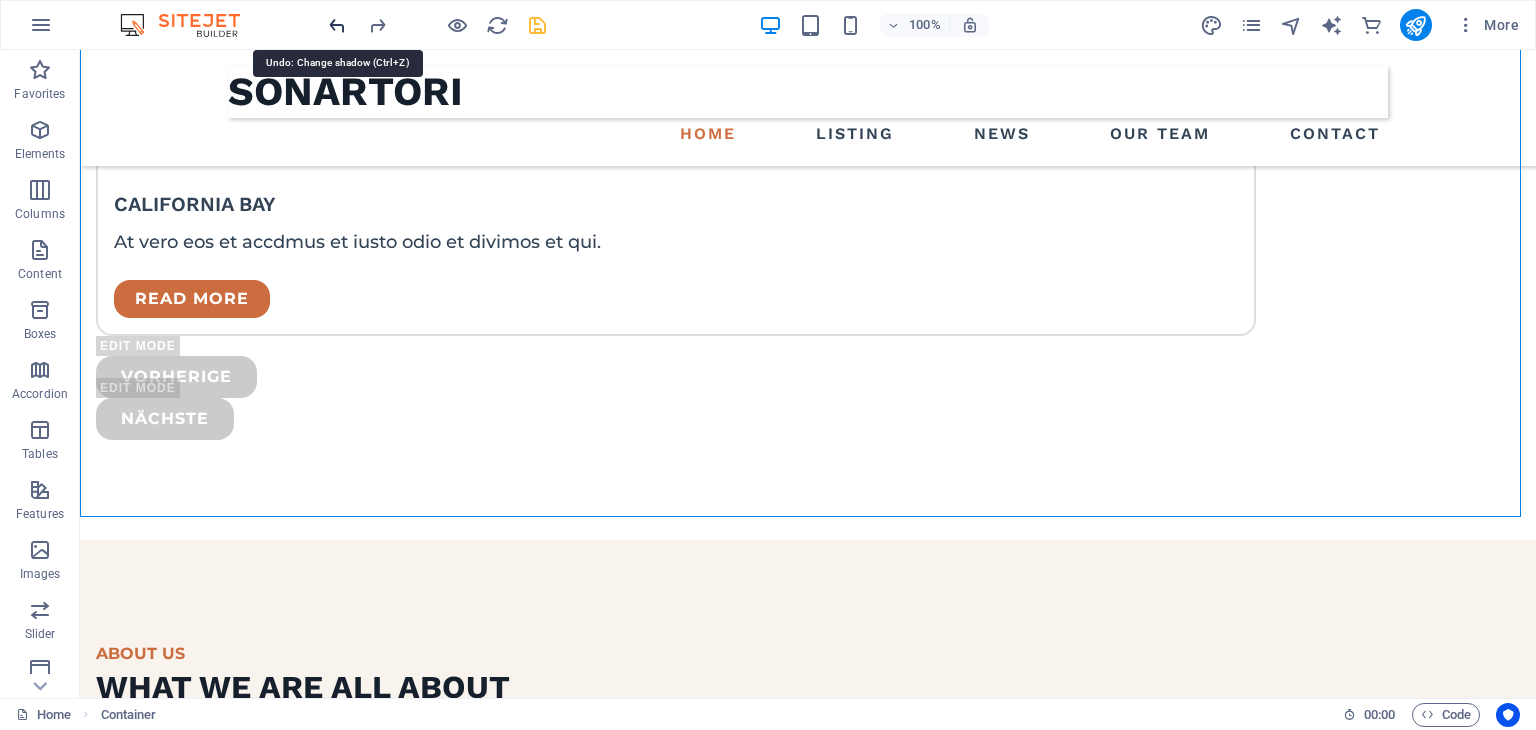 click at bounding box center (337, 25) 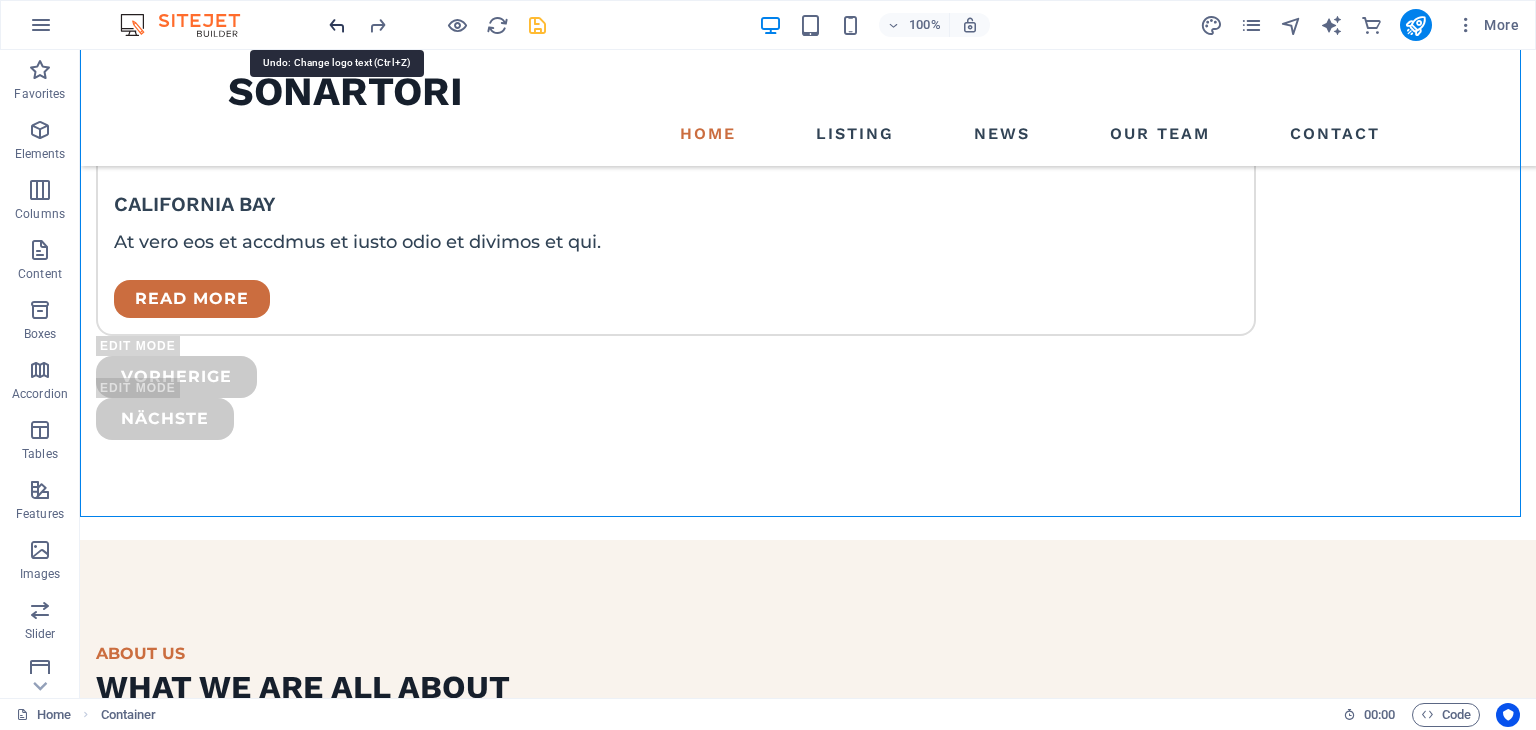 click at bounding box center [337, 25] 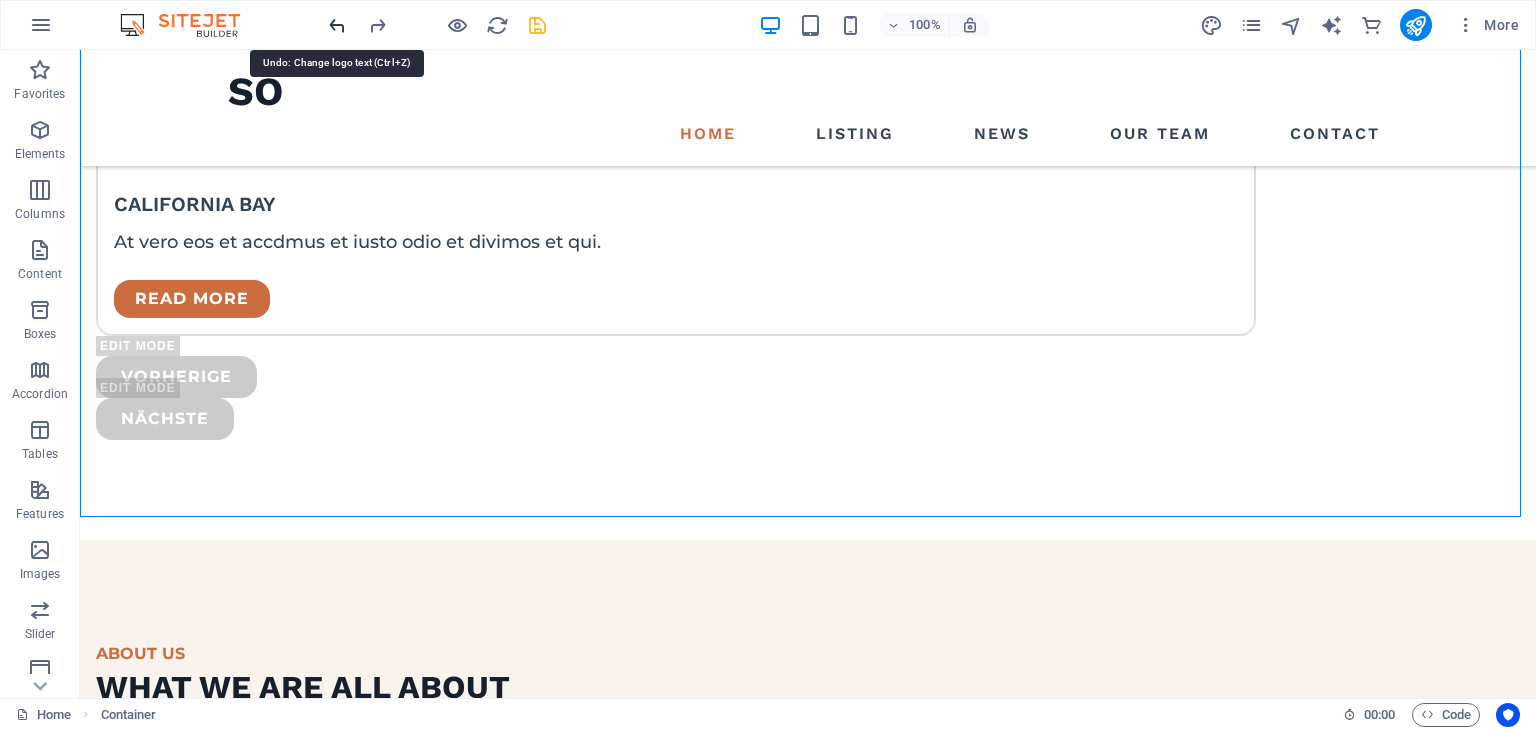 click at bounding box center [337, 25] 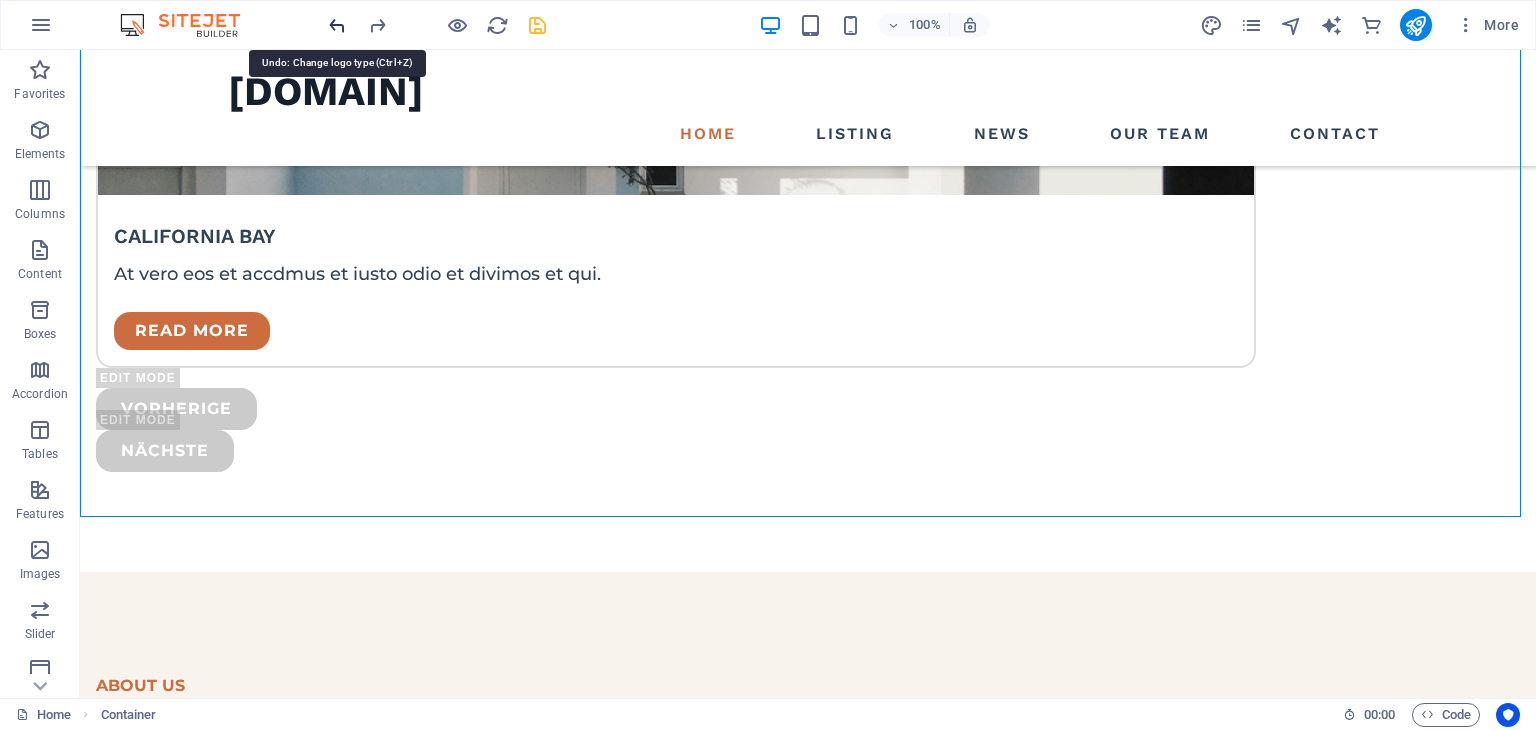 click at bounding box center [337, 25] 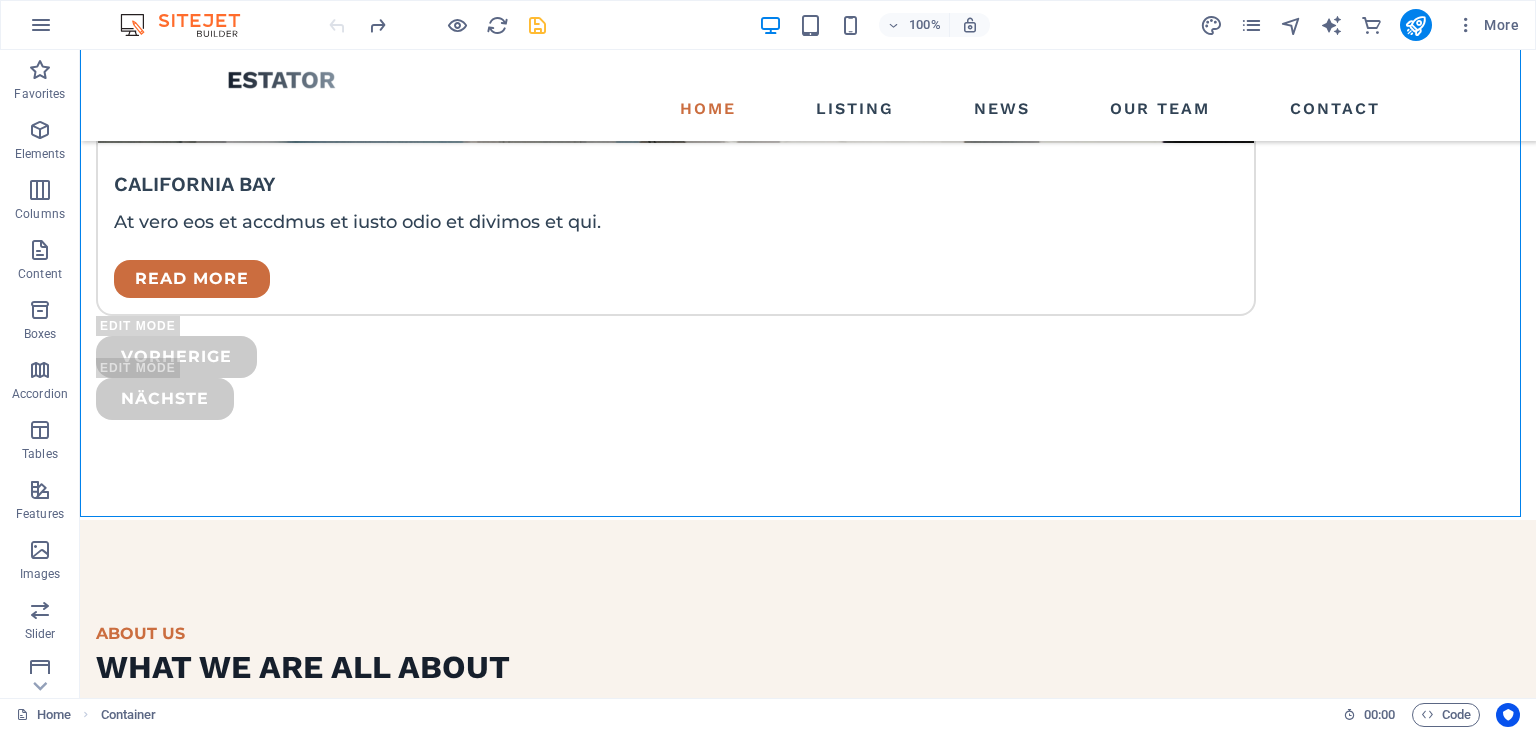 click at bounding box center [437, 25] 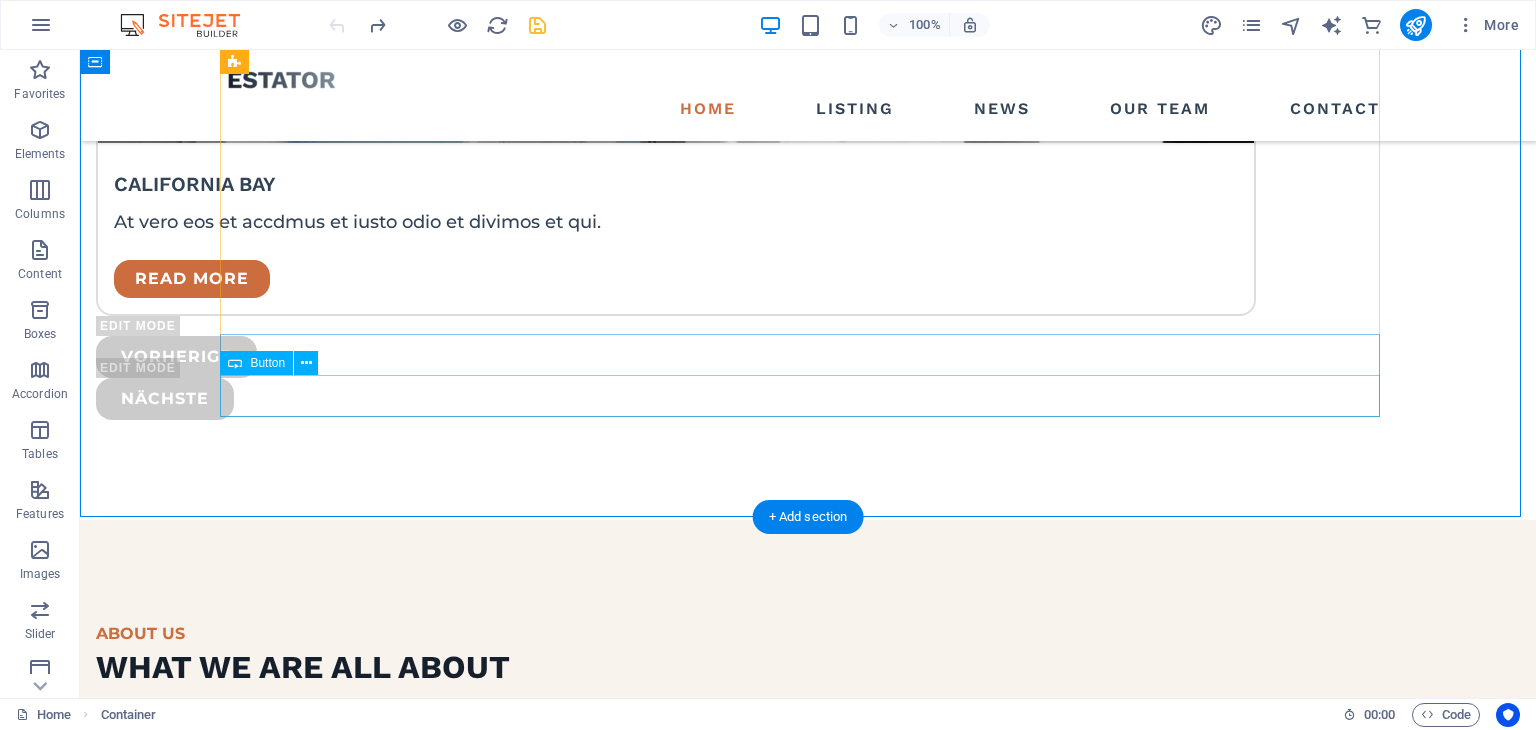 click on "Nächste" at bounding box center [808, 6261] 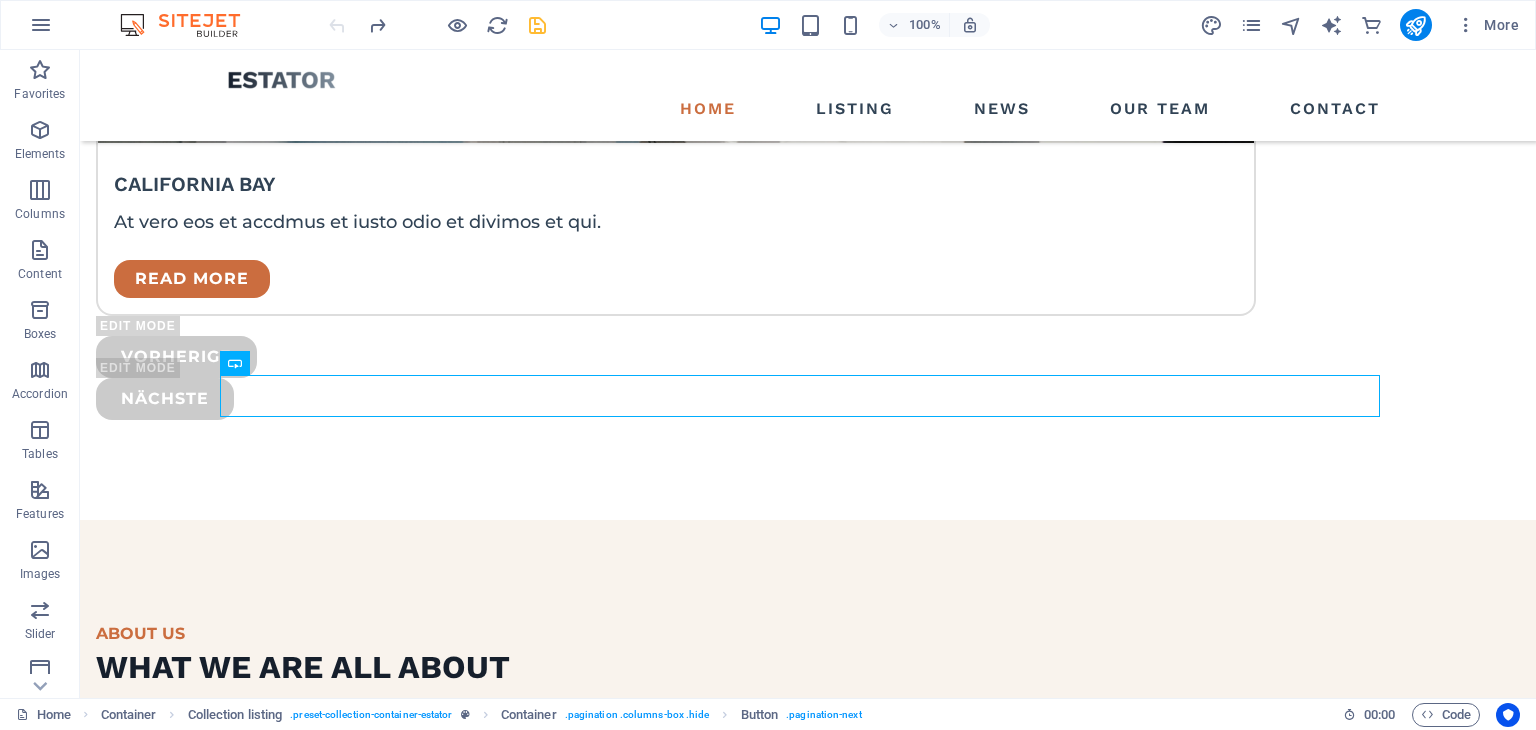 click at bounding box center [437, 25] 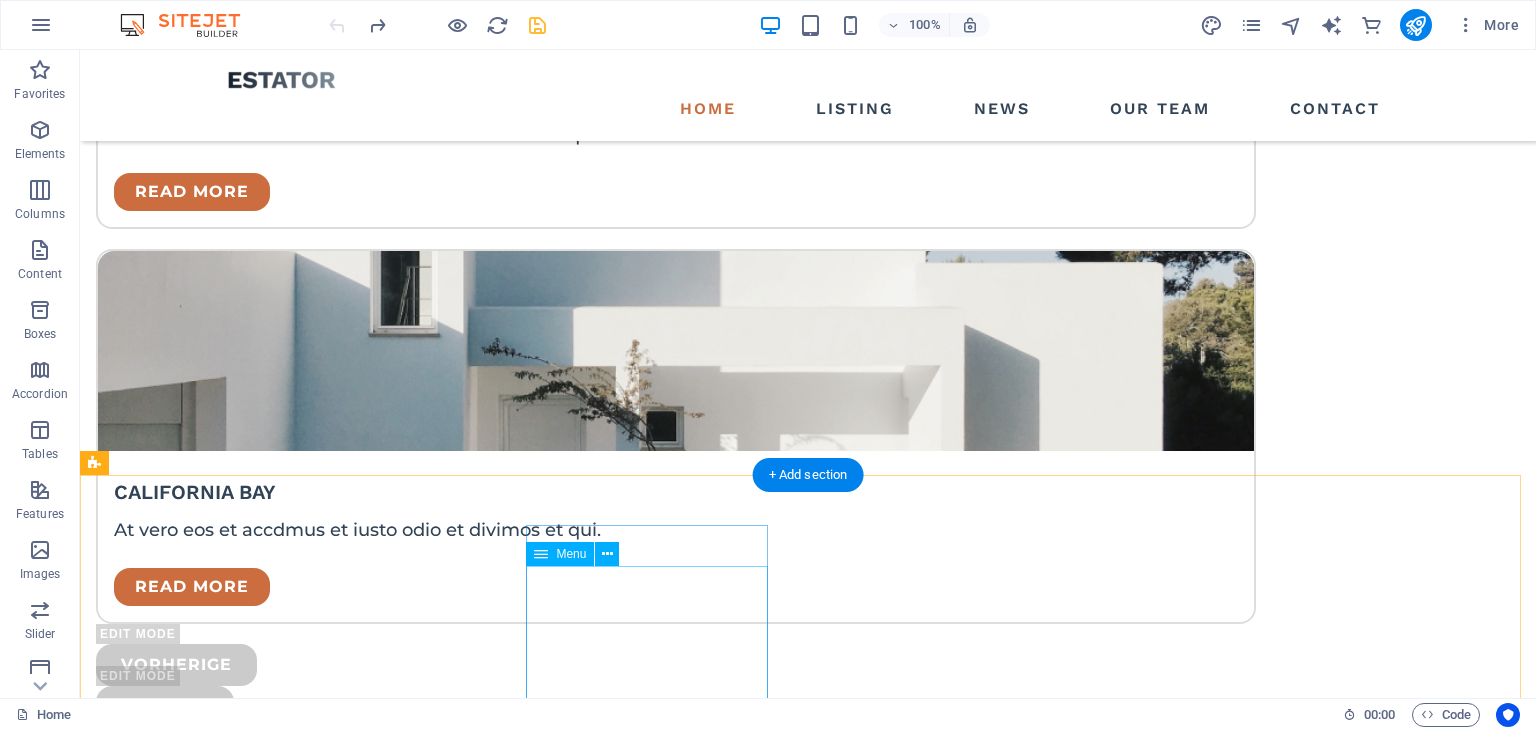 scroll, scrollTop: 5037, scrollLeft: 0, axis: vertical 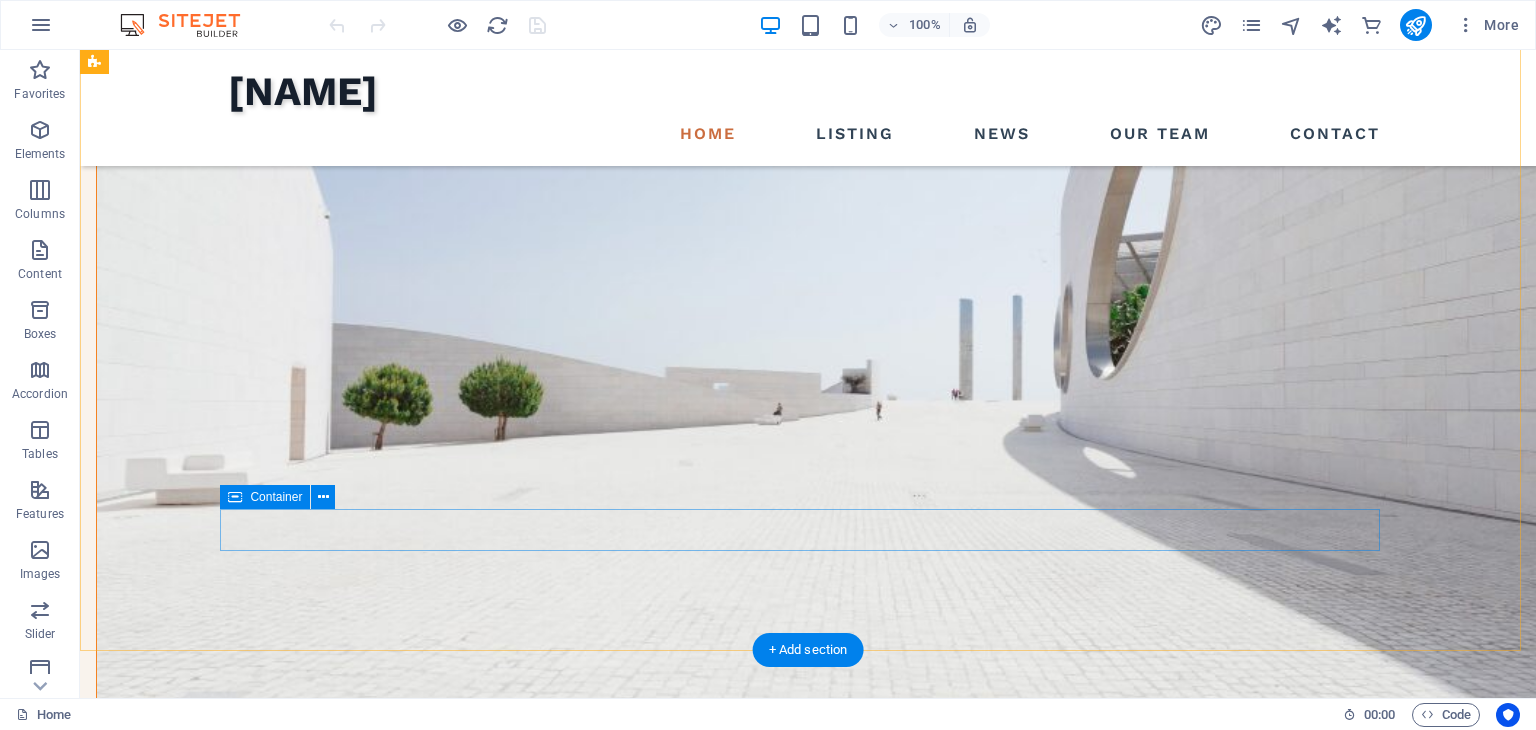 click on "Vorherige Nächste" at bounding box center (676, 3226) 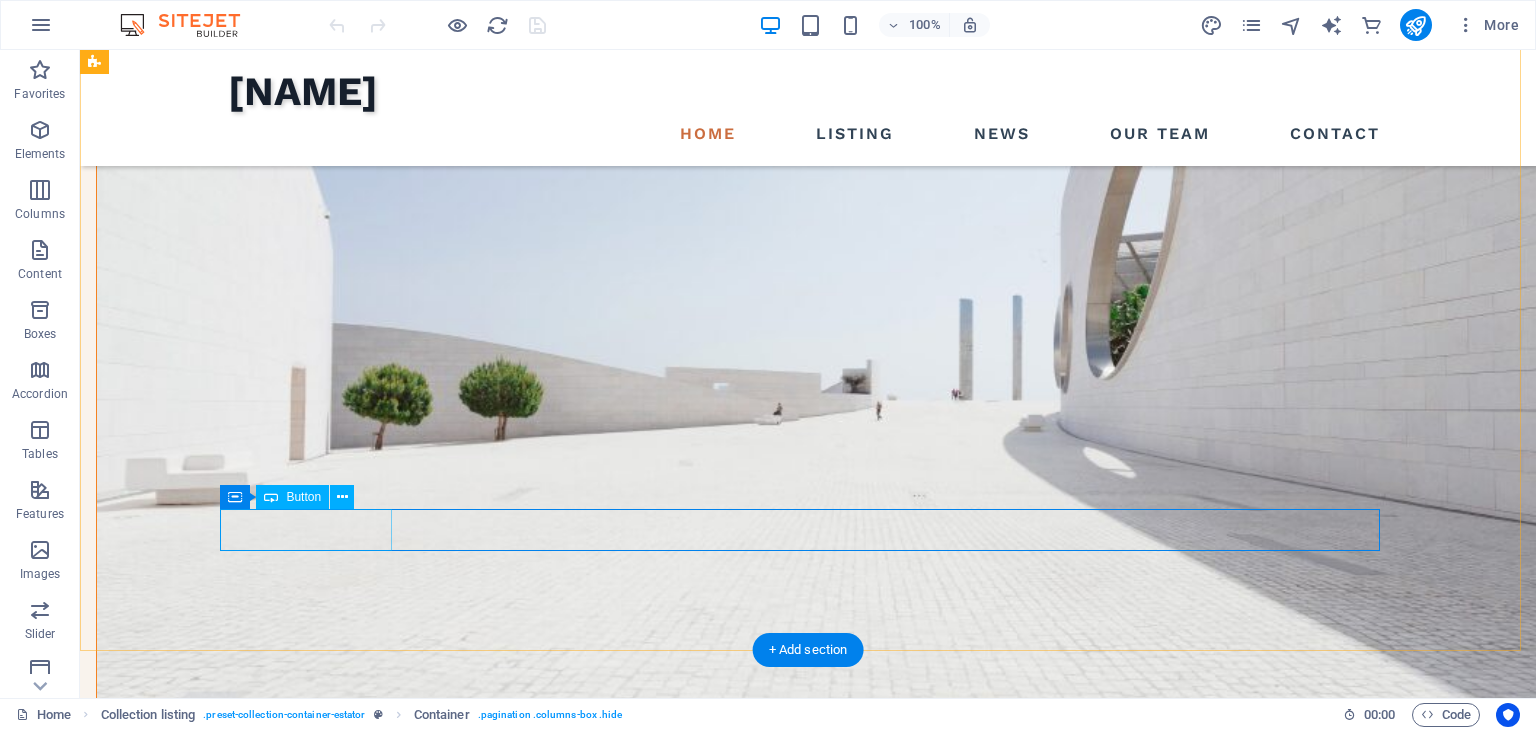 click on "Vorherige" at bounding box center (676, 3205) 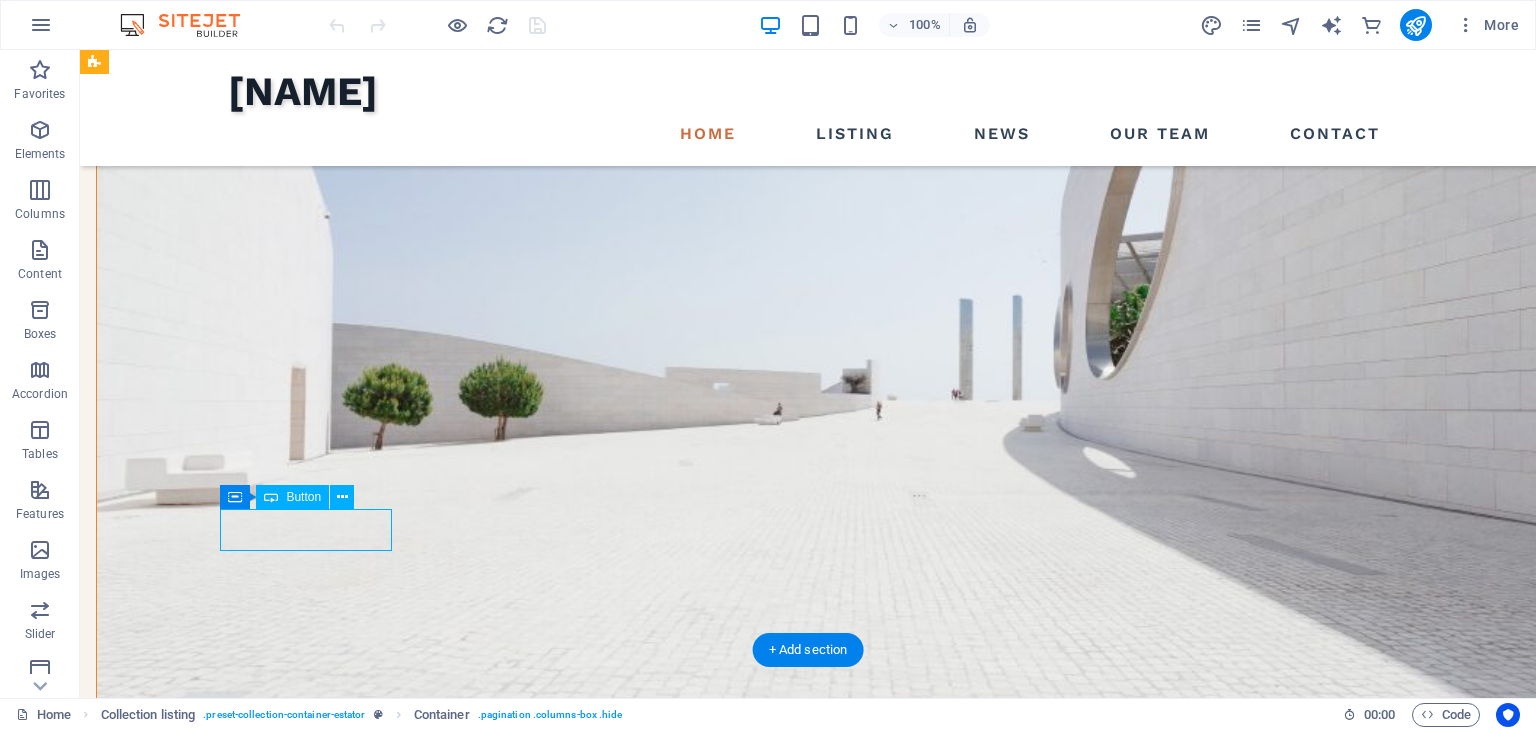 click on "Vorherige" at bounding box center (676, 3205) 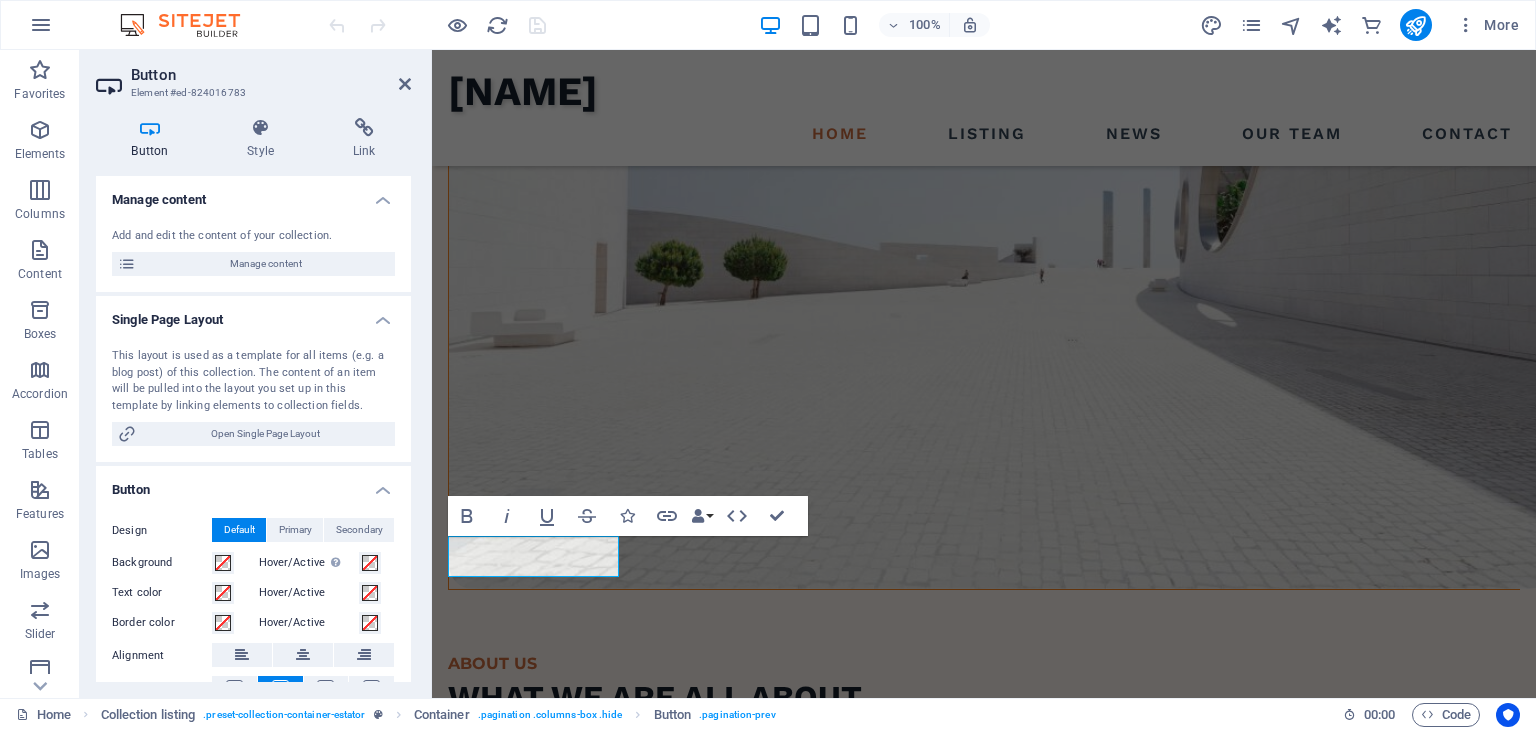 scroll, scrollTop: 2264, scrollLeft: 0, axis: vertical 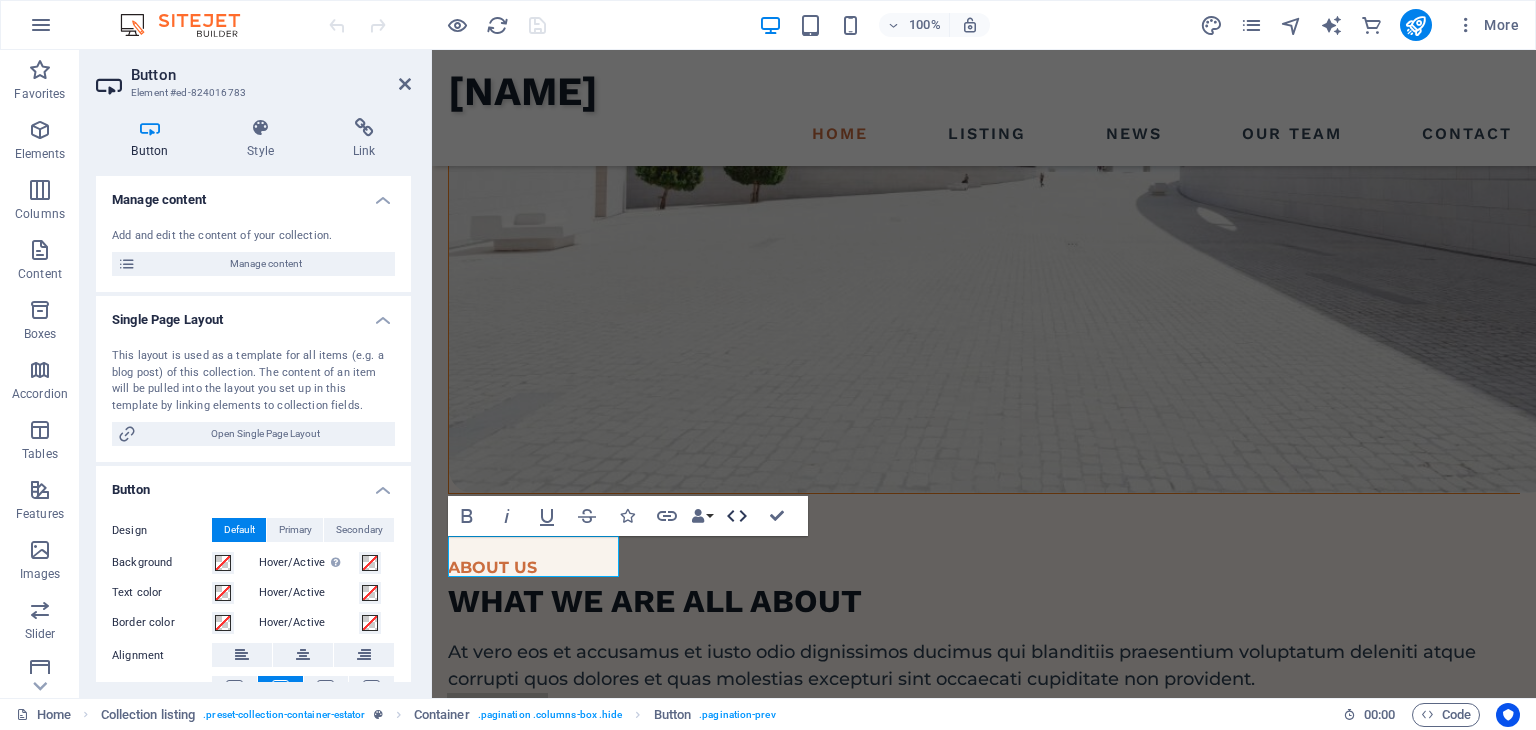 click 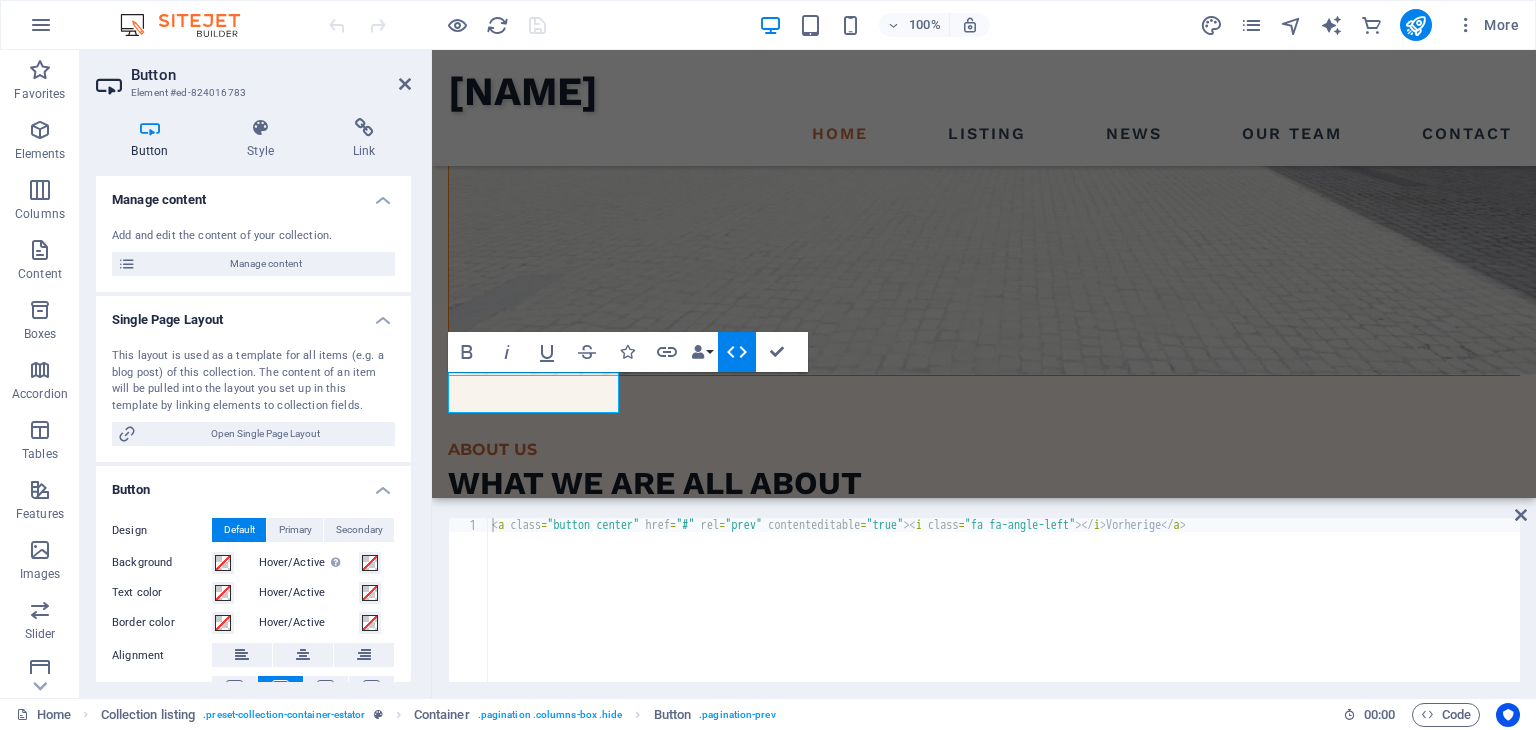 scroll, scrollTop: 2428, scrollLeft: 0, axis: vertical 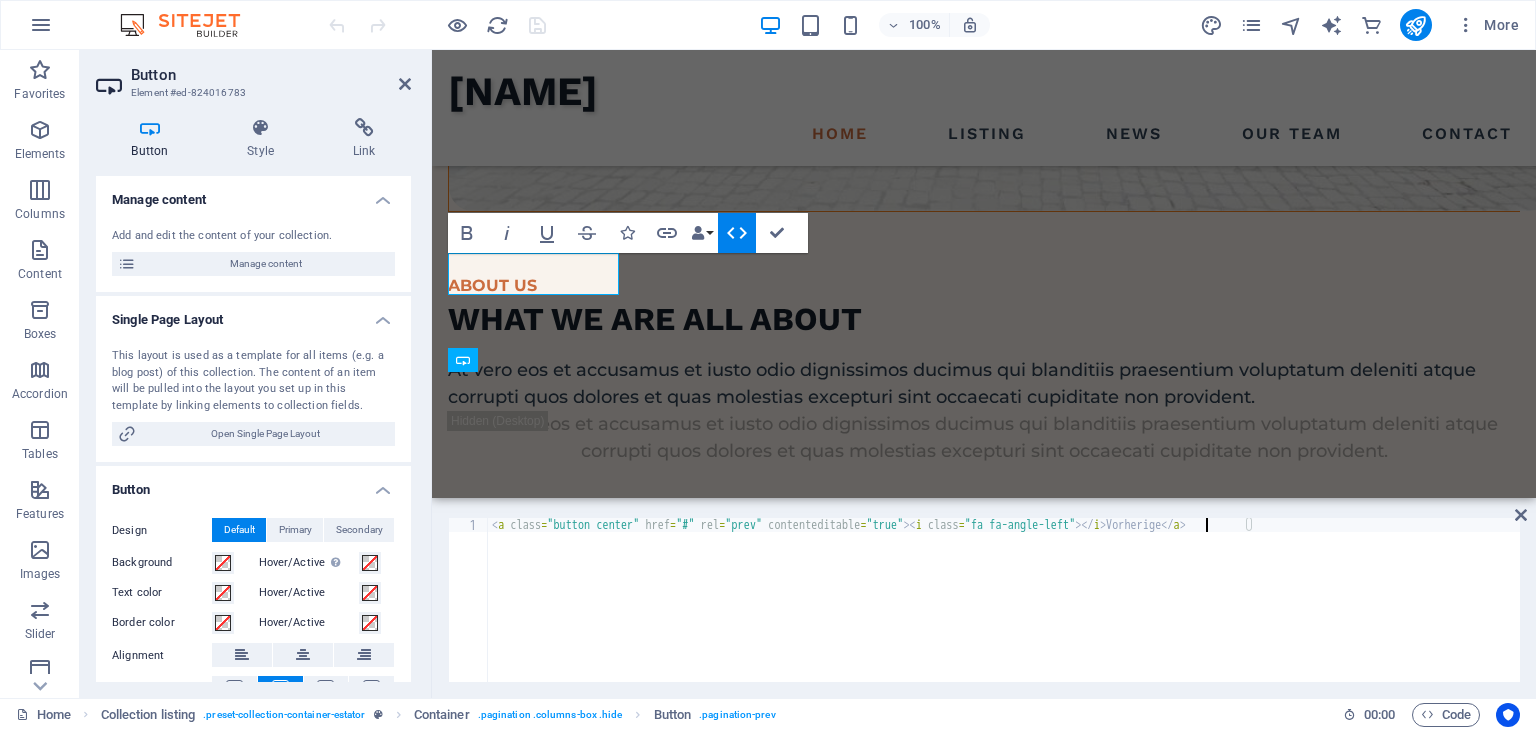 click on "< a   class = "button center"   href = "#"   rel = "prev"   contenteditable = "true" > < i   class = "fa fa-angle-left" > </ i >  Vorherige </ a >" at bounding box center (1004, 614) 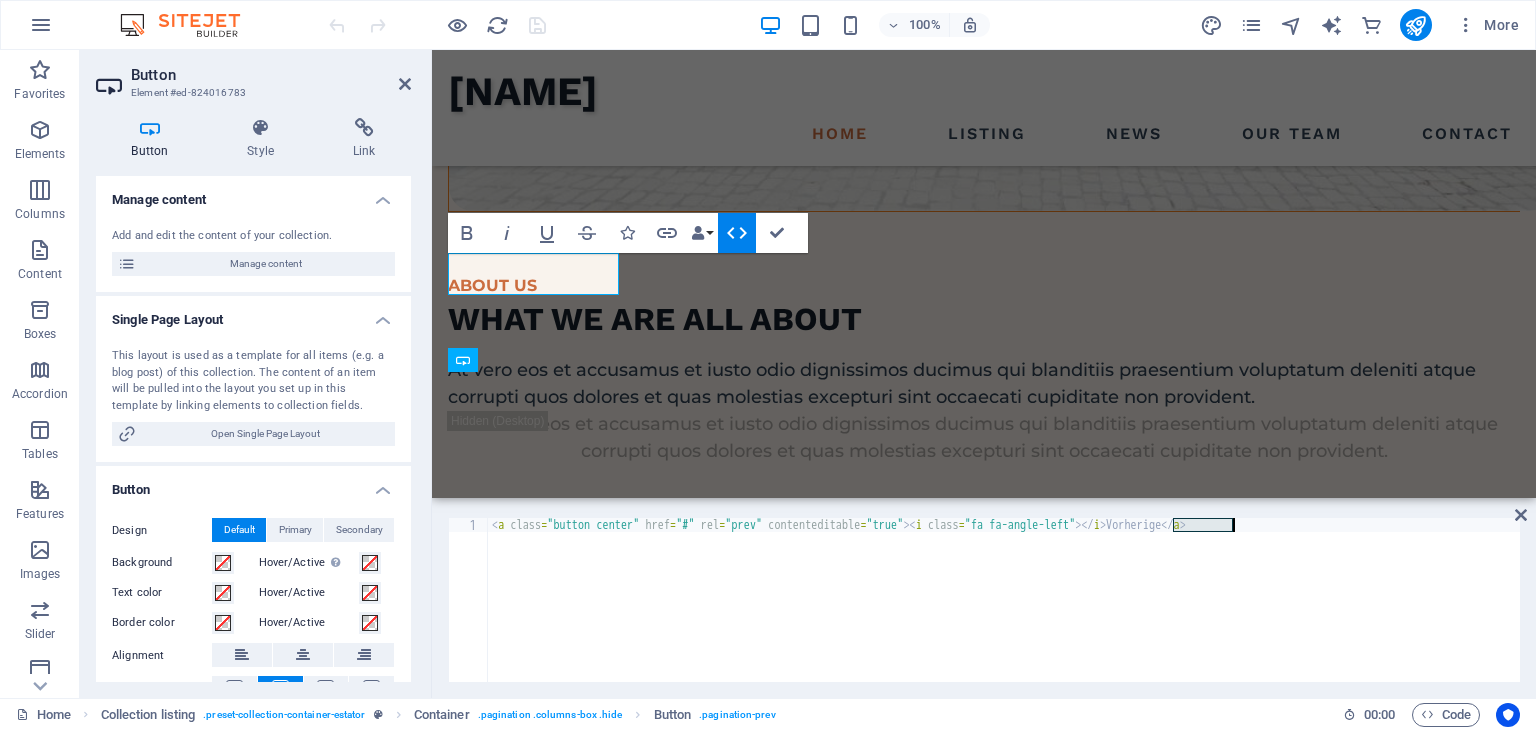 click on "< a   class = "button center"   href = "#"   rel = "prev"   contenteditable = "true" > < i   class = "fa fa-angle-left" > </ i >  Vorherige </ a >" at bounding box center (1004, 614) 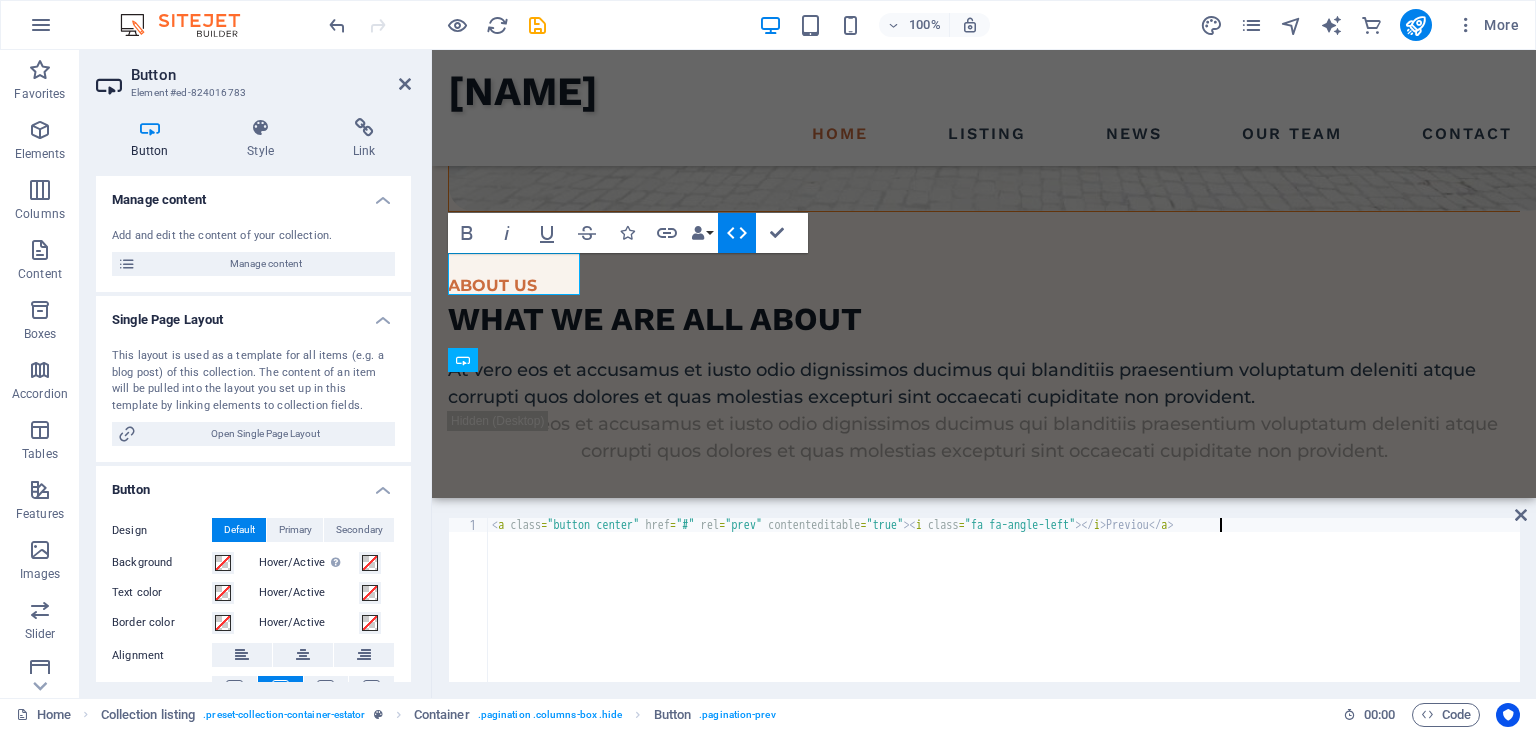 scroll, scrollTop: 0, scrollLeft: 60, axis: horizontal 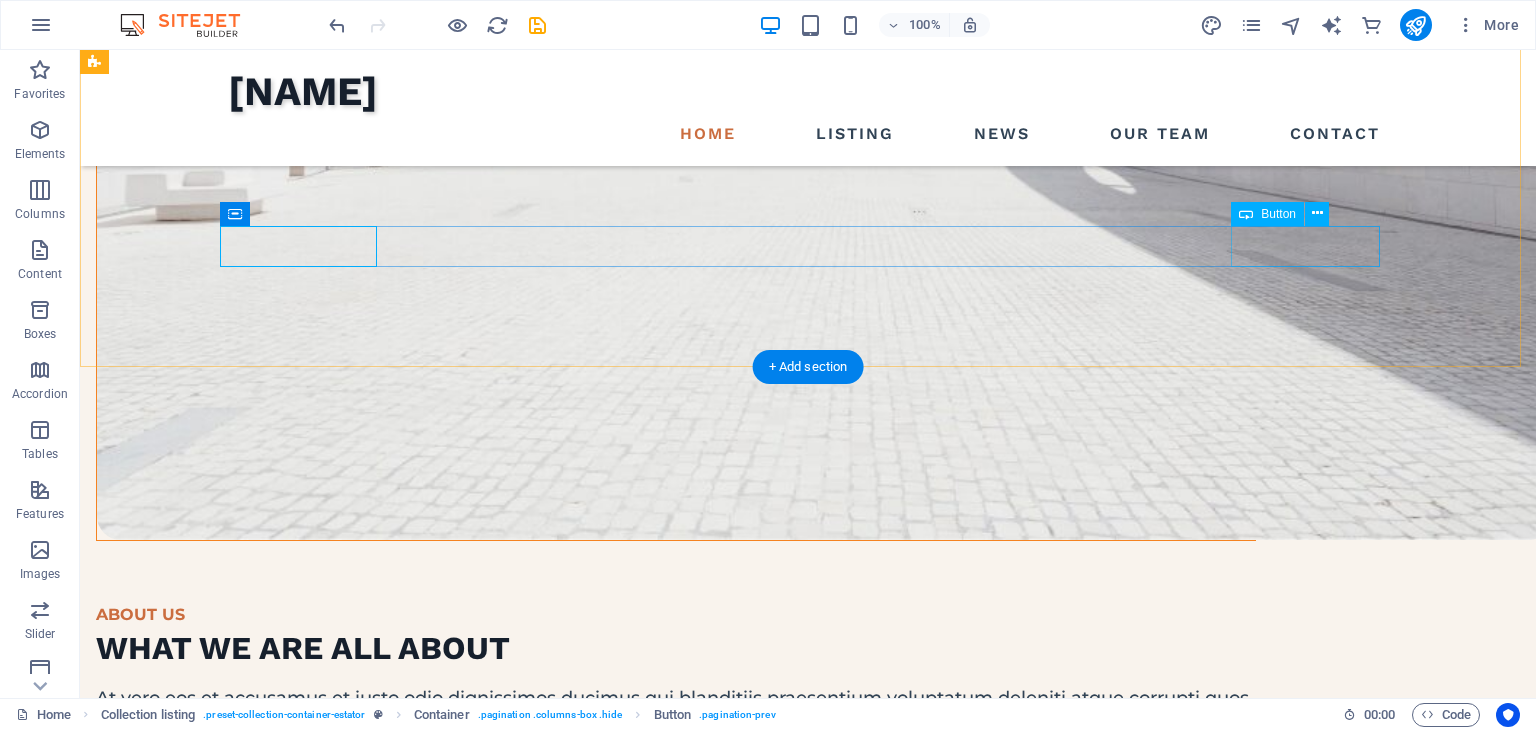 click on "Nächste" at bounding box center (676, 2963) 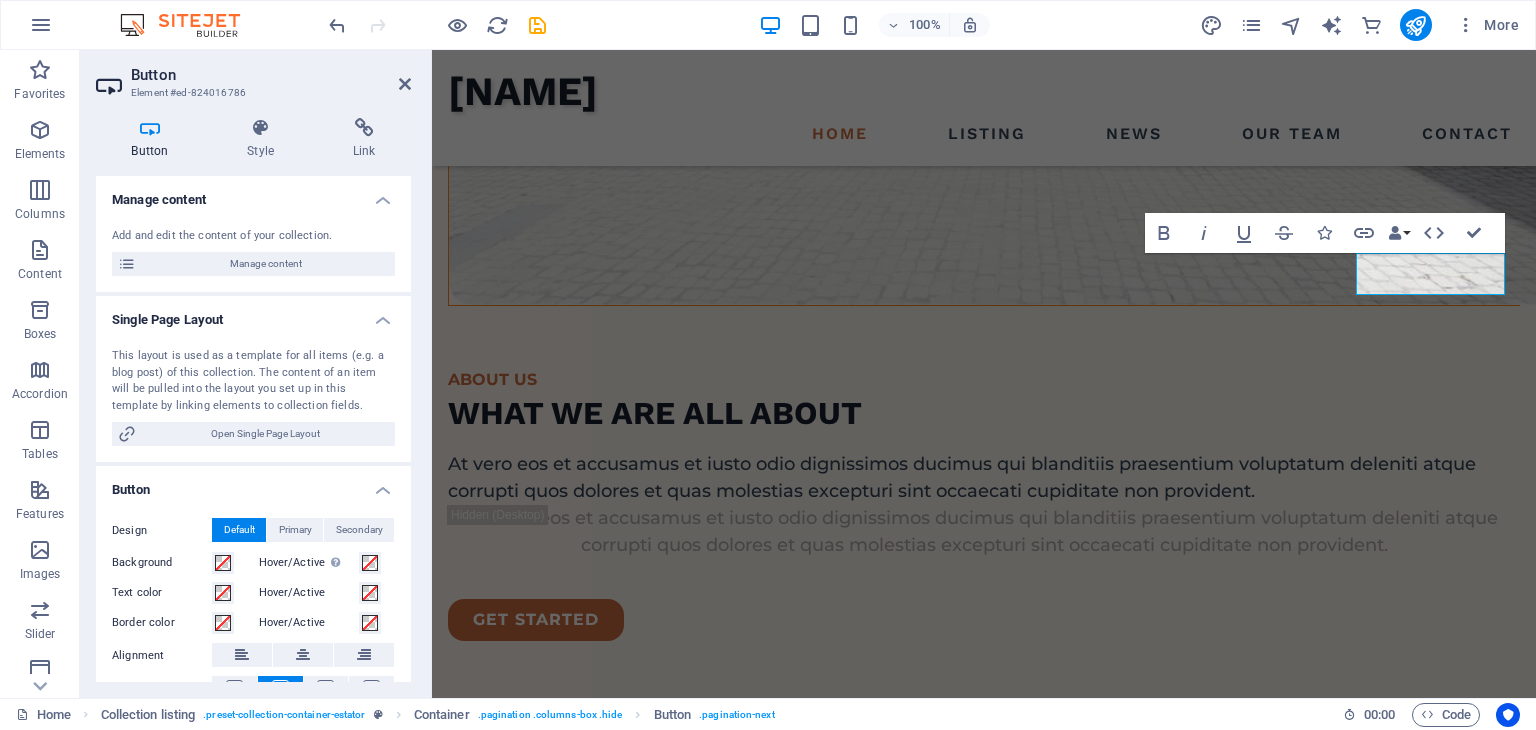 scroll, scrollTop: 2547, scrollLeft: 0, axis: vertical 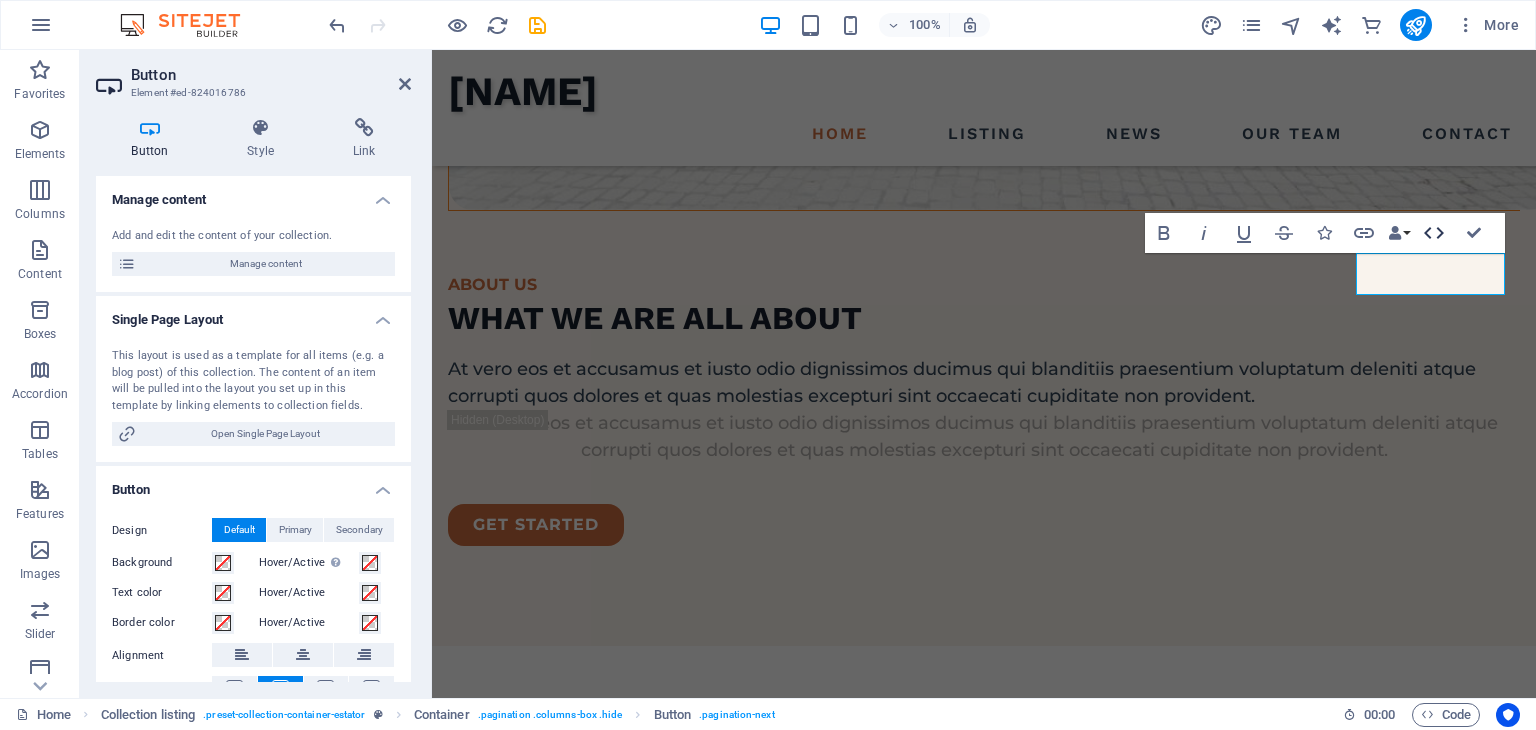 click 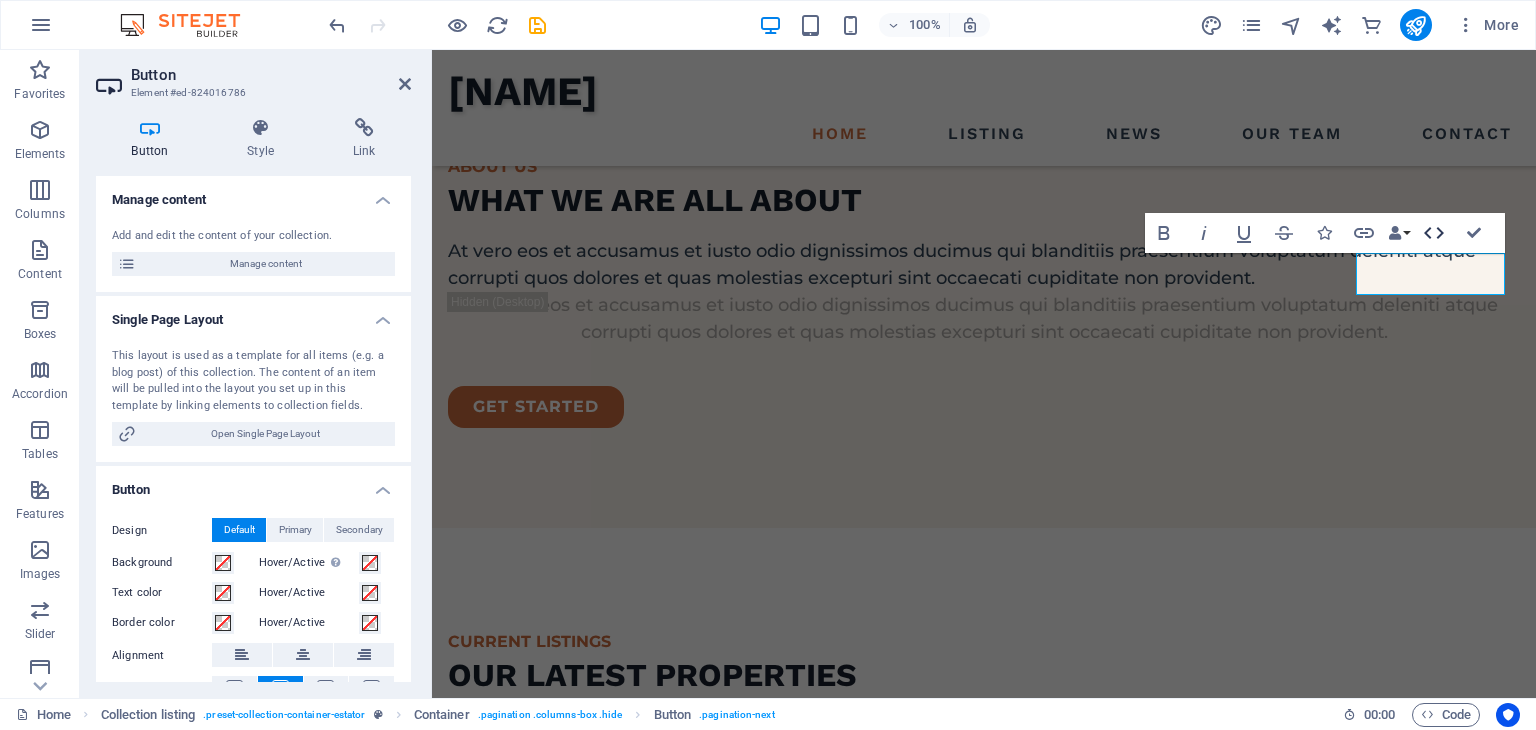 scroll, scrollTop: 2428, scrollLeft: 0, axis: vertical 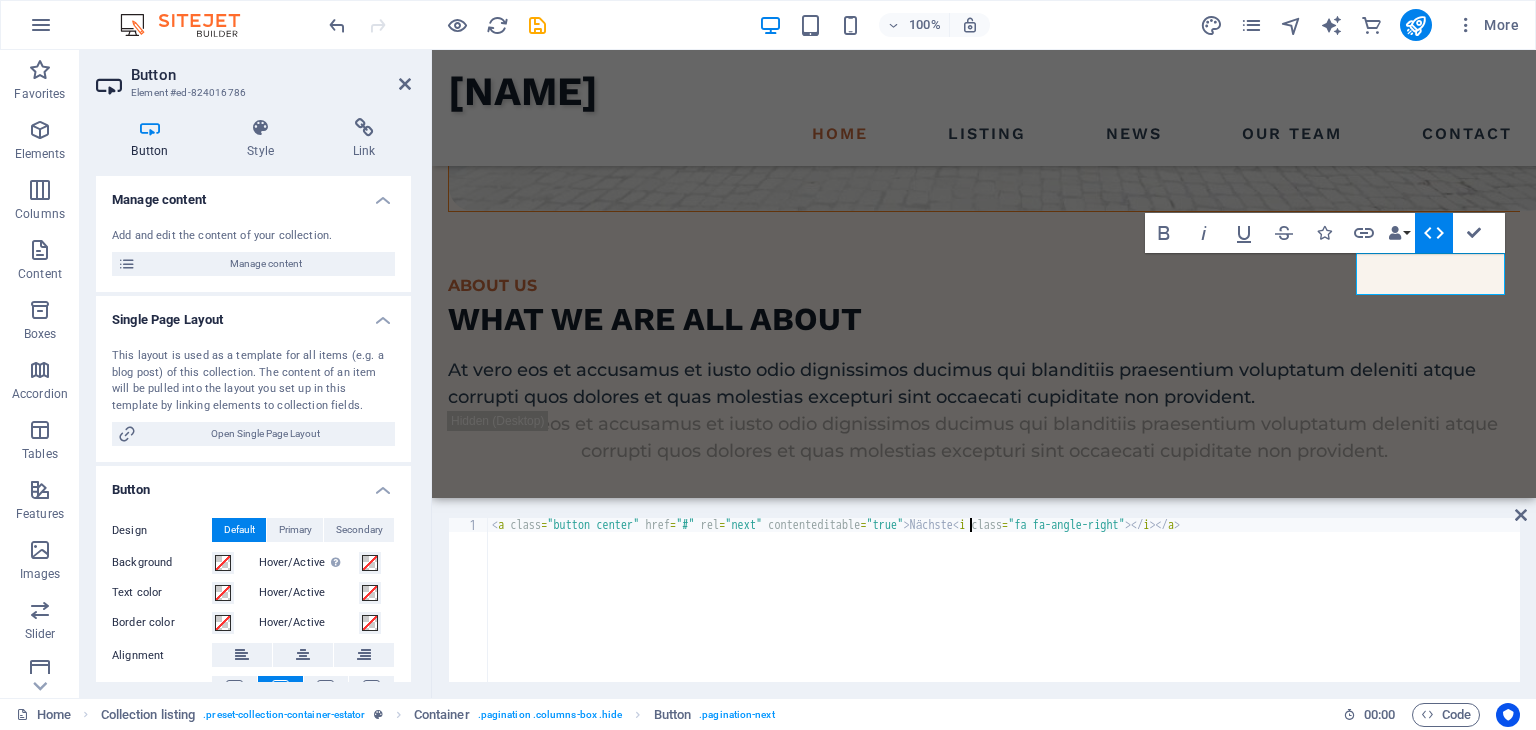 click on "< a   class = "button center"   href = "#"   rel = "next"   contenteditable = "true" > Nächste  < i   class = "fa fa-angle-right" > </ i > </ a >" at bounding box center [1004, 614] 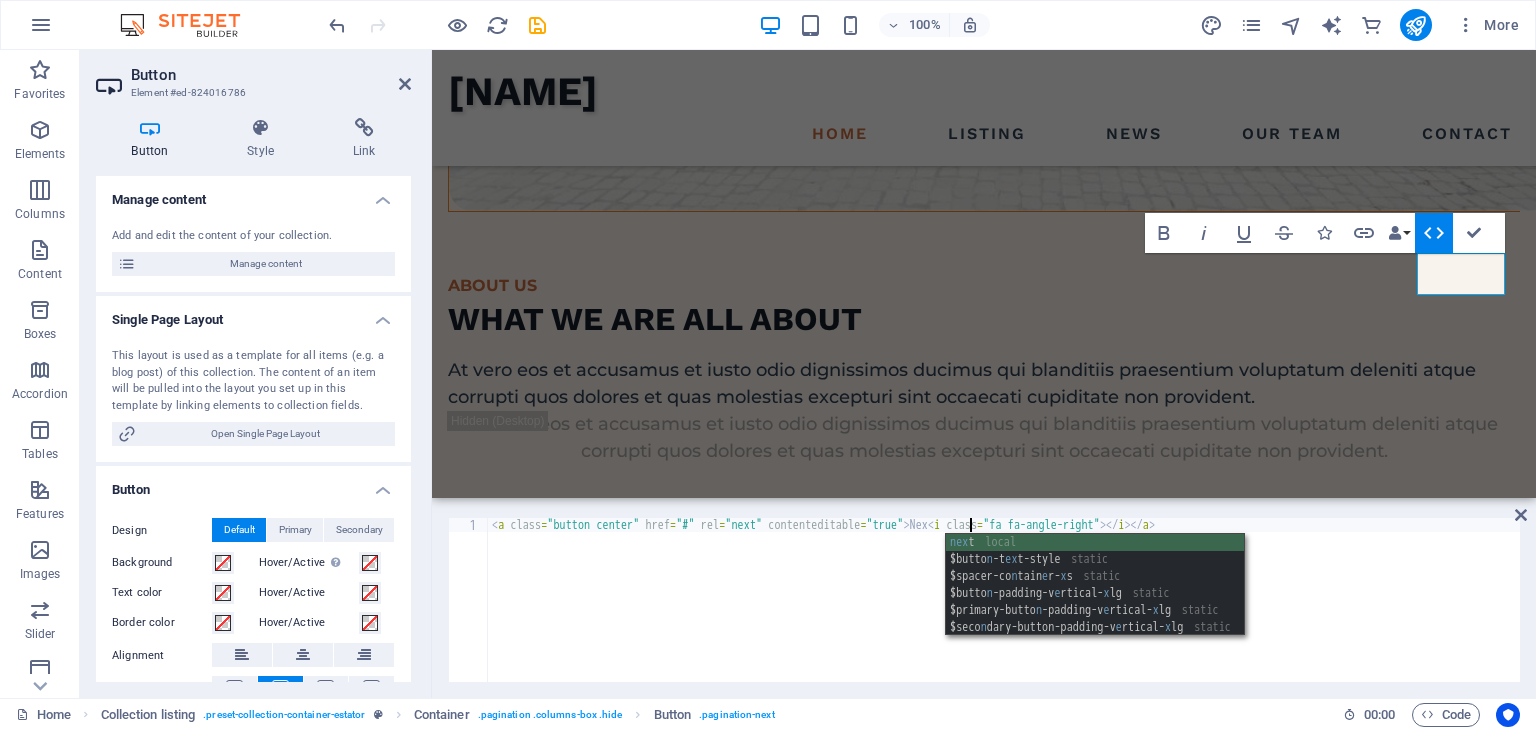 type on "<a class="button center" href="#" rel="next" contenteditable="true">Next <i class="fa fa-angle-right"></i></a>" 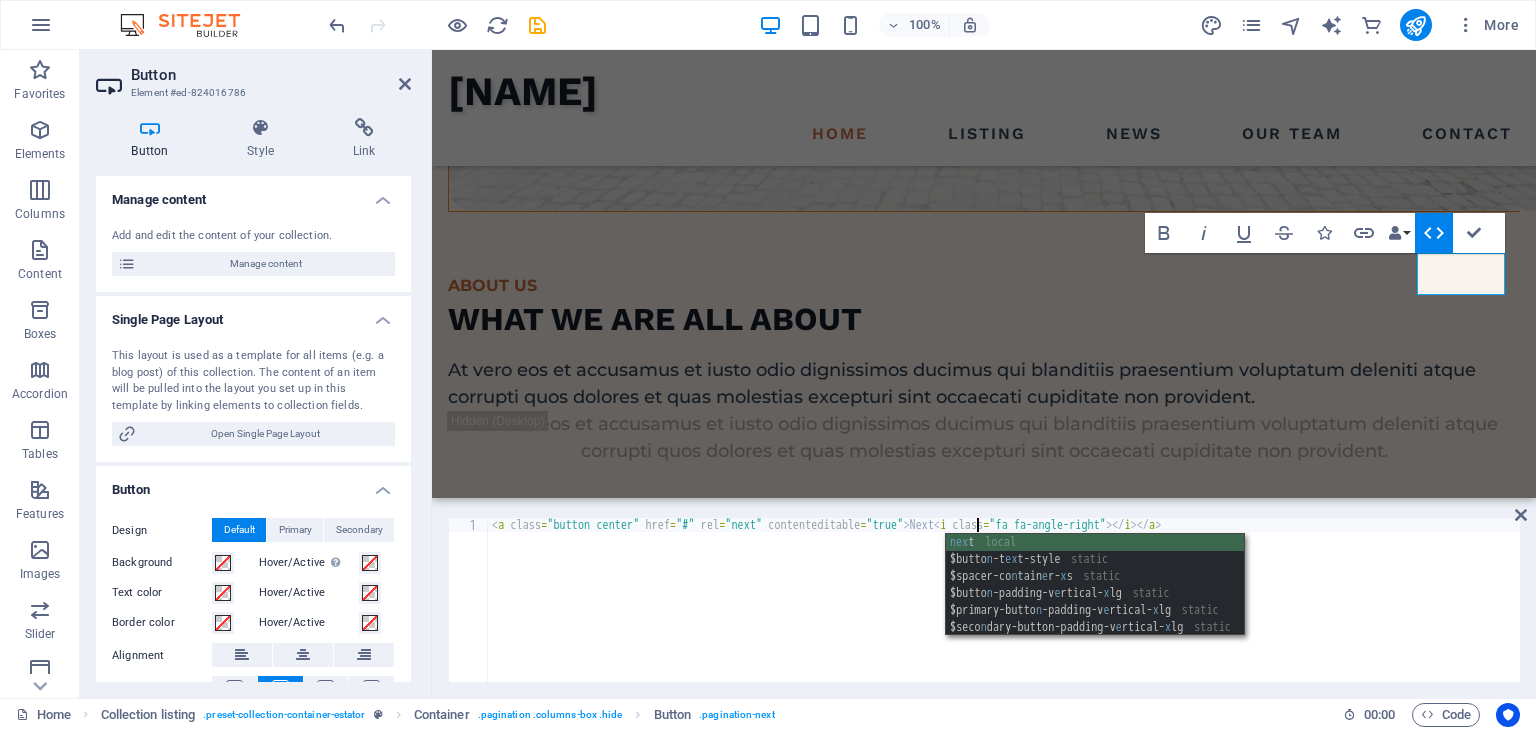 scroll, scrollTop: 0, scrollLeft: 39, axis: horizontal 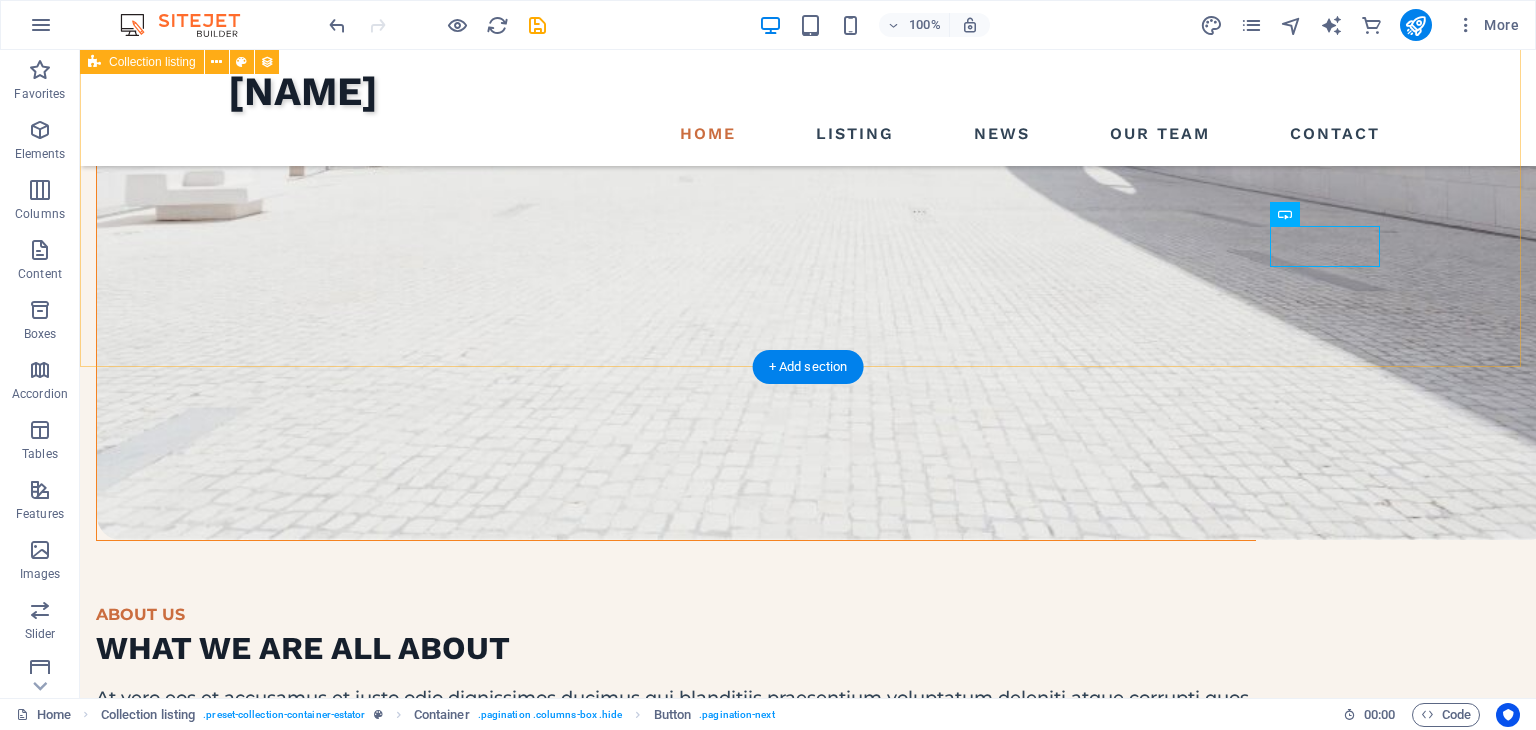 click on "Sea Side Villa At vero eos et accdmus et iusto odio et divimos et qui. Read more Santa Ana House At vero eos et accdmus et iusto odio et divimos et qui. Read more Orchard St. At vero eos et accdmus et iusto odio et divimos et qui. Read more California Bay At vero eos et accdmus et iusto odio et divimos et qui. Read more  Previous Next" at bounding box center [808, 2192] 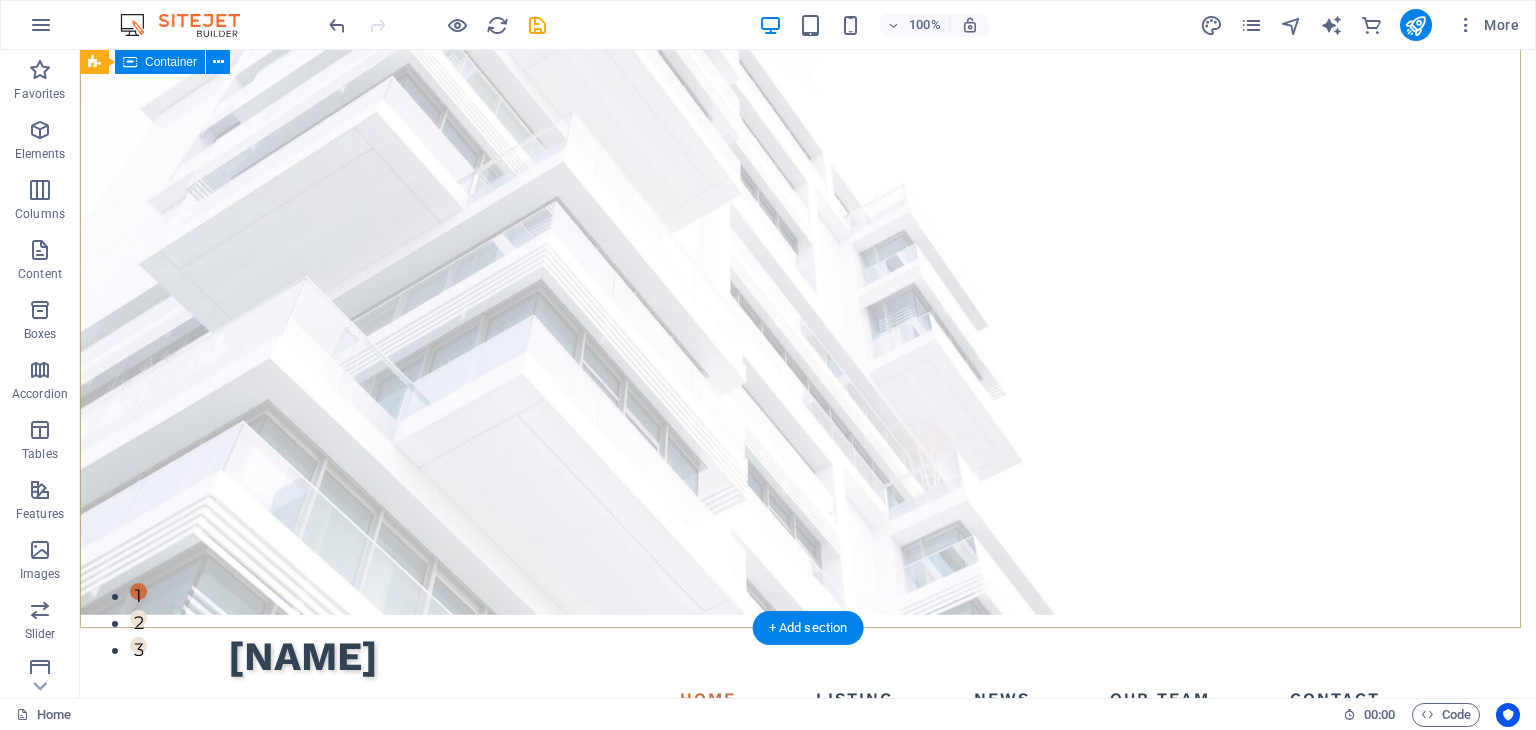 scroll, scrollTop: 0, scrollLeft: 0, axis: both 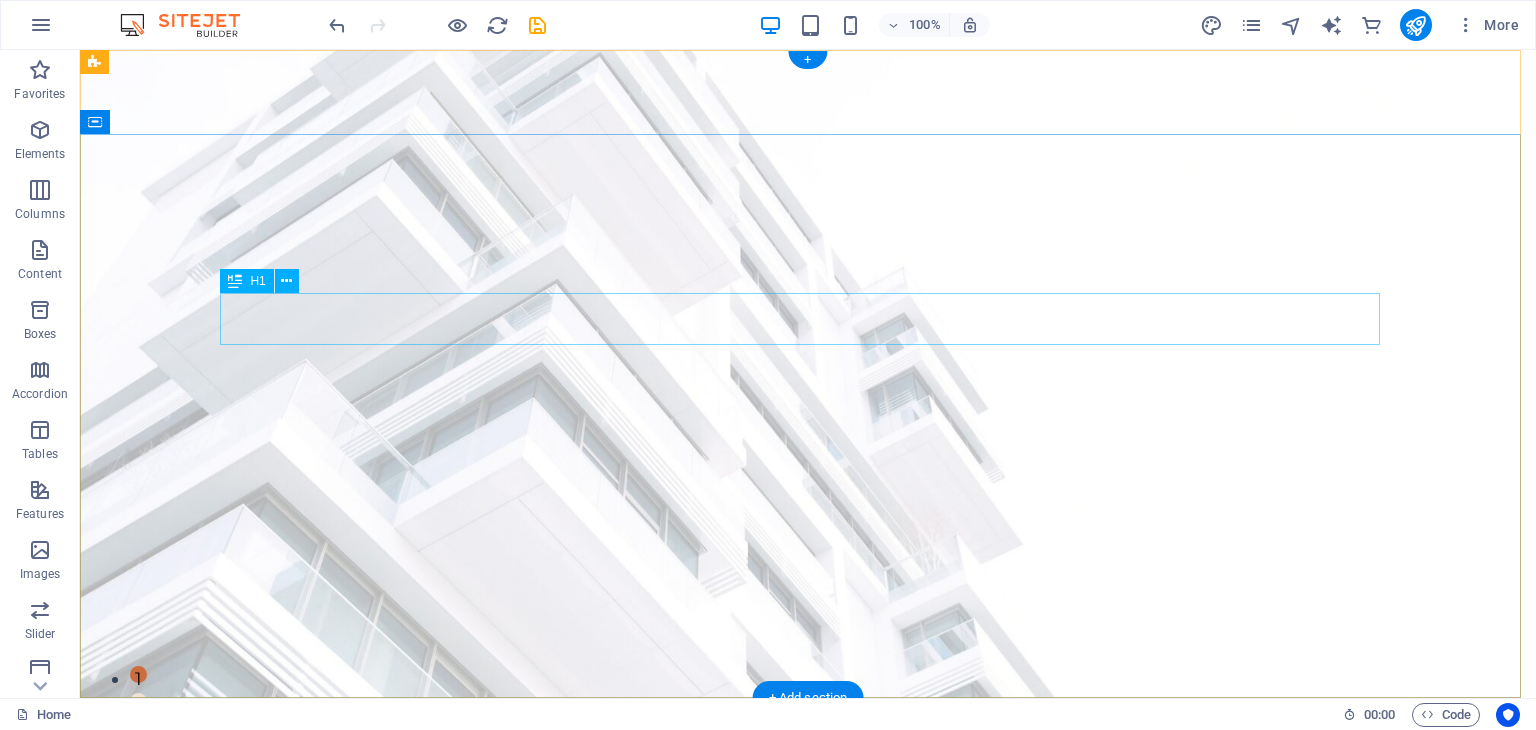 click on "FIND YOUR PERFECT PLACE" at bounding box center [808, 940] 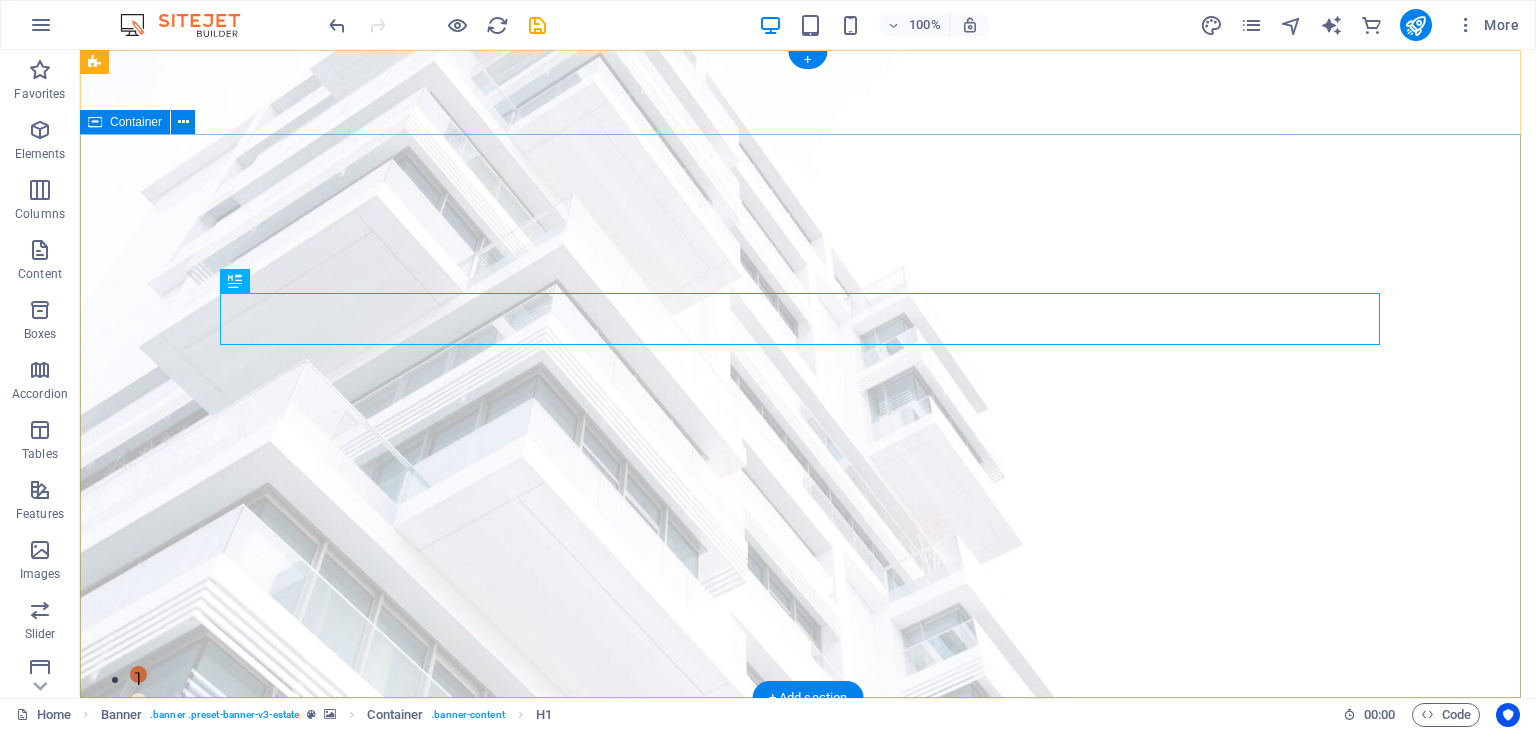 click on "FIND YOUR PERFECT PLACE At vero eos et accusamus et iusto odio dignissimos ducimus qui blanditiis praesentium voluptatum deleniti atque corrupti quos dolores et quas molestias excepturi sint occaecati cupiditate non provident. get started" at bounding box center (808, 1023) 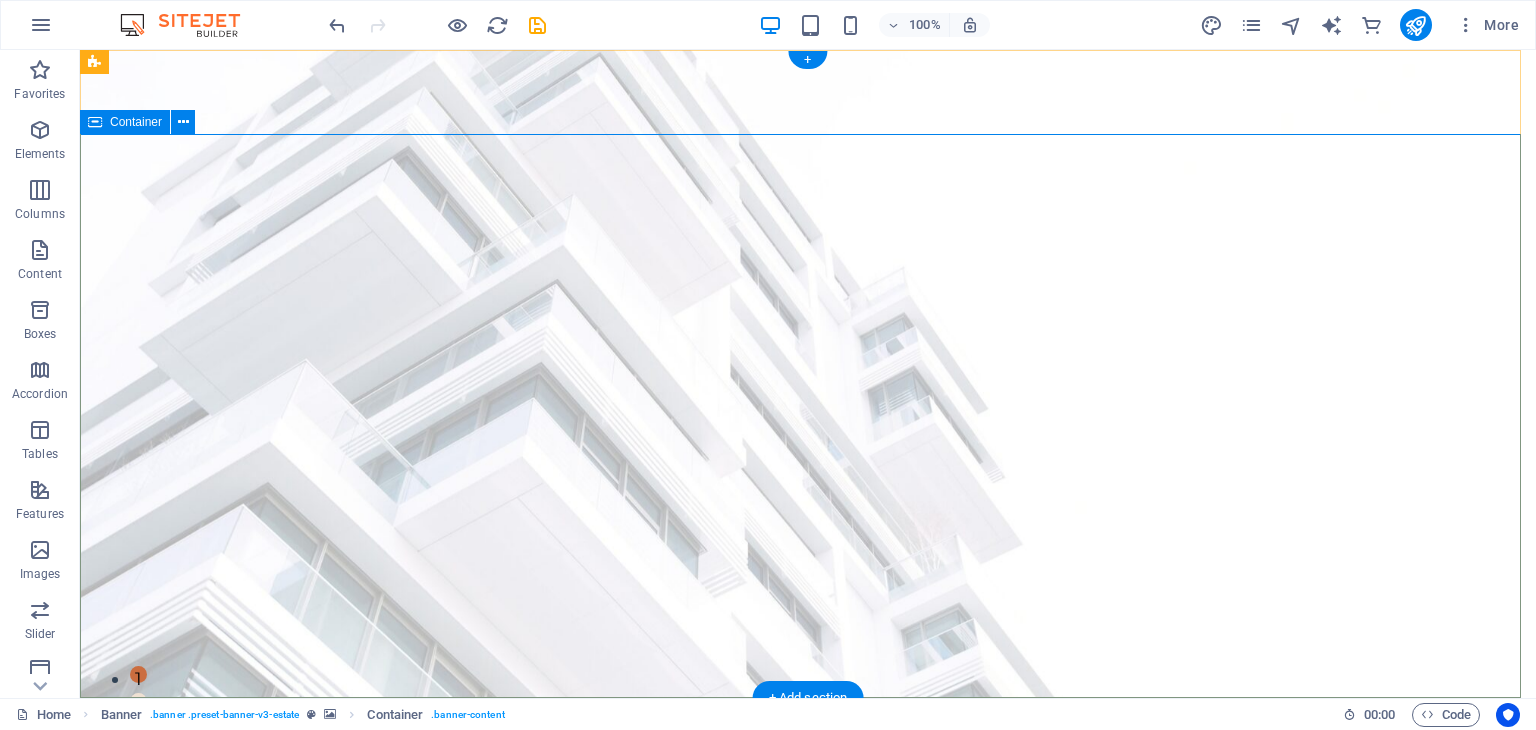 click on "FIND YOUR PERFECT PLACE At vero eos et accusamus et iusto odio dignissimos ducimus qui blanditiis praesentium voluptatum deleniti atque corrupti quos dolores et quas molestias excepturi sint occaecati cupiditate non provident. get started" at bounding box center (808, 1023) 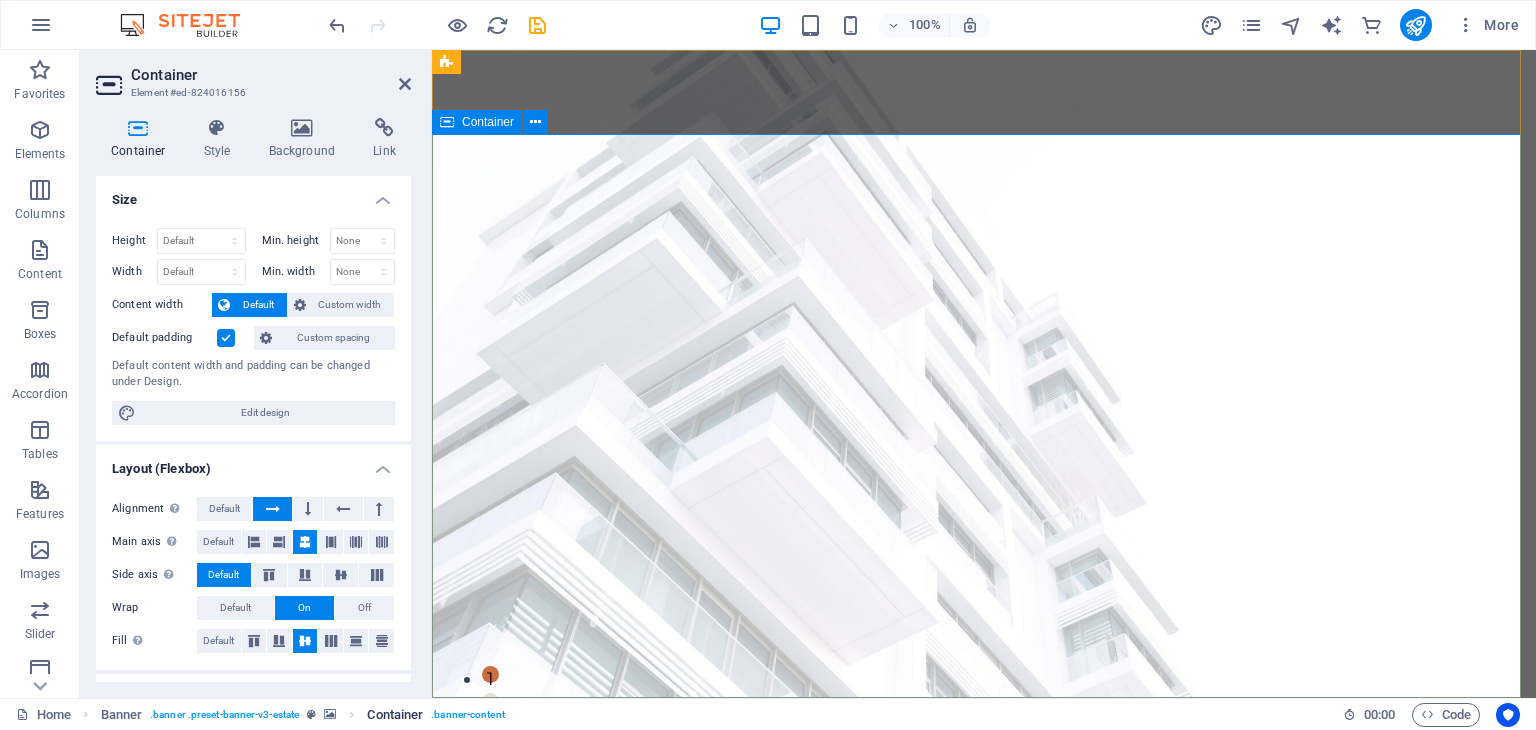 click on ". banner-content" at bounding box center [467, 715] 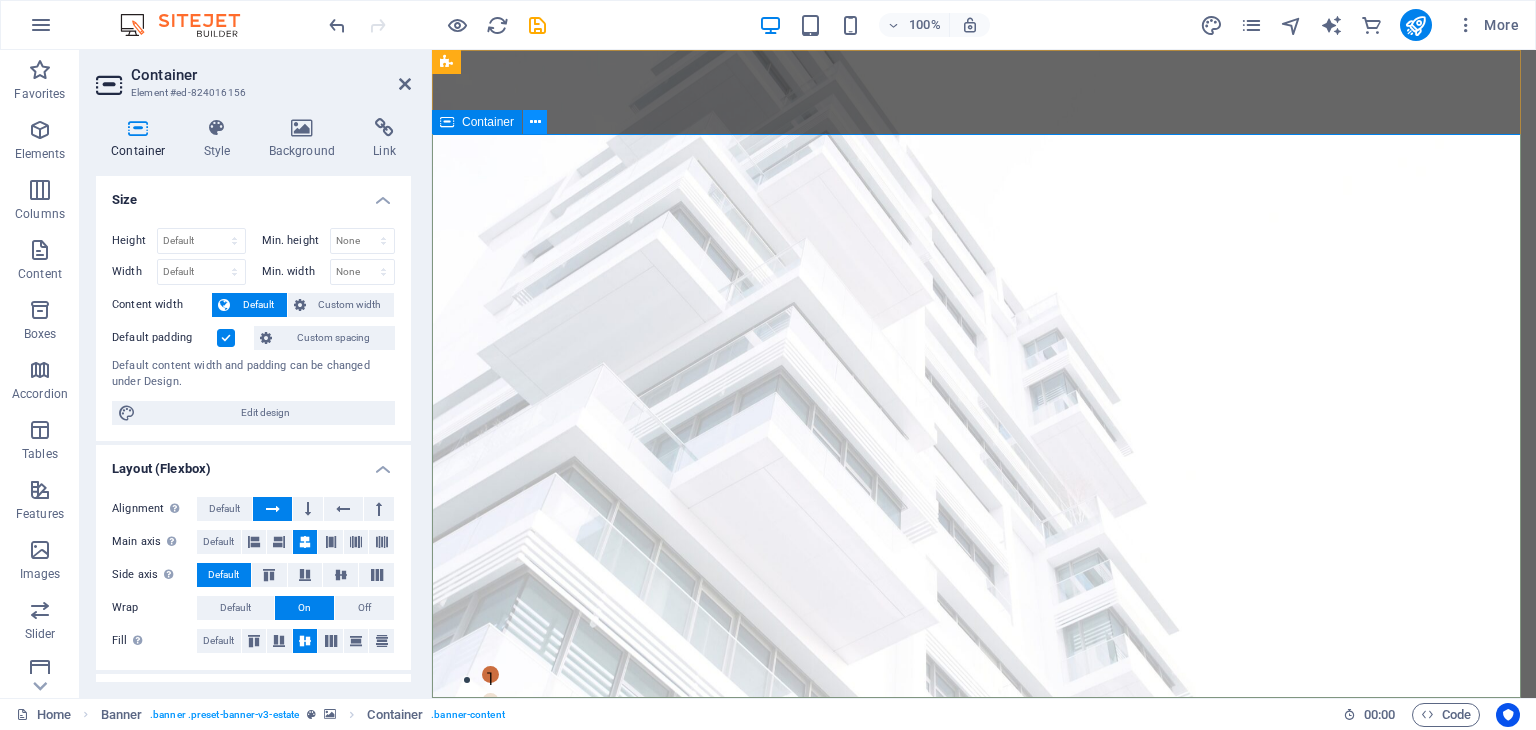 click at bounding box center (535, 122) 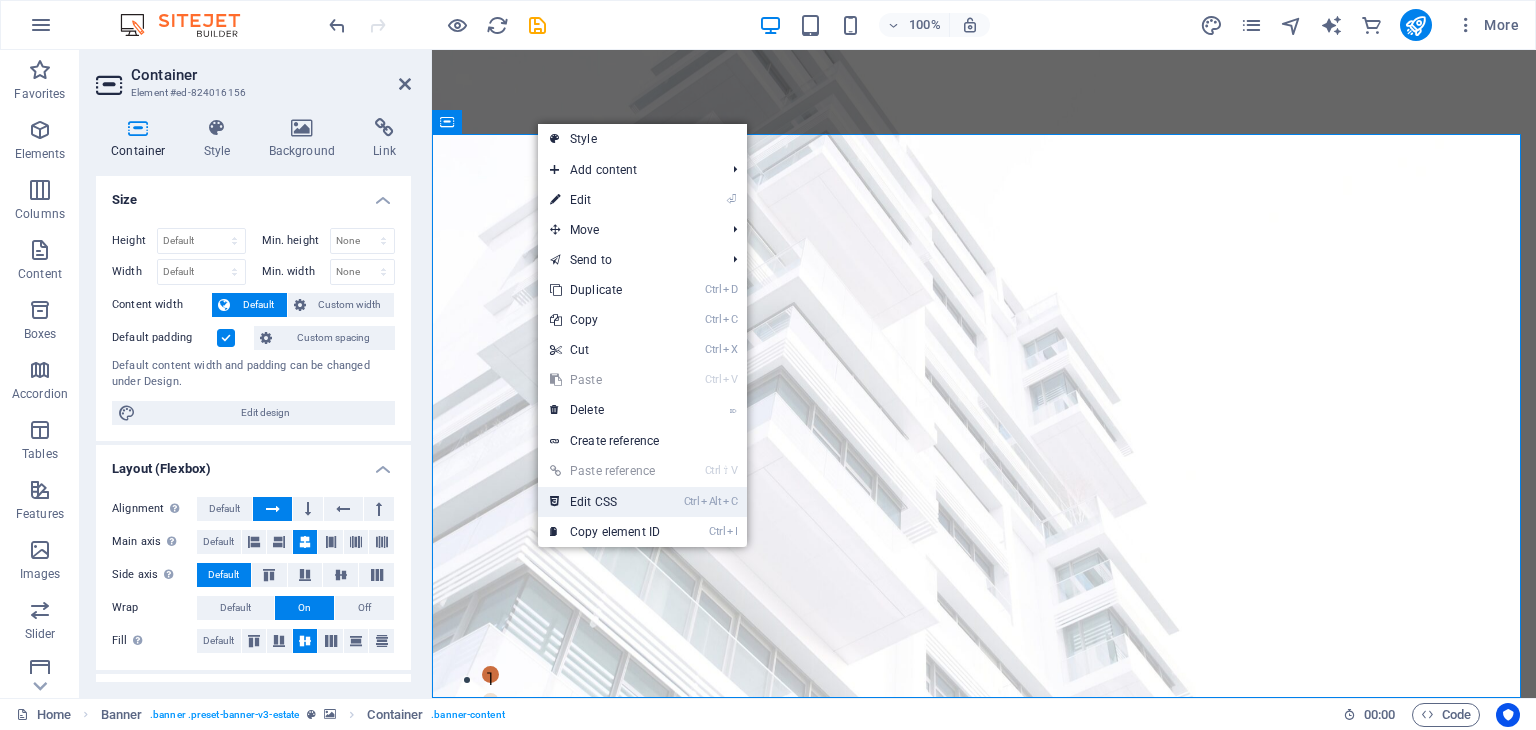 click on "Ctrl Alt C  Edit CSS" at bounding box center [605, 502] 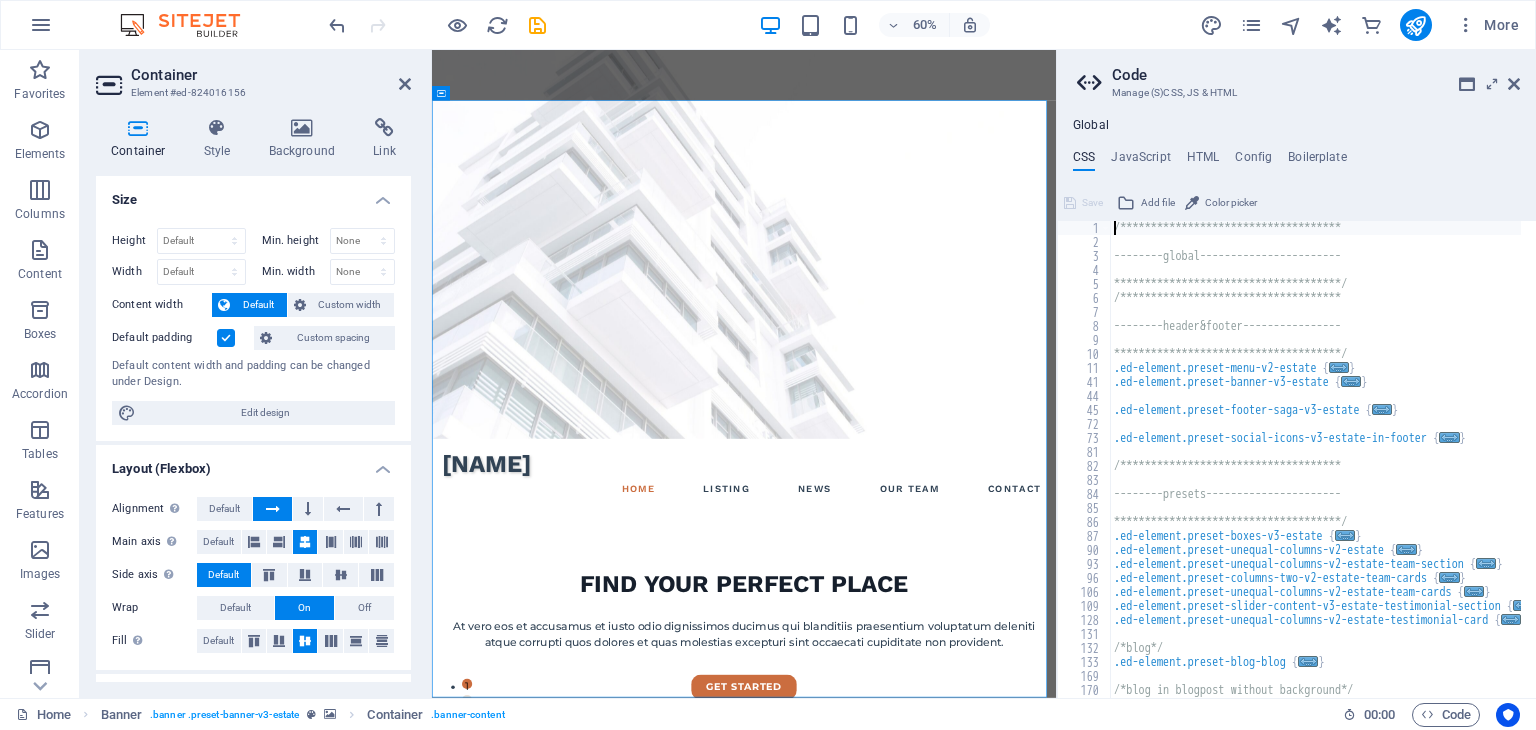 scroll, scrollTop: 0, scrollLeft: 0, axis: both 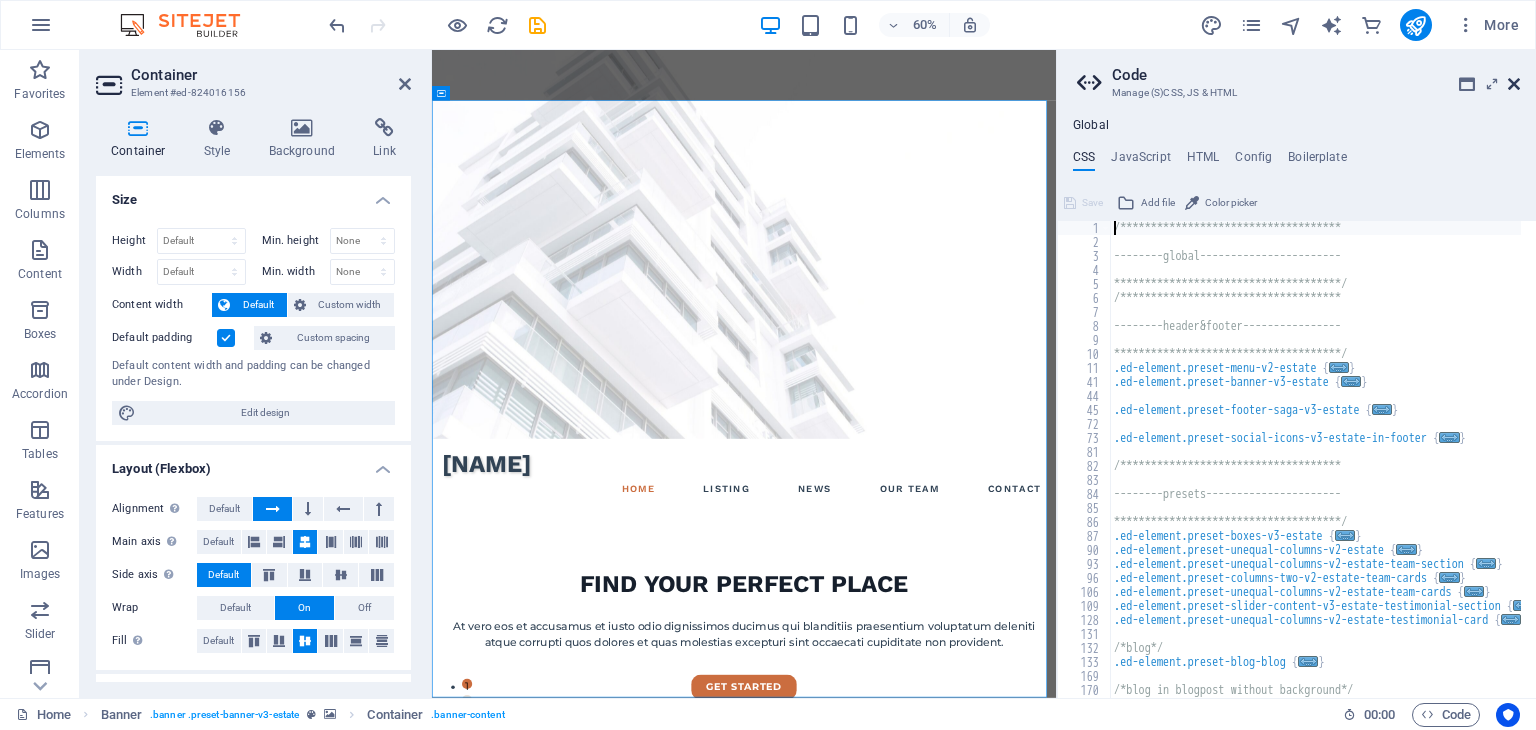 click at bounding box center [1514, 84] 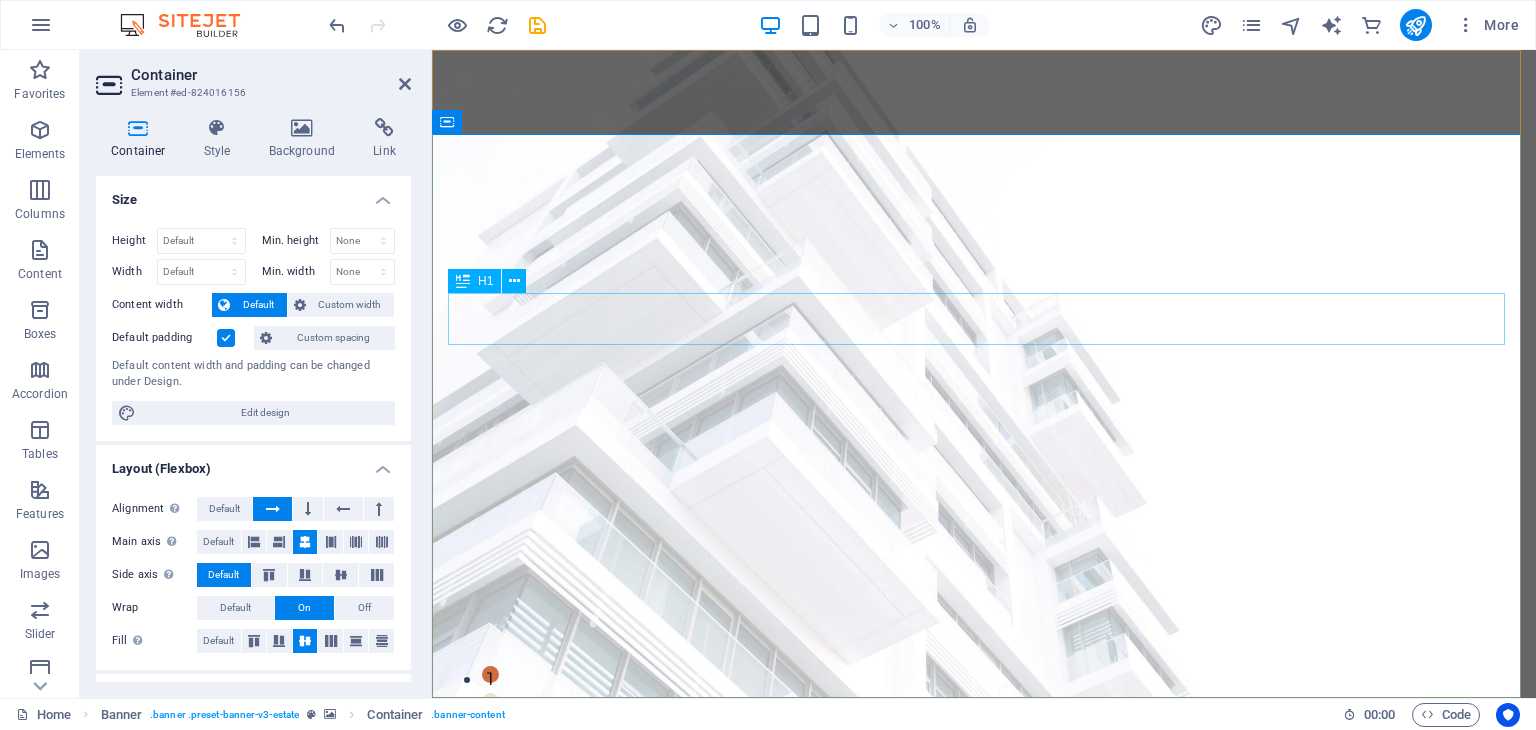 click on "FIND YOUR PERFECT PLACE" at bounding box center [984, 940] 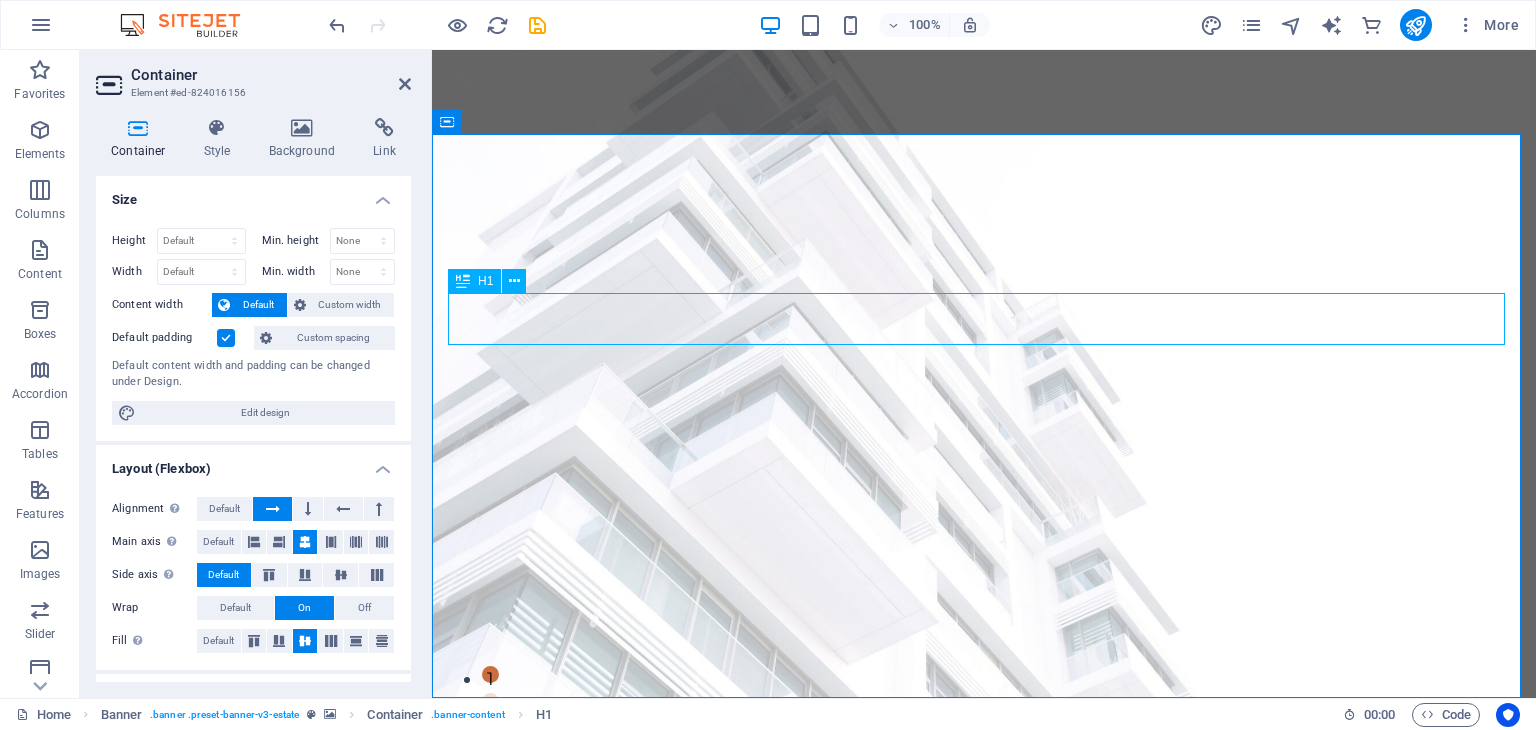 click on "FIND YOUR PERFECT PLACE" at bounding box center [984, 940] 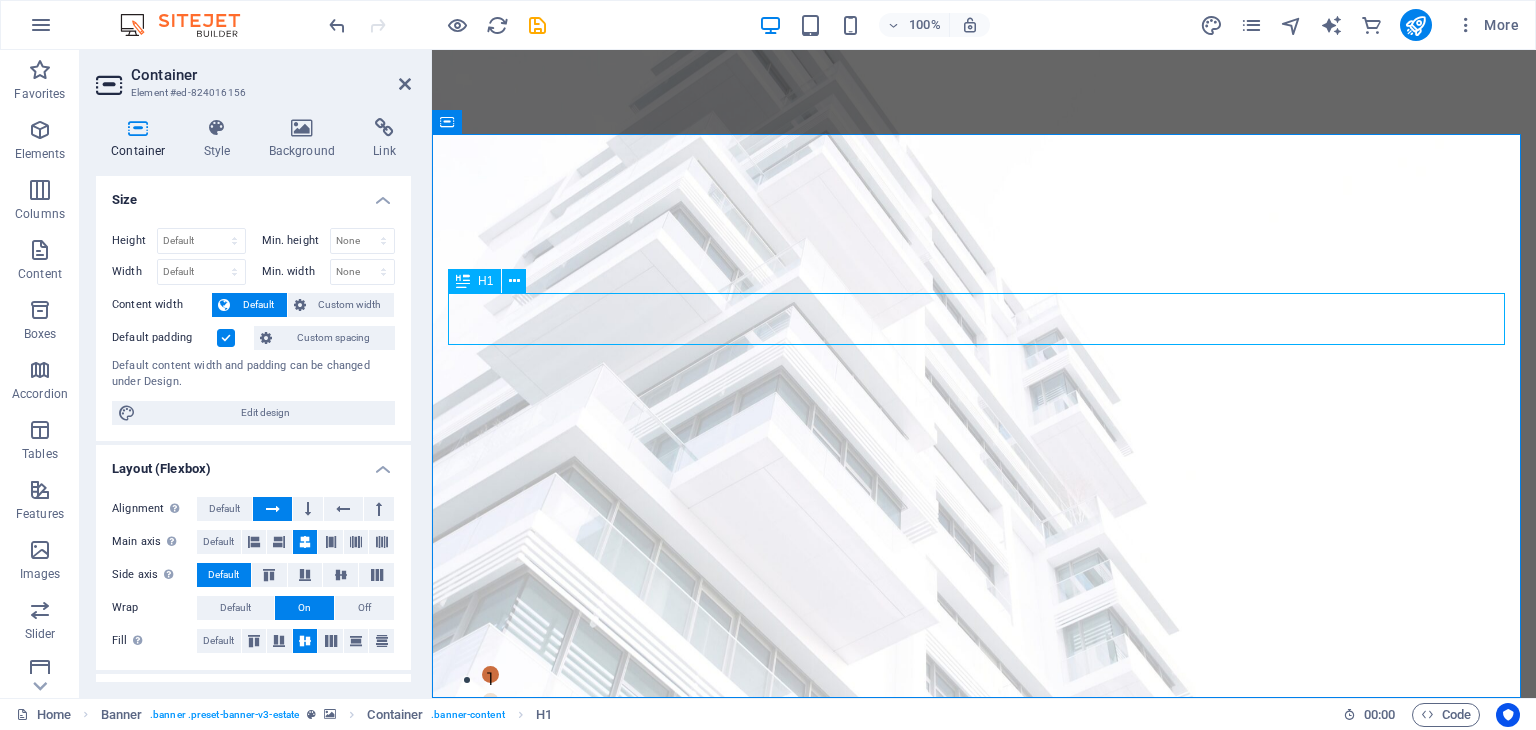 click on "FIND YOUR PERFECT PLACE" at bounding box center [984, 940] 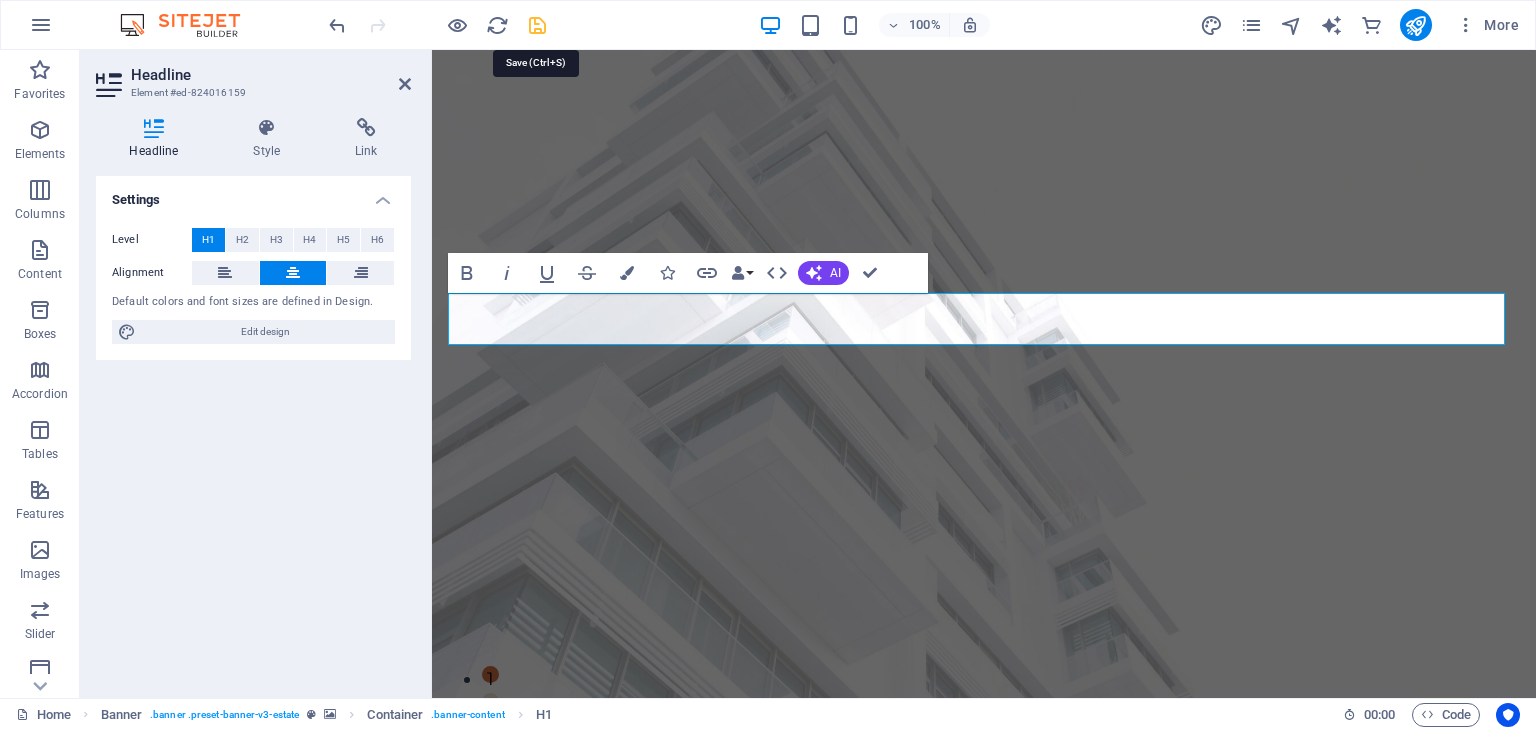 click at bounding box center (537, 25) 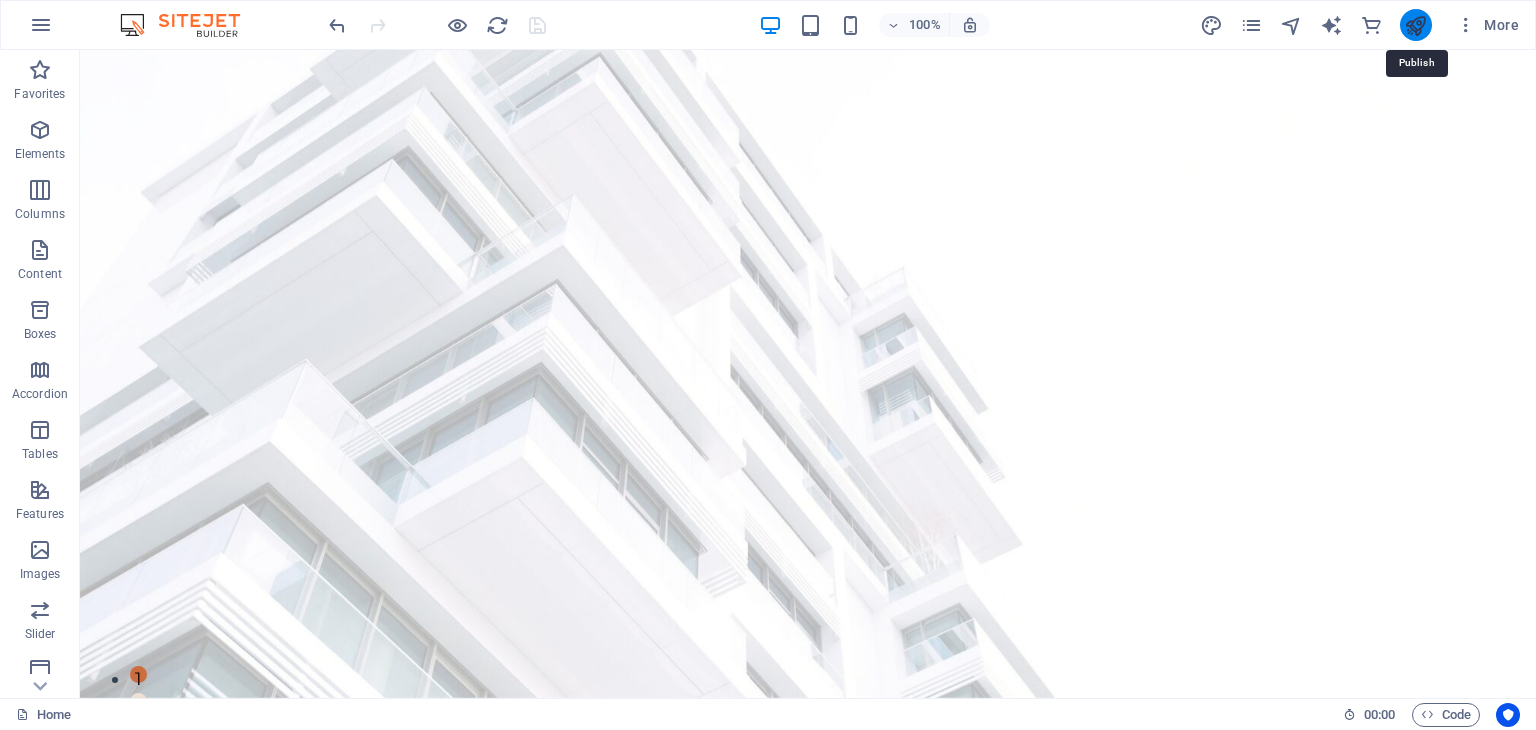 click at bounding box center (1415, 25) 